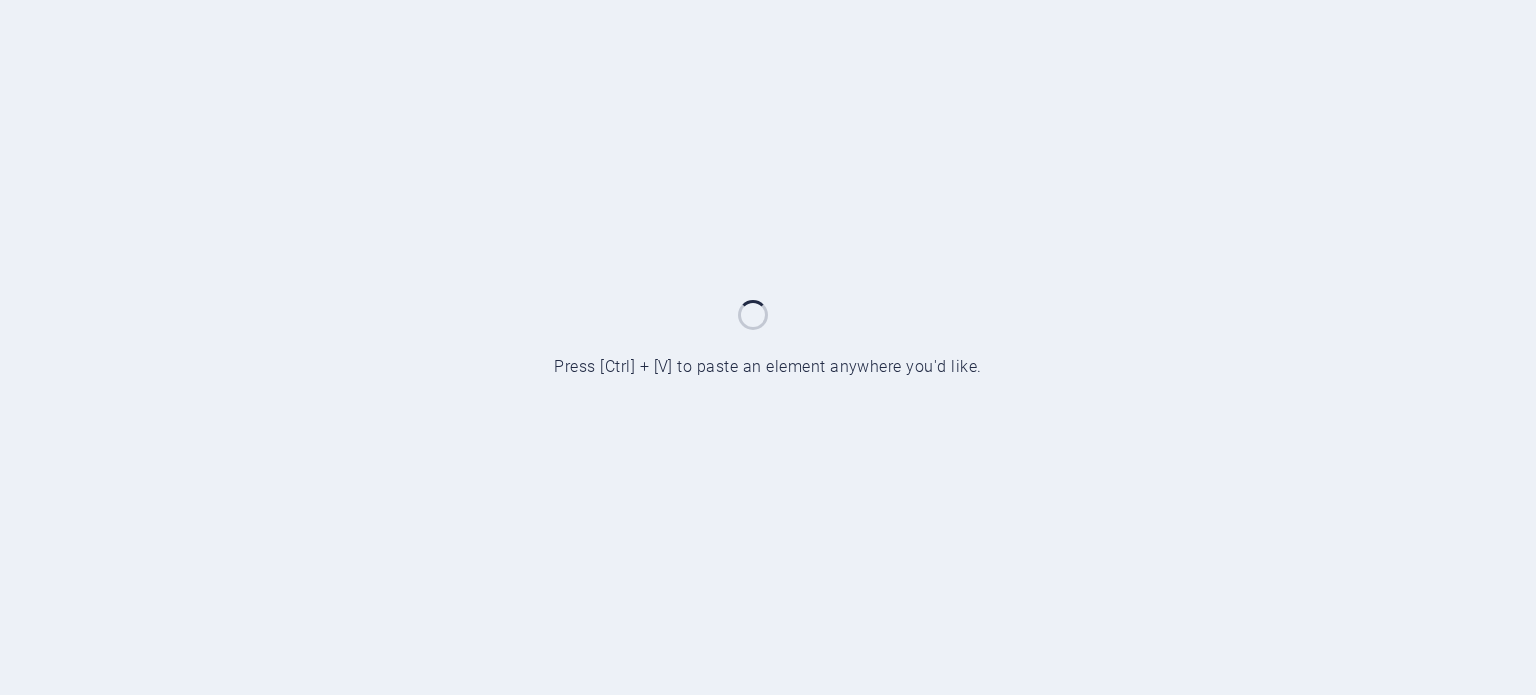 scroll, scrollTop: 0, scrollLeft: 0, axis: both 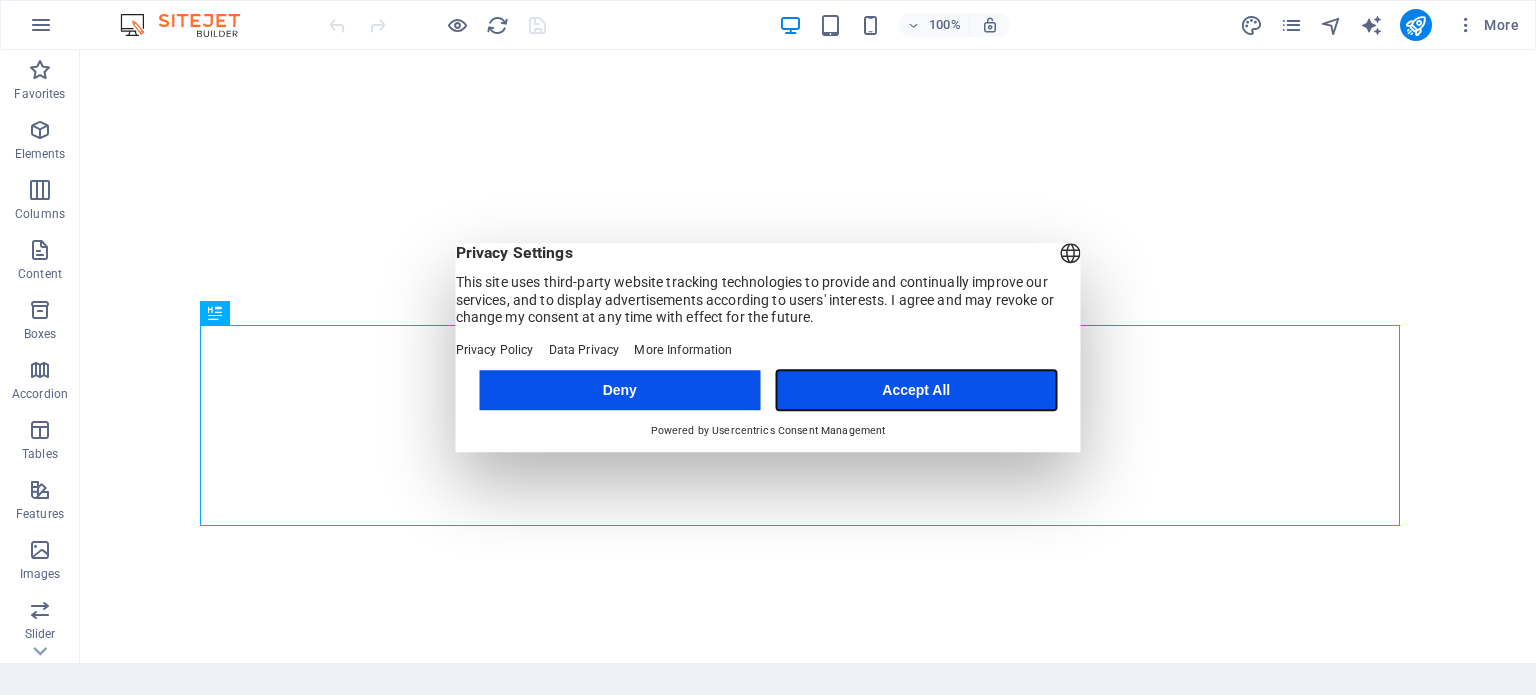 click on "Accept All" at bounding box center [916, 390] 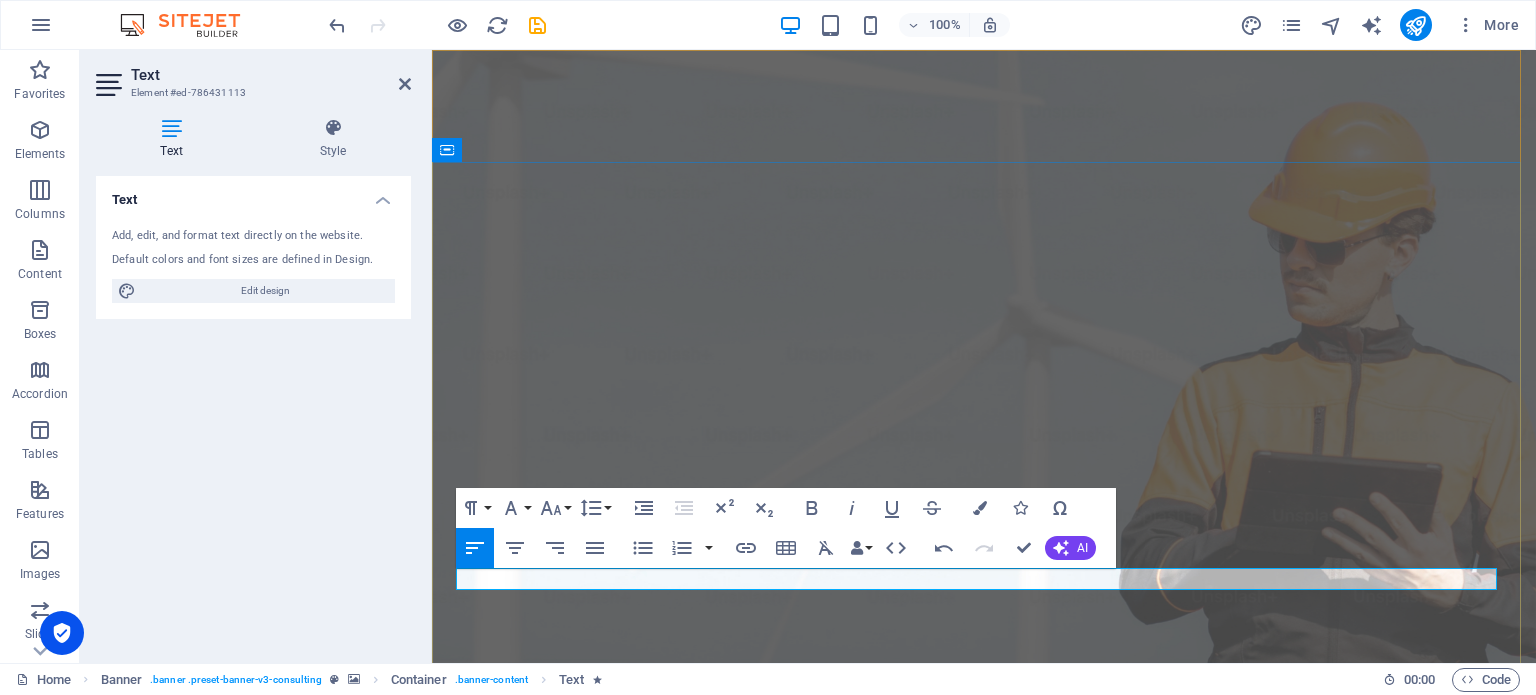 scroll, scrollTop: 0, scrollLeft: 0, axis: both 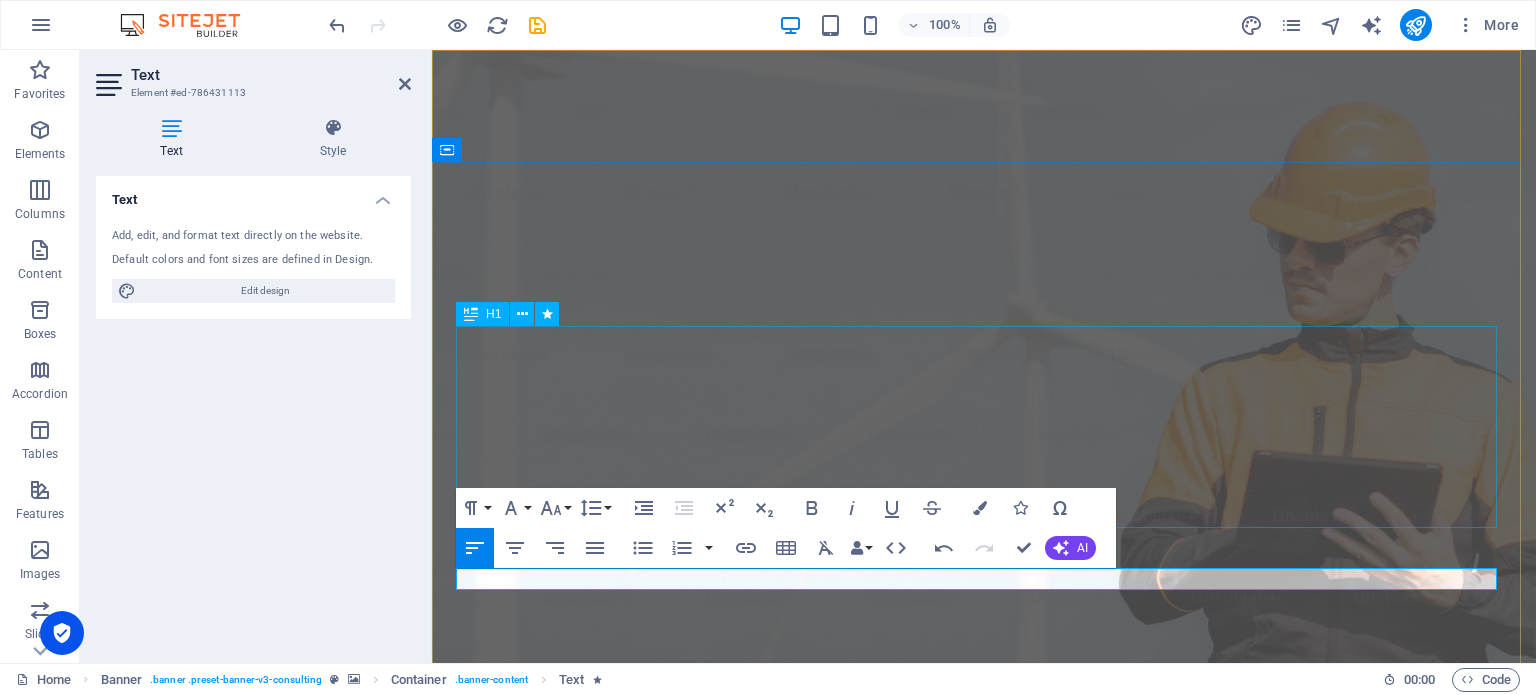 click on "Servicios en Ingeniería Eléctrica e Instrumentación" at bounding box center (984, 1241) 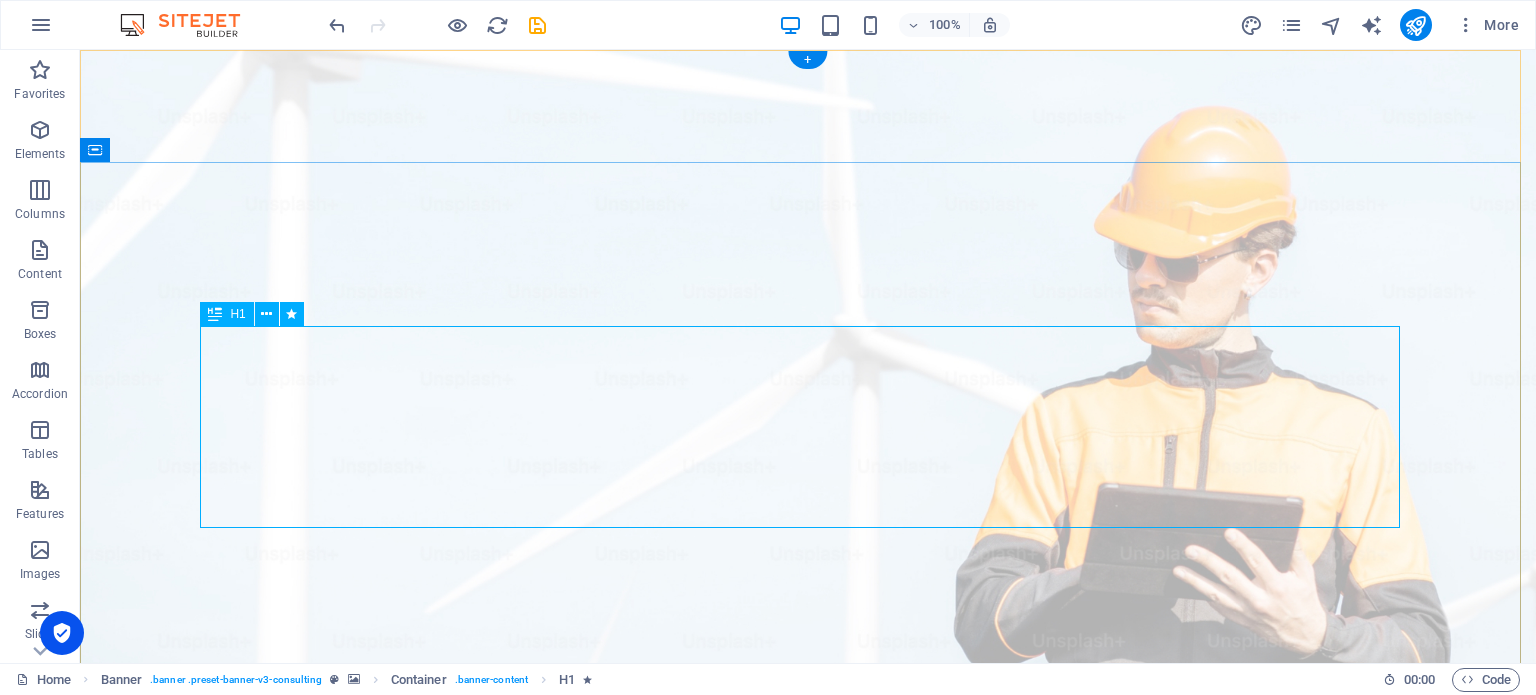 click on "Servicios en Ingeniería Eléctrica e Instrumentación" at bounding box center (808, 1241) 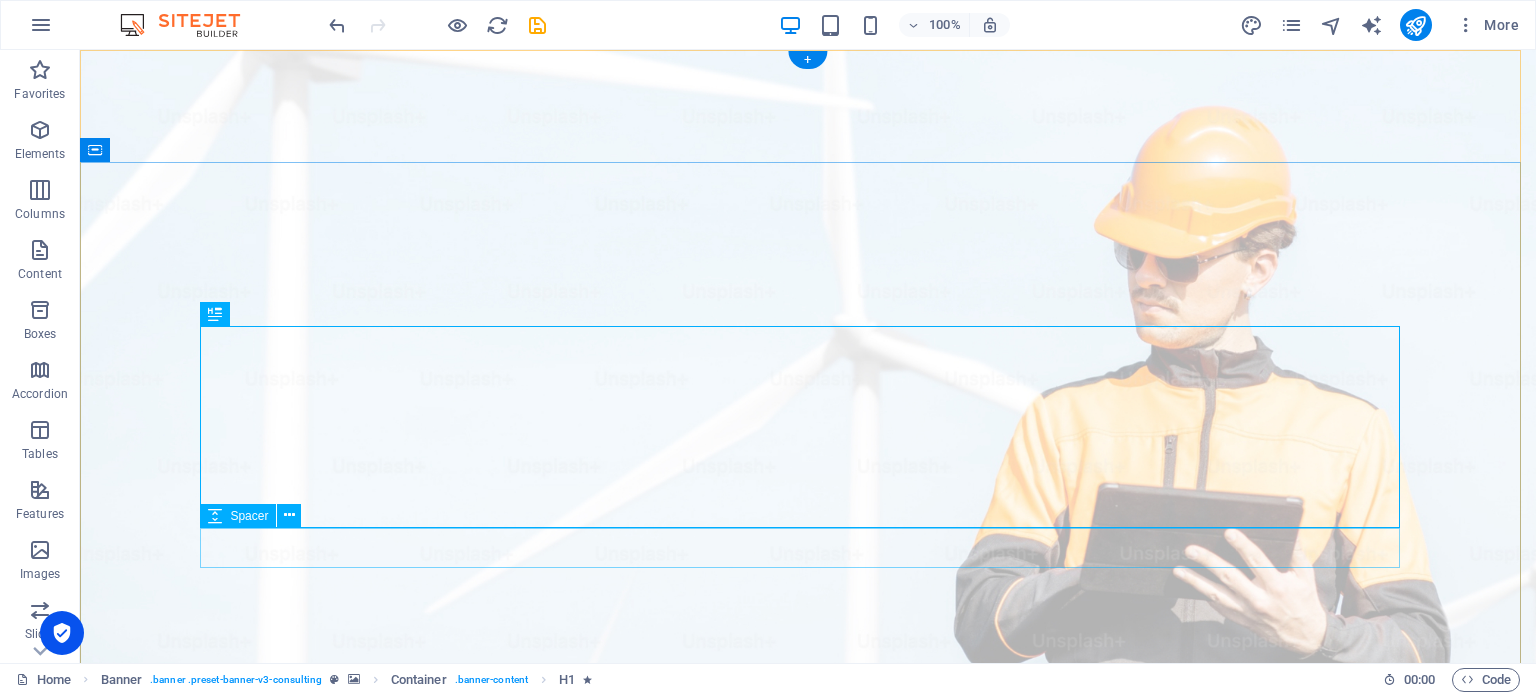 click at bounding box center (808, 1362) 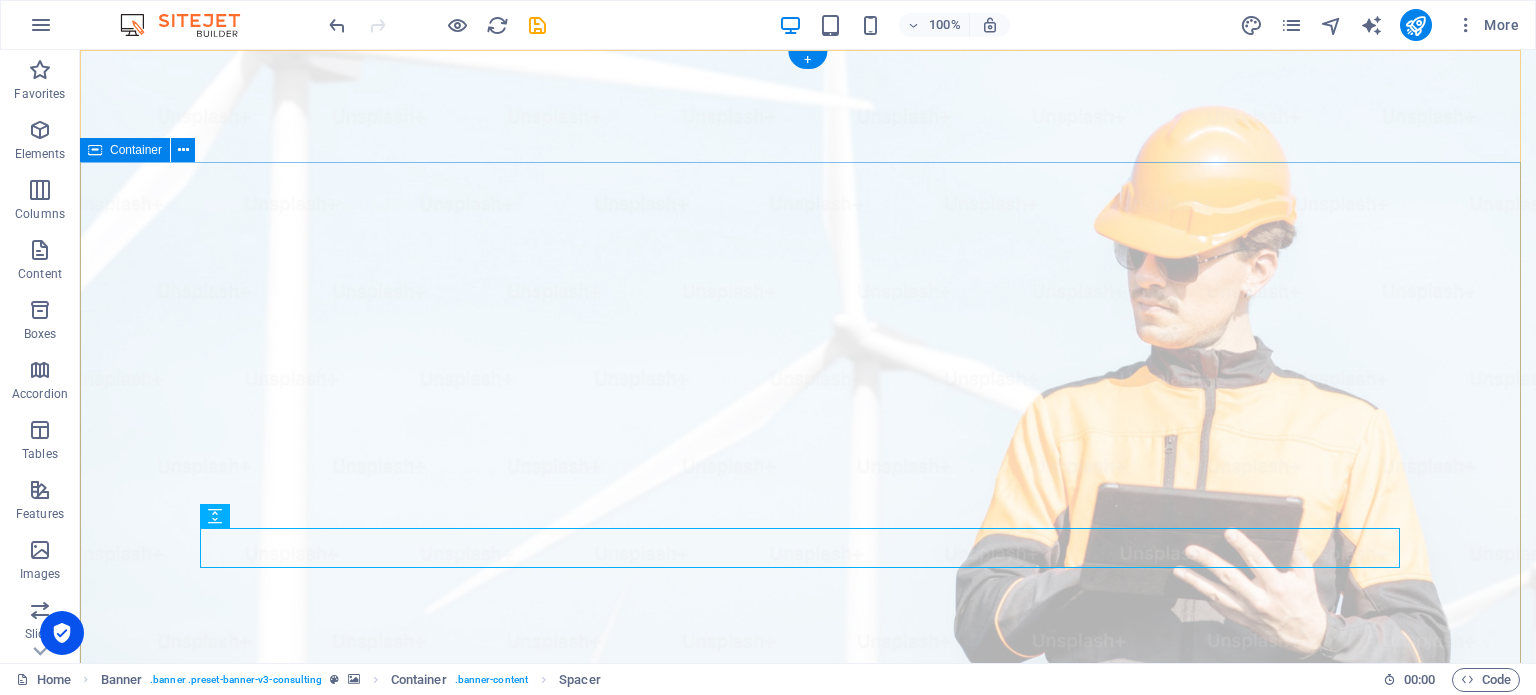 click on "Servicios en Ingeniería Eléctrica e Instrumentación Somos el mejor aliado para el Diseño, construcción y mantenimiento querequiere tu empresa! Get Started" at bounding box center [808, 1370] 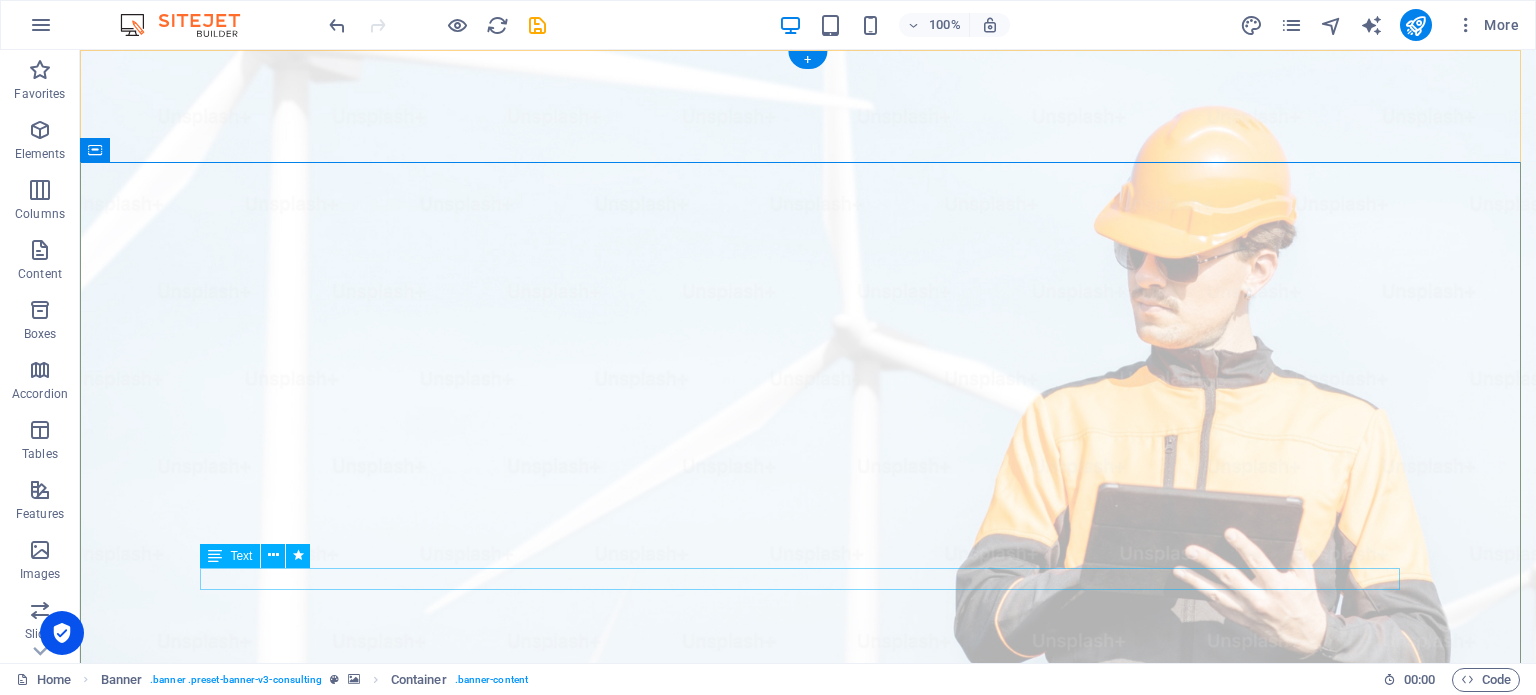 click on "Somos el mejor aliado para el Diseño, construcción y mantenimiento querequiere tu empresa!" at bounding box center (808, 1393) 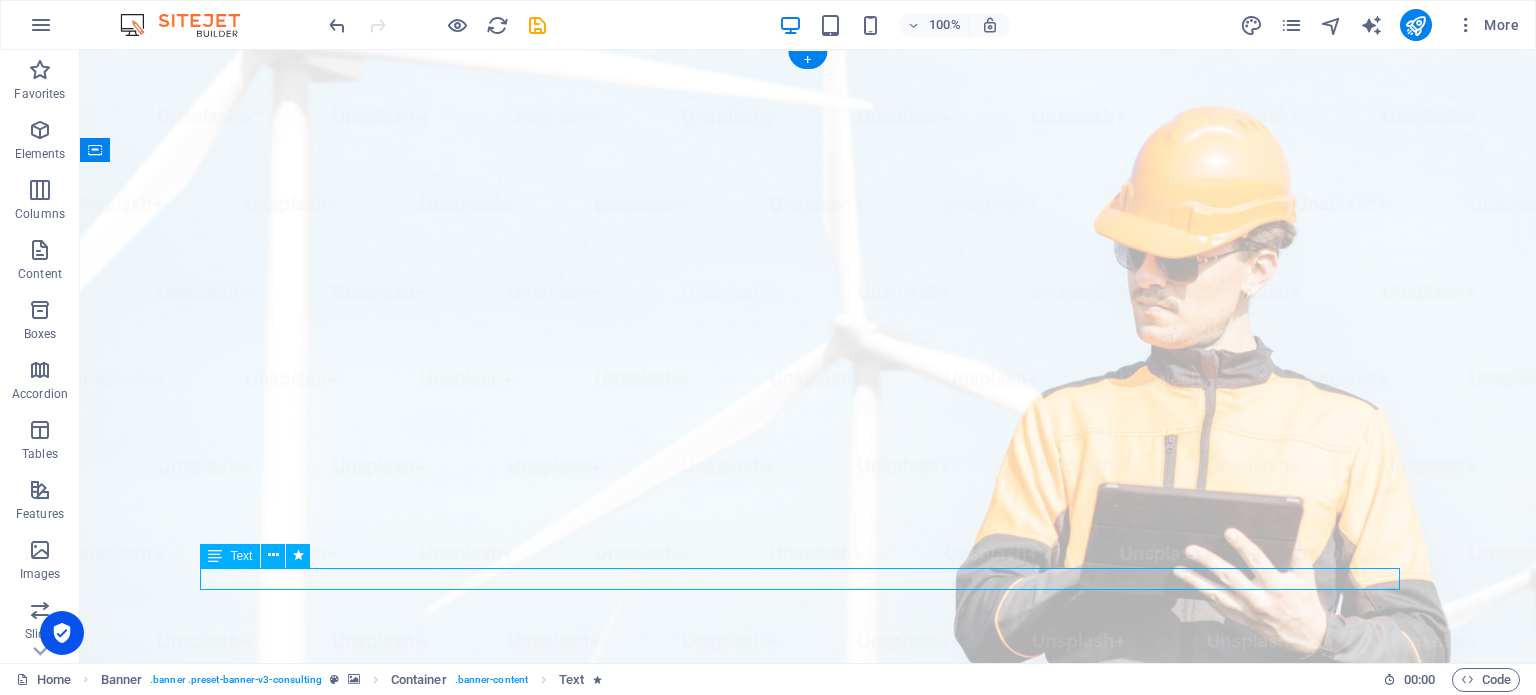click on "Somos el mejor aliado para el Diseño, construcción y mantenimiento querequiere tu empresa!" at bounding box center [808, 1393] 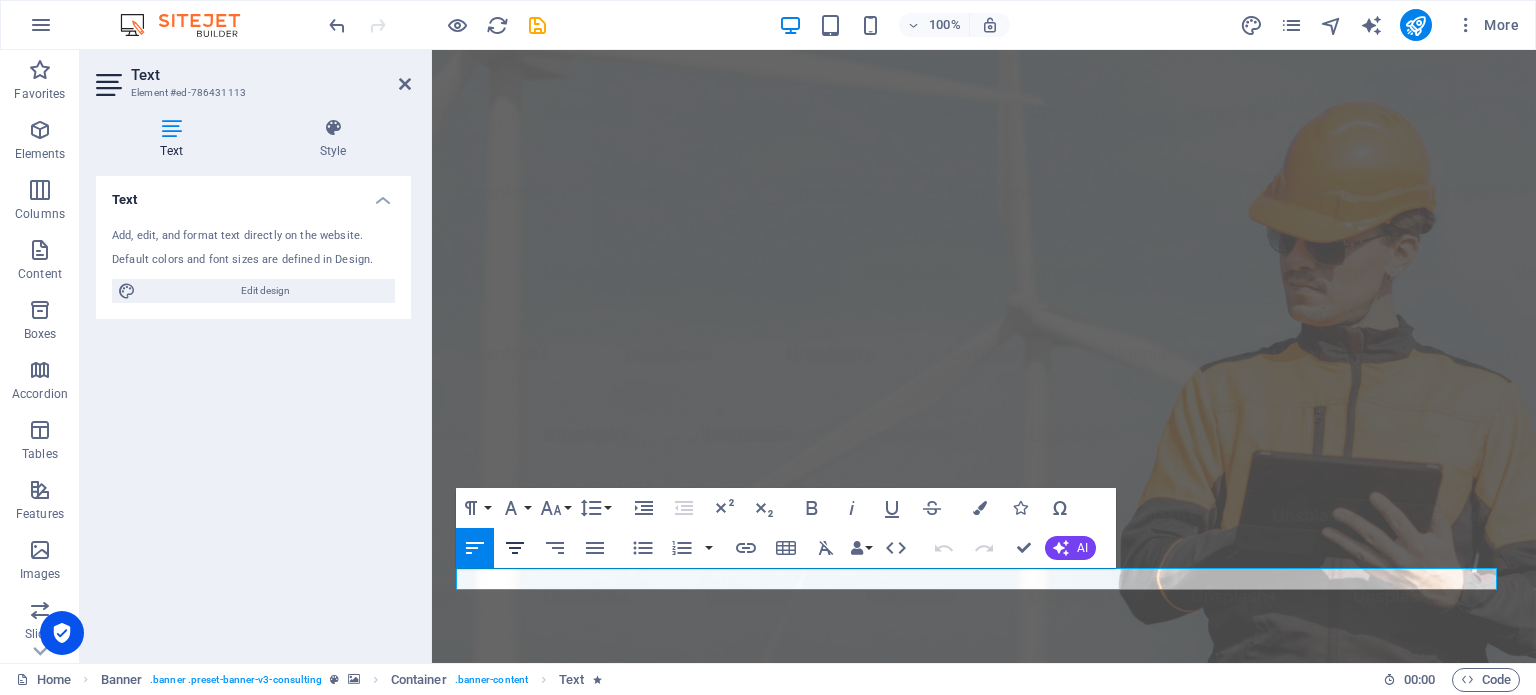 click 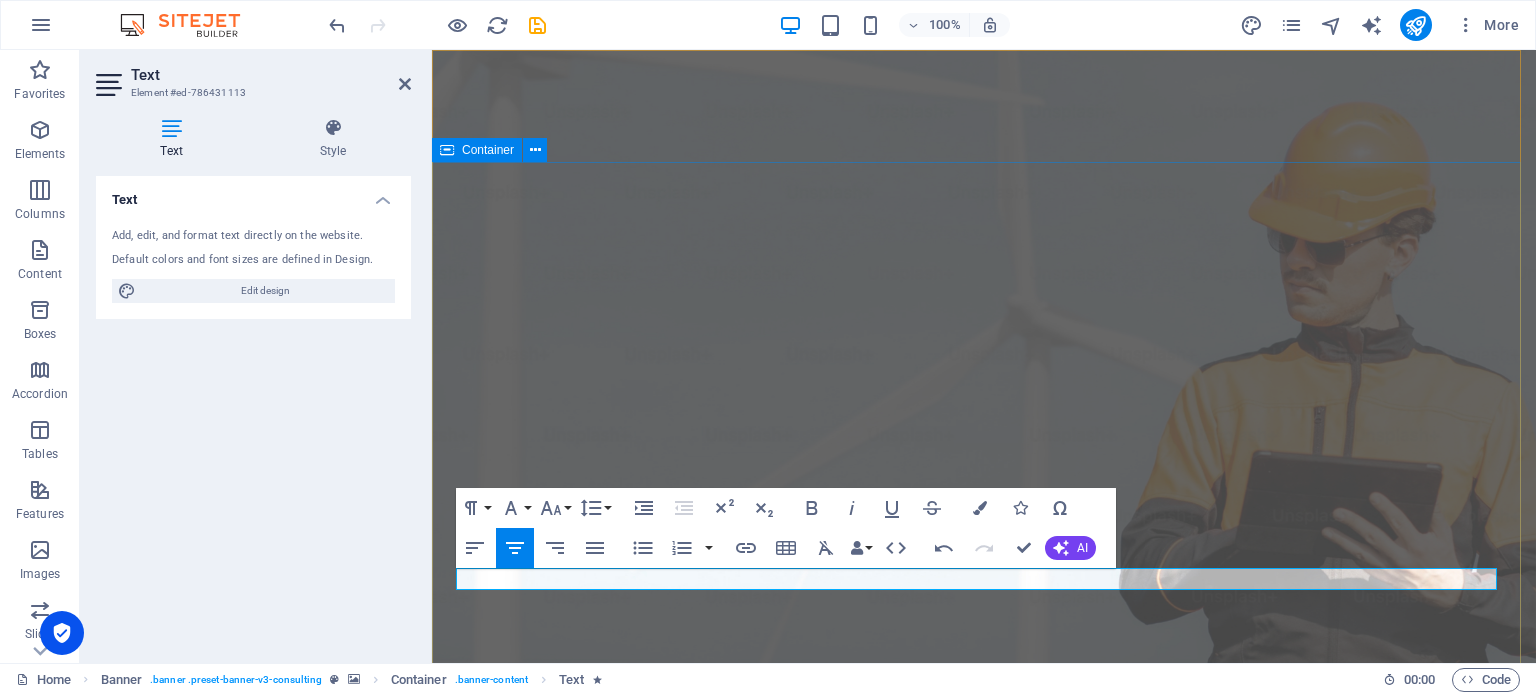 click on "Servicios en Ingeniería Eléctrica e Instrumentación Somos el mejor aliado para el Diseño, construcción y mantenimiento querequiere tu empresa! Get Started" at bounding box center (984, 1370) 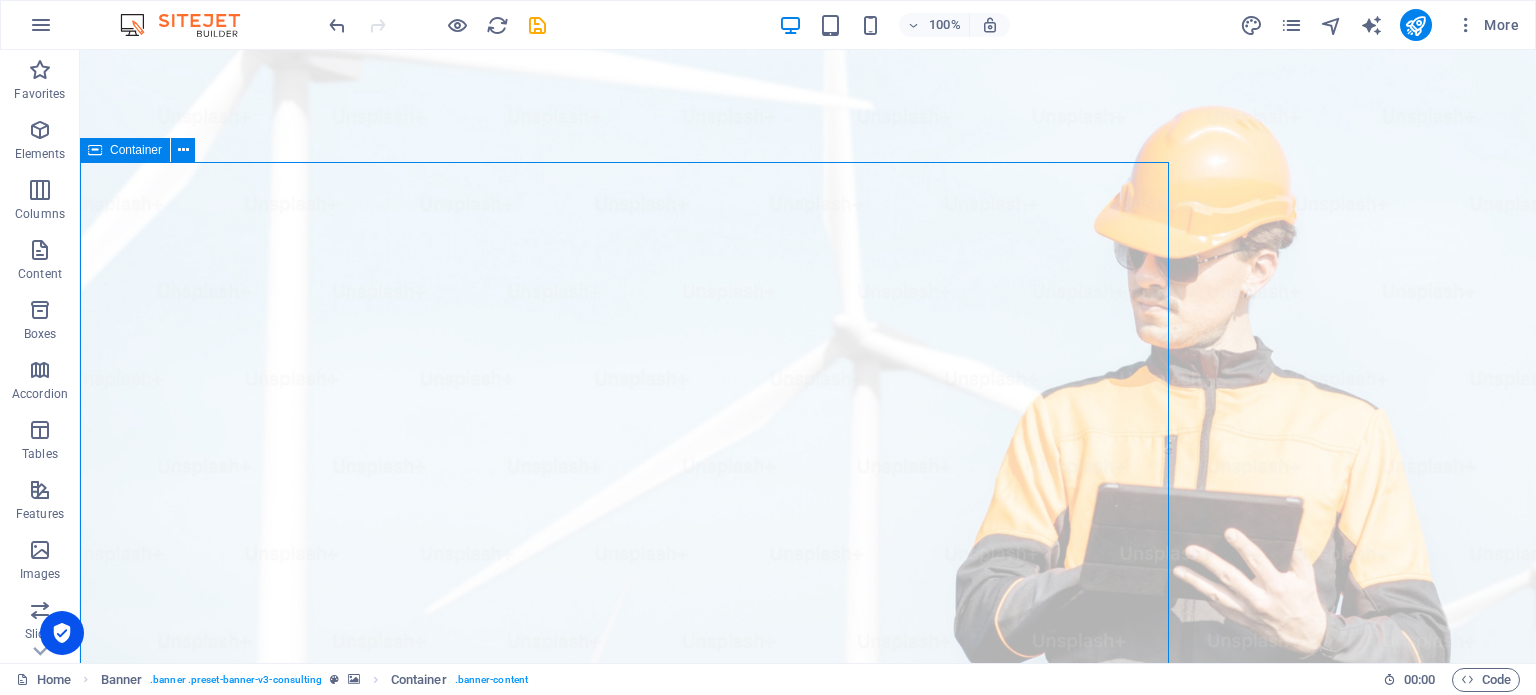 click on "Servicios en Ingeniería Eléctrica e Instrumentación Somos el mejor aliado para el Diseño, construcción y mantenimiento querequiere tu empresa! Get Started" at bounding box center (808, 1370) 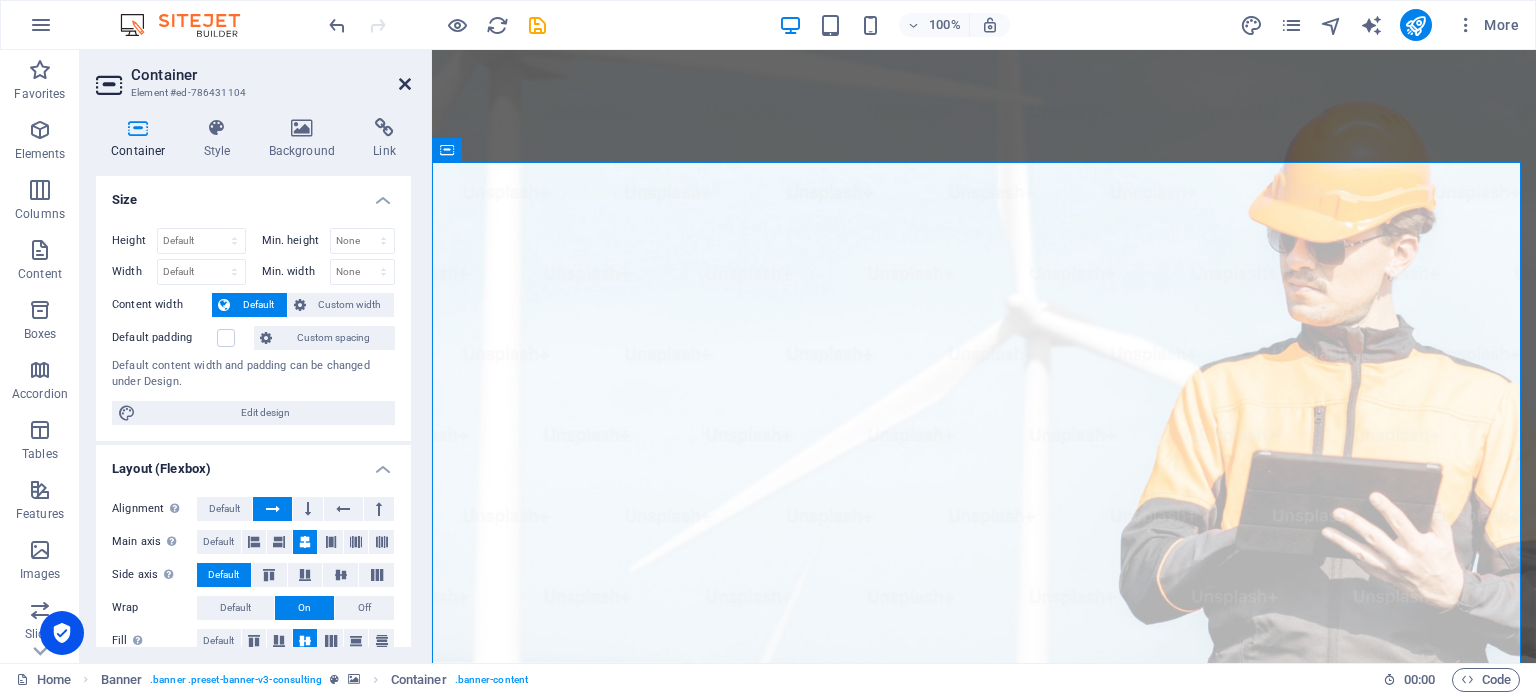 click at bounding box center (405, 84) 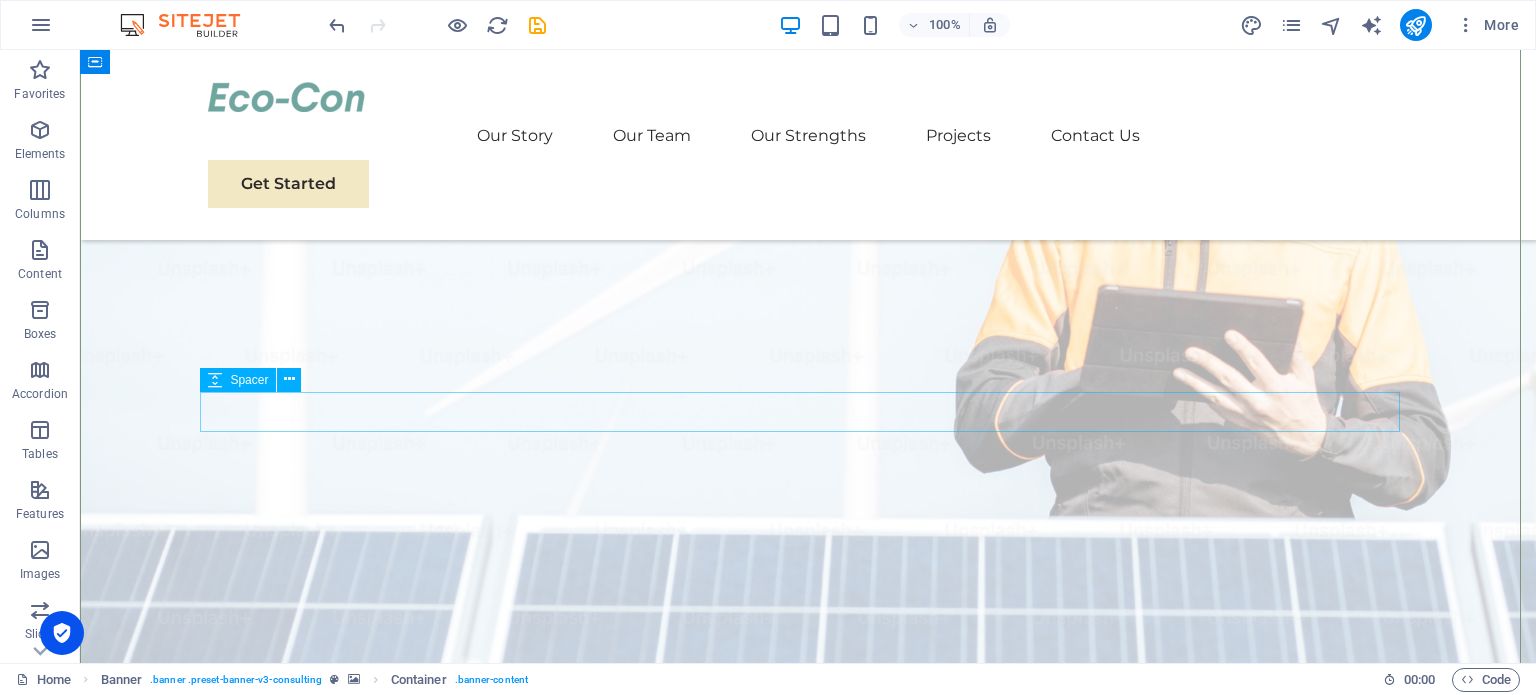scroll, scrollTop: 200, scrollLeft: 0, axis: vertical 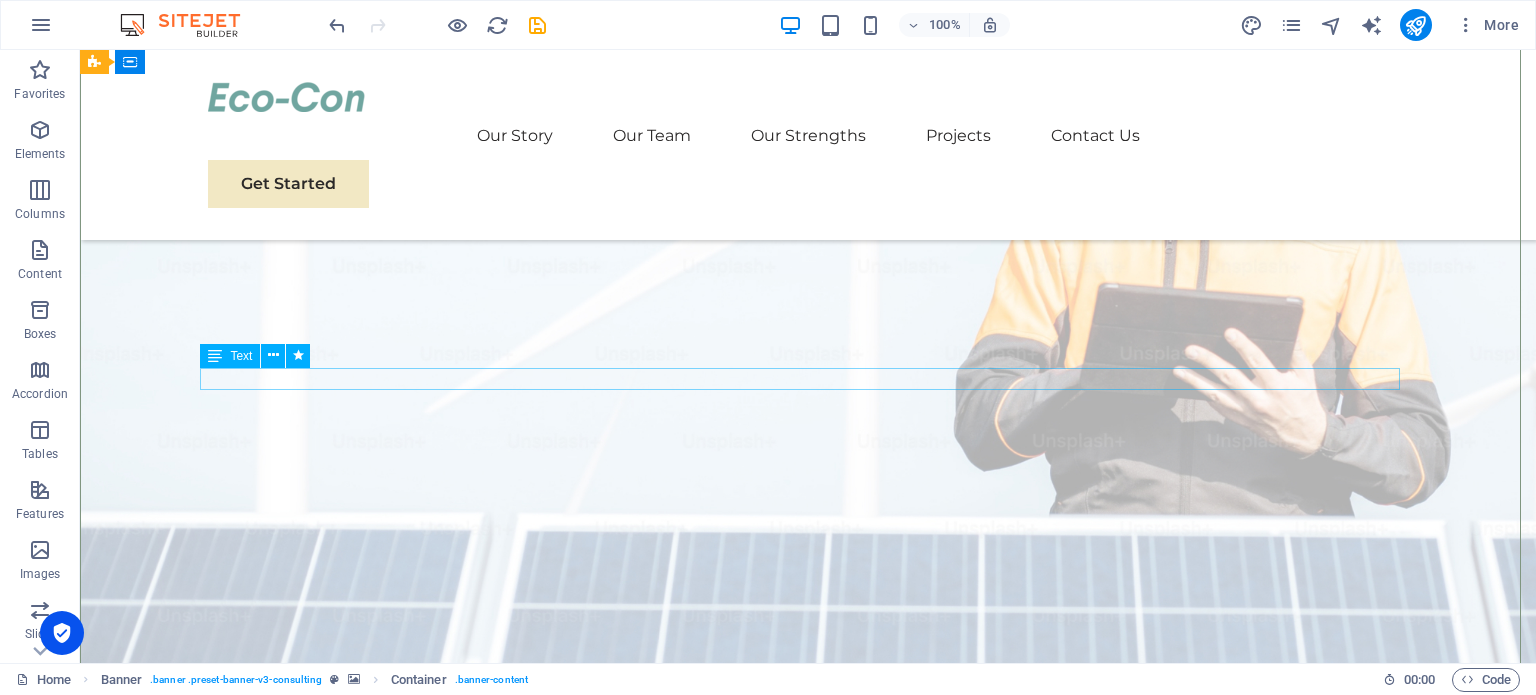 click on "Somos el mejor aliado para el Diseño, construcción y mantenimiento querequiere tu empresa!" at bounding box center (808, 1115) 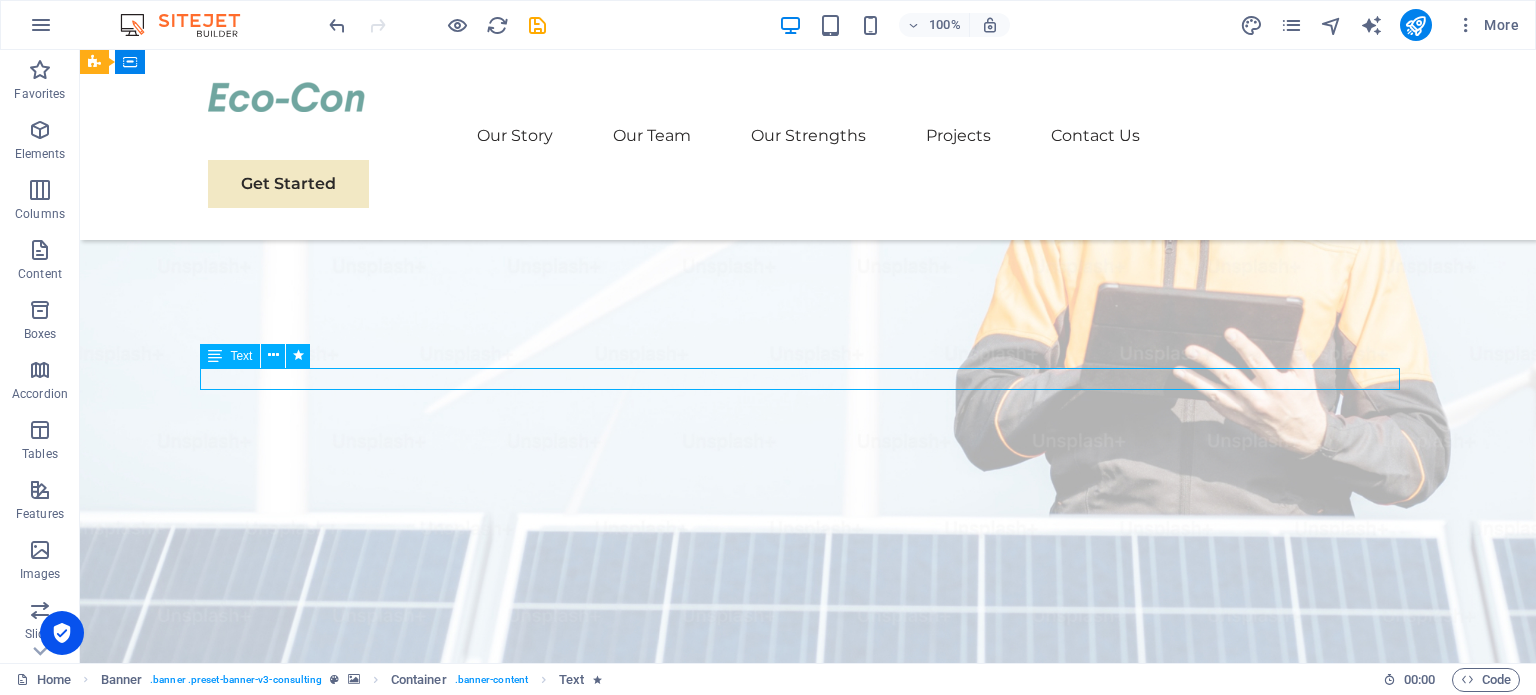 click on "Somos el mejor aliado para el Diseño, construcción y mantenimiento querequiere tu empresa!" at bounding box center [808, 1115] 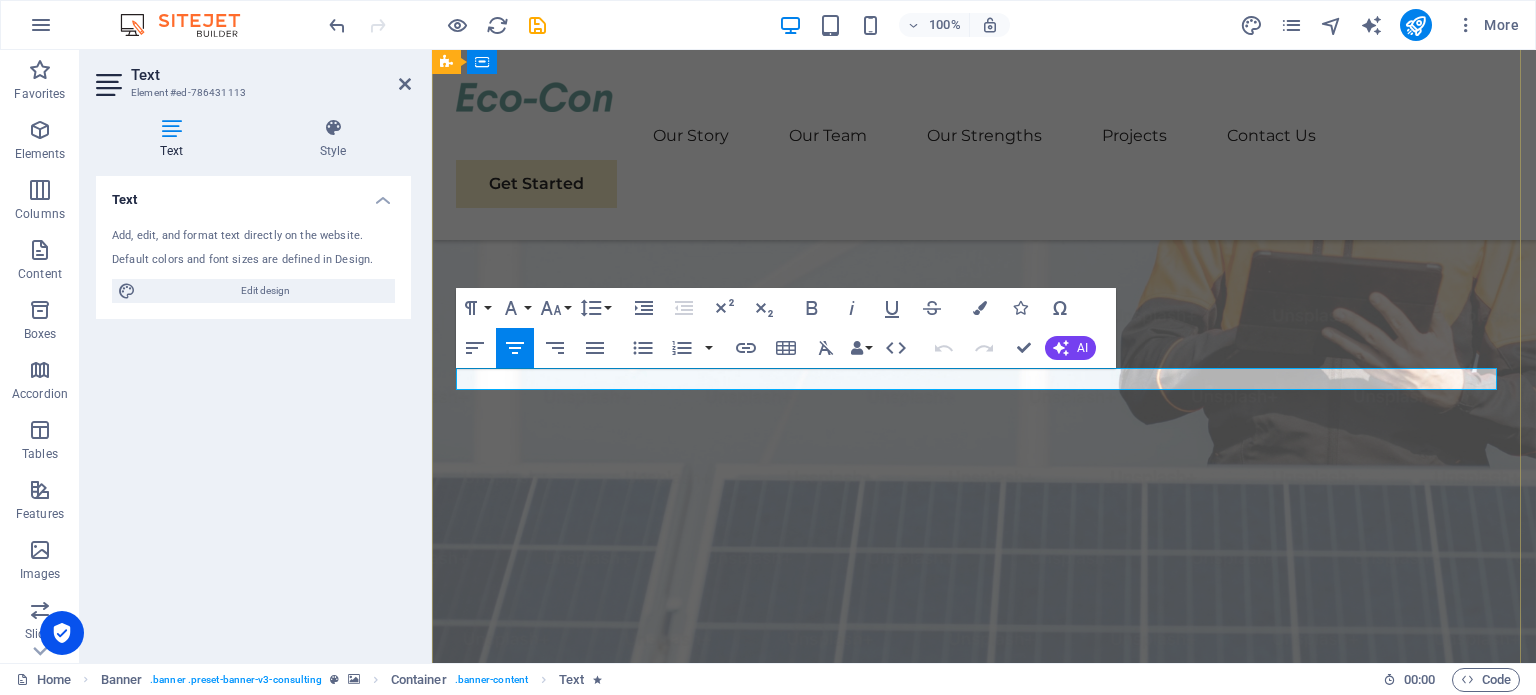 click on "Somos el mejor aliado para el Diseño, construcción y mantenimiento querequiere tu empresa!" at bounding box center (984, 1115) 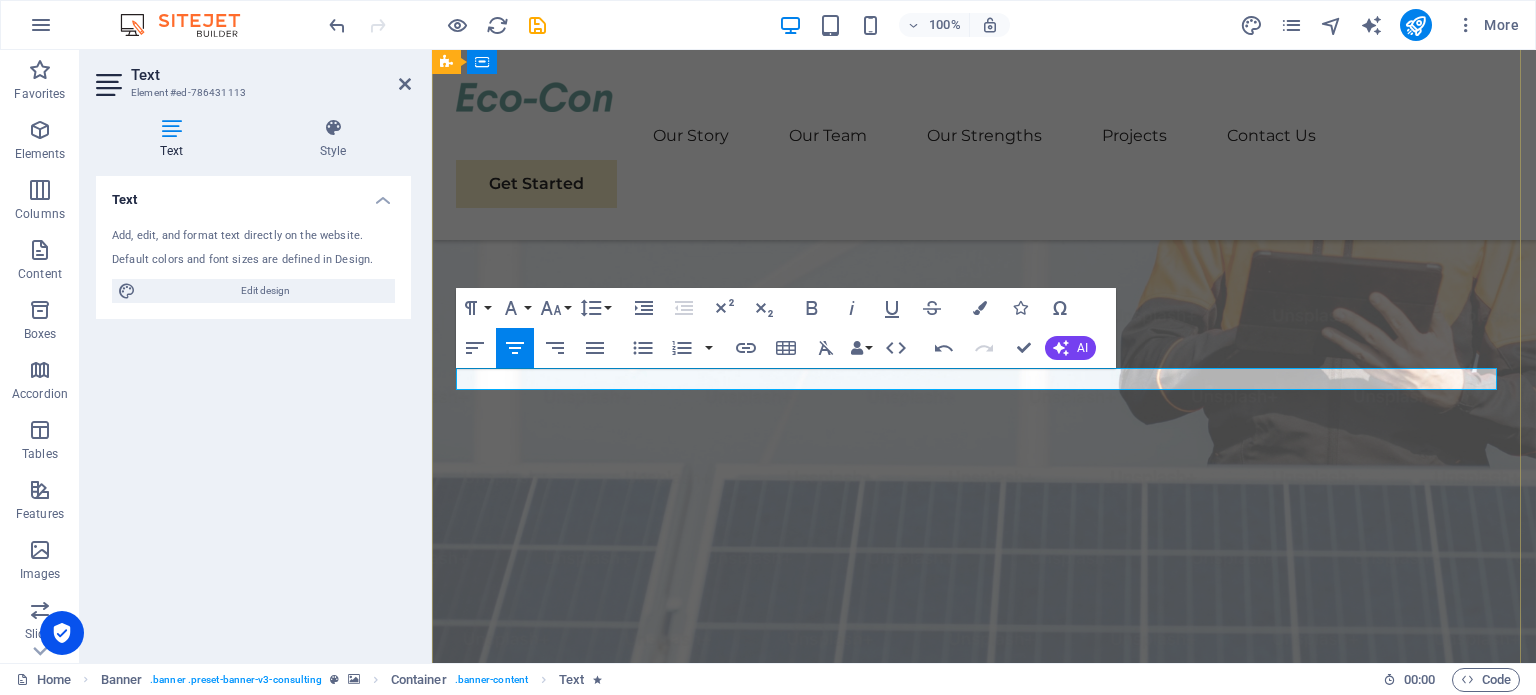 click on "Somos el mejor aliado para el Diseño, construcción y mantenimiento que  requiere tu empresa!" at bounding box center [984, 1115] 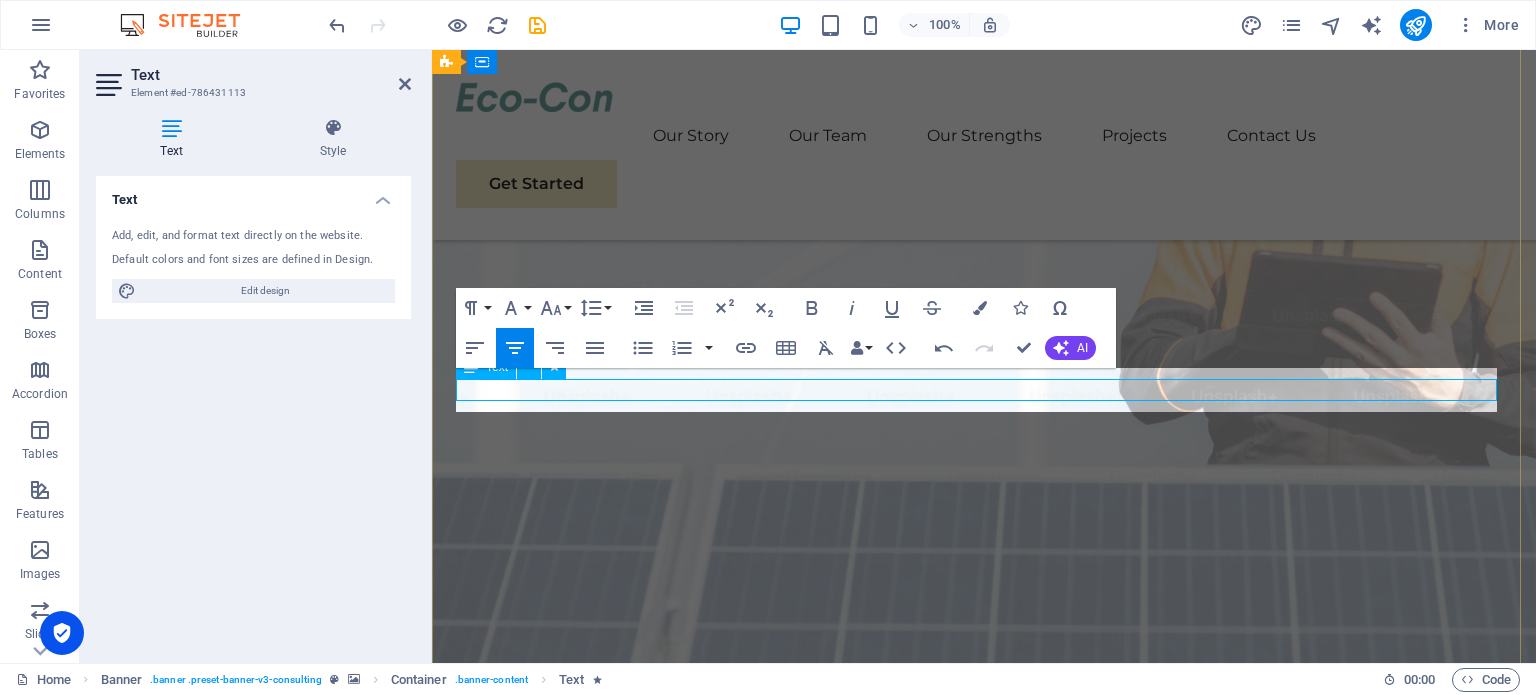 scroll, scrollTop: 188, scrollLeft: 0, axis: vertical 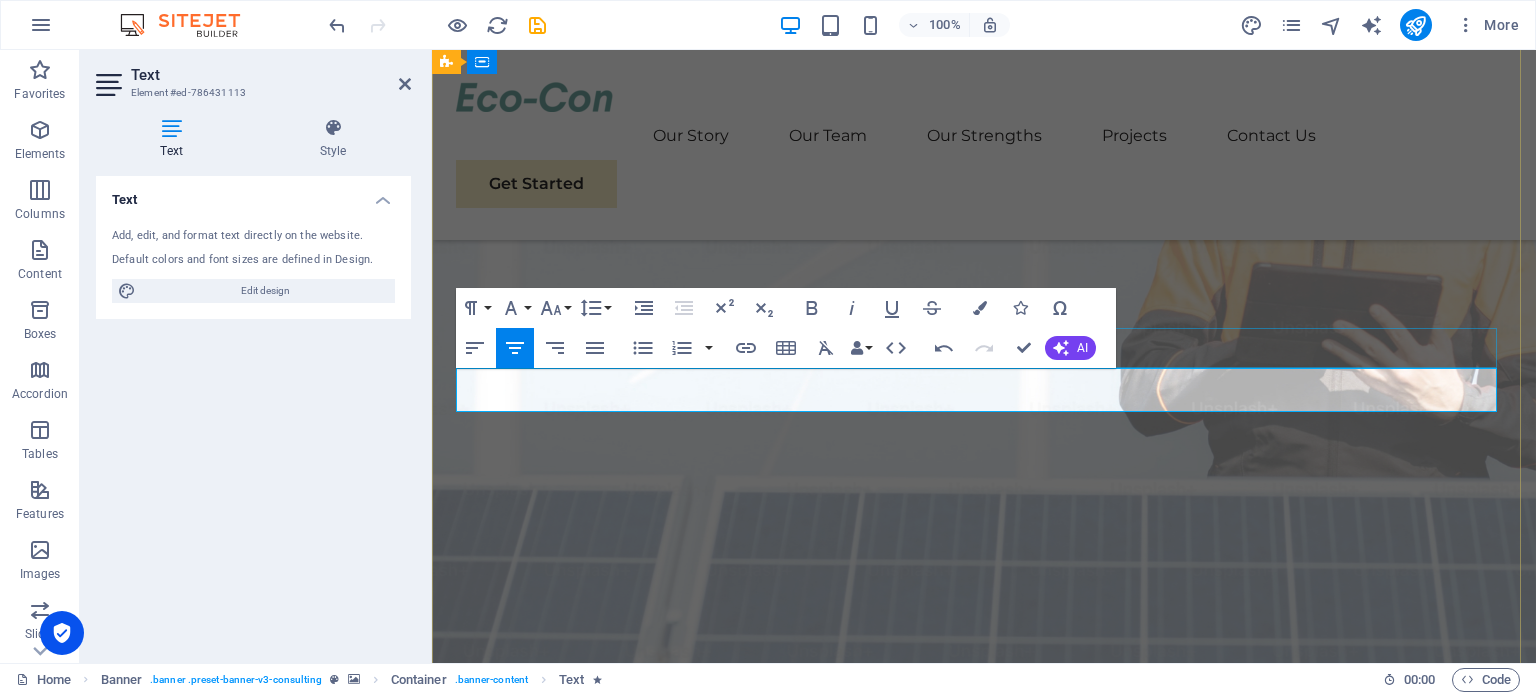 click at bounding box center [984, 1096] 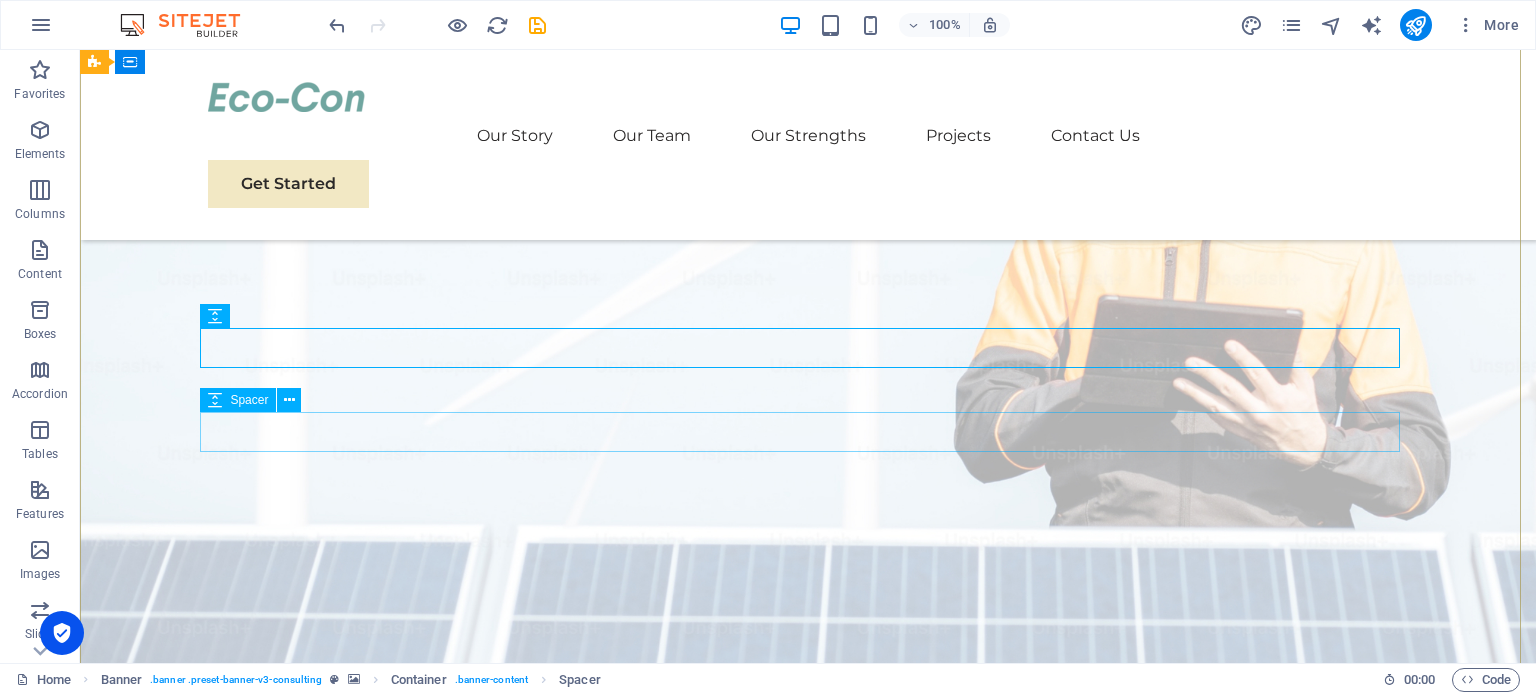 click at bounding box center [808, 1180] 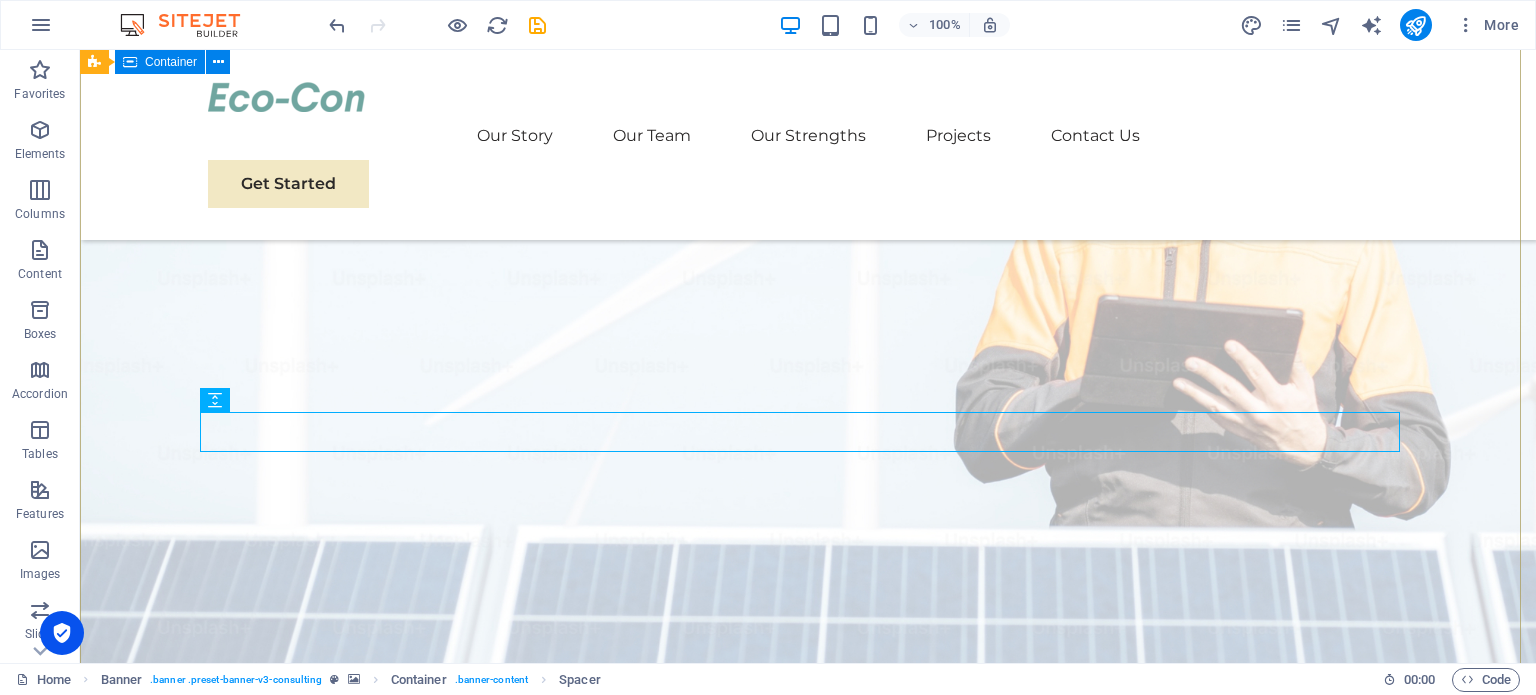 click on "Servicios en Ingeniería Eléctrica e Instrumentación Somos el mejor aliado para el Diseño, construcción y mantenimiento de facilidades eléctricas, civiles, mecánicas e instrumentación que requiere tu empresa! Get Started" at bounding box center (808, 1059) 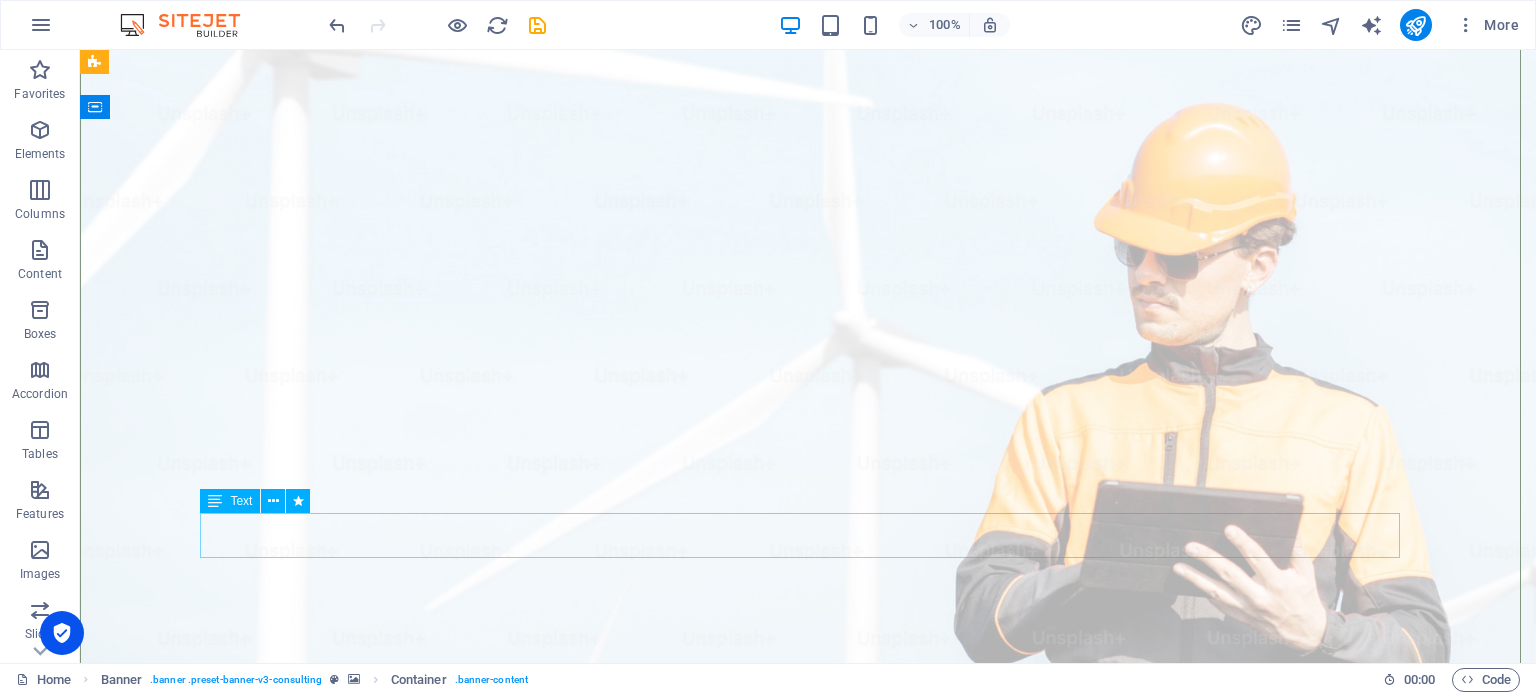 scroll, scrollTop: 0, scrollLeft: 0, axis: both 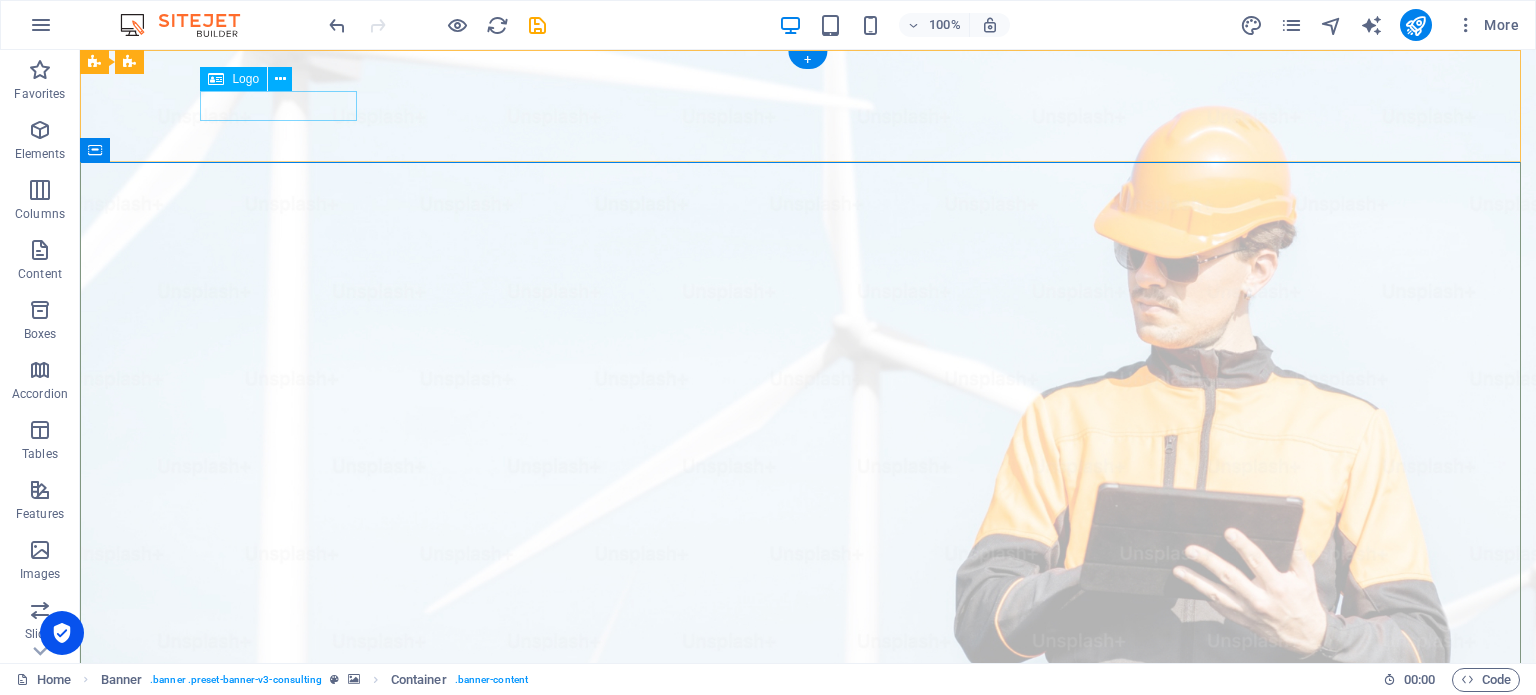 click at bounding box center (808, 997) 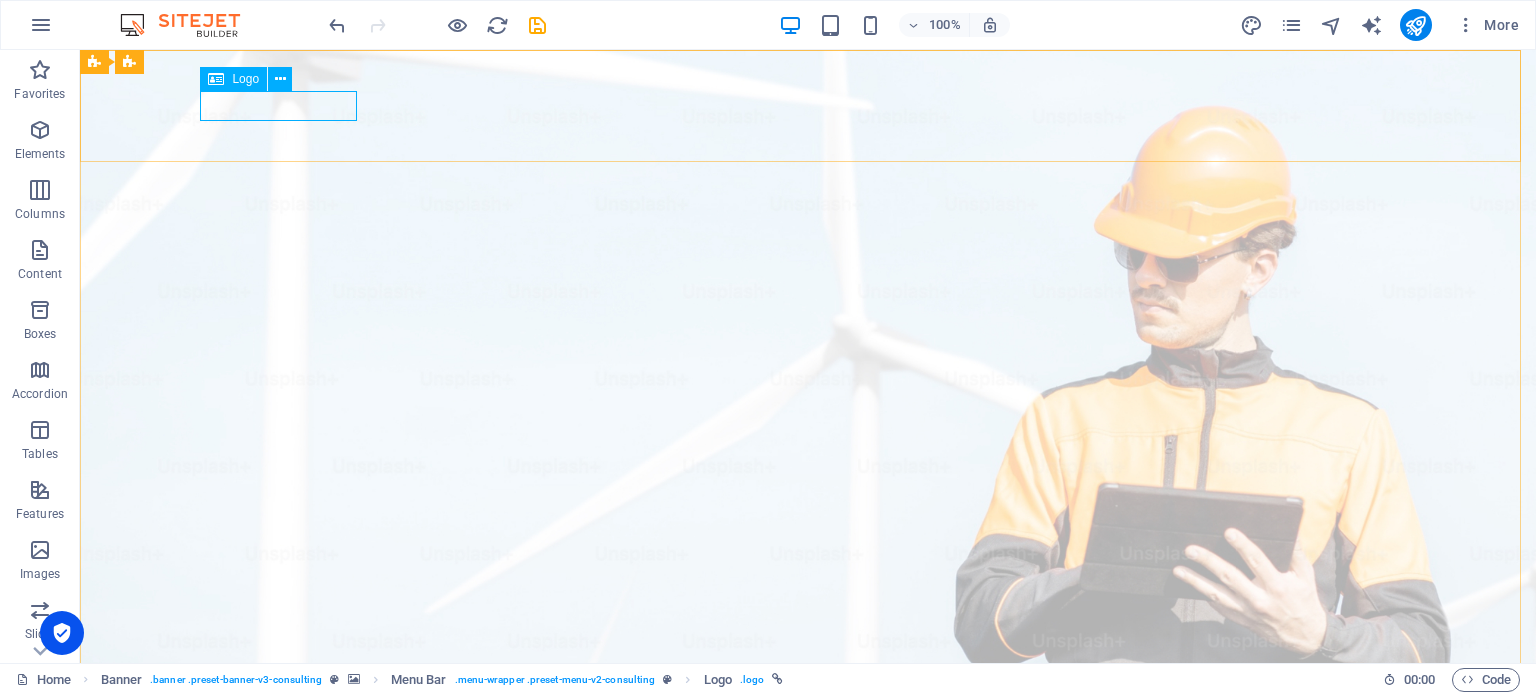 click at bounding box center [216, 79] 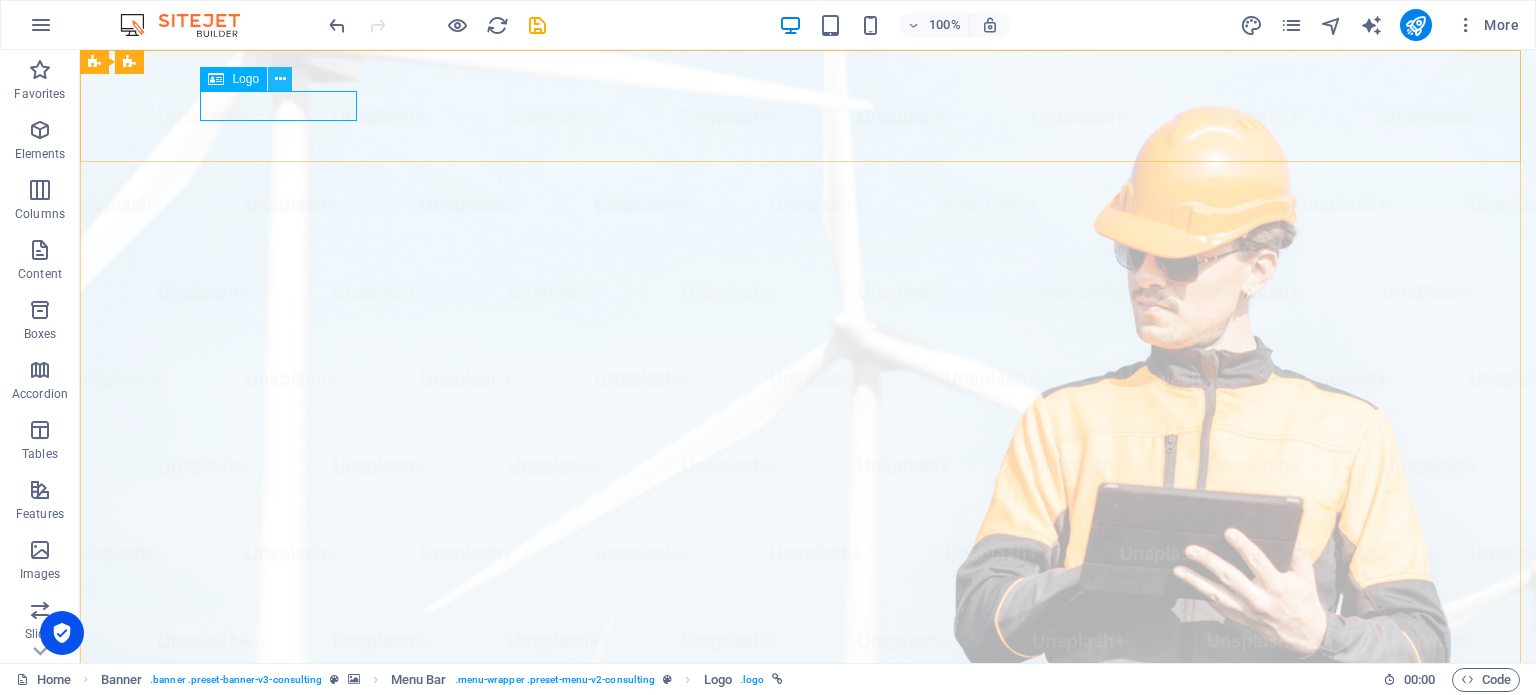 click at bounding box center [280, 79] 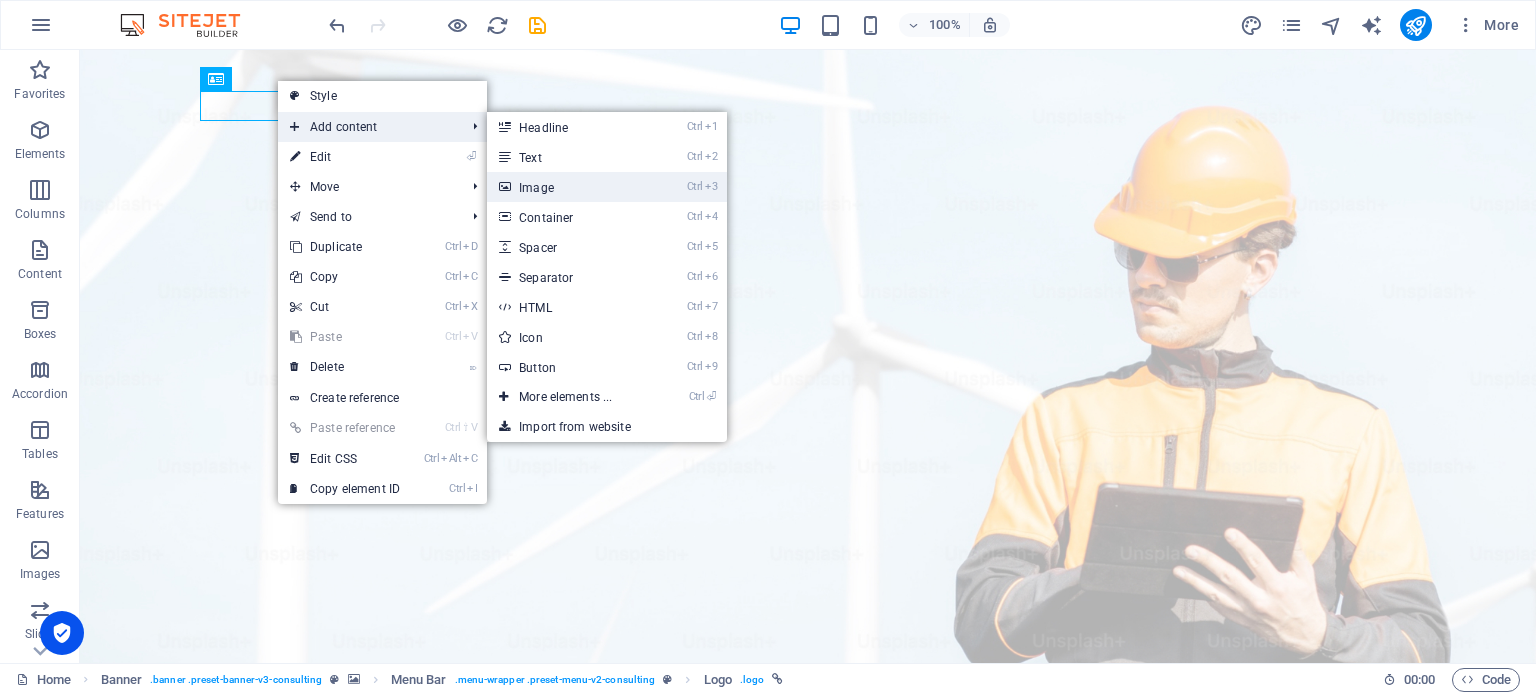 click on "Ctrl 3  Image" at bounding box center (569, 187) 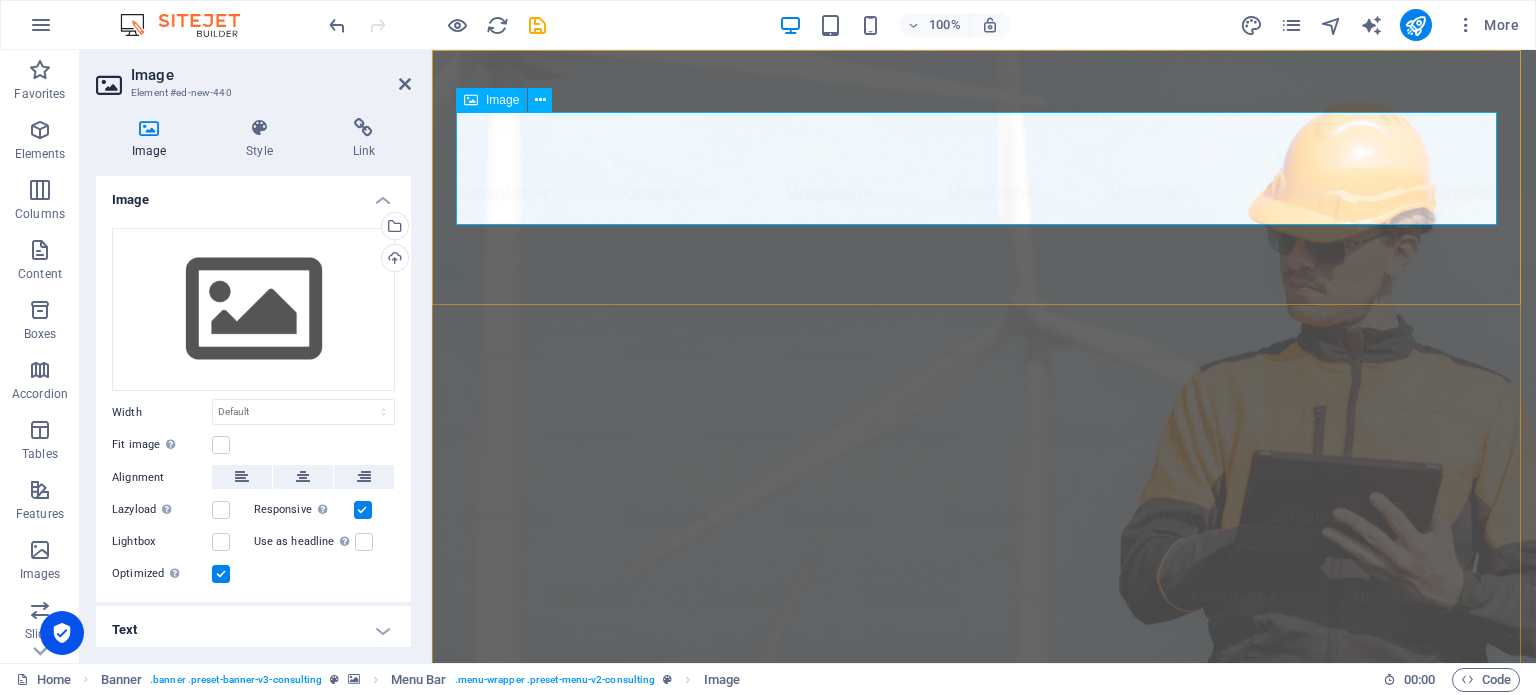click at bounding box center [984, 1124] 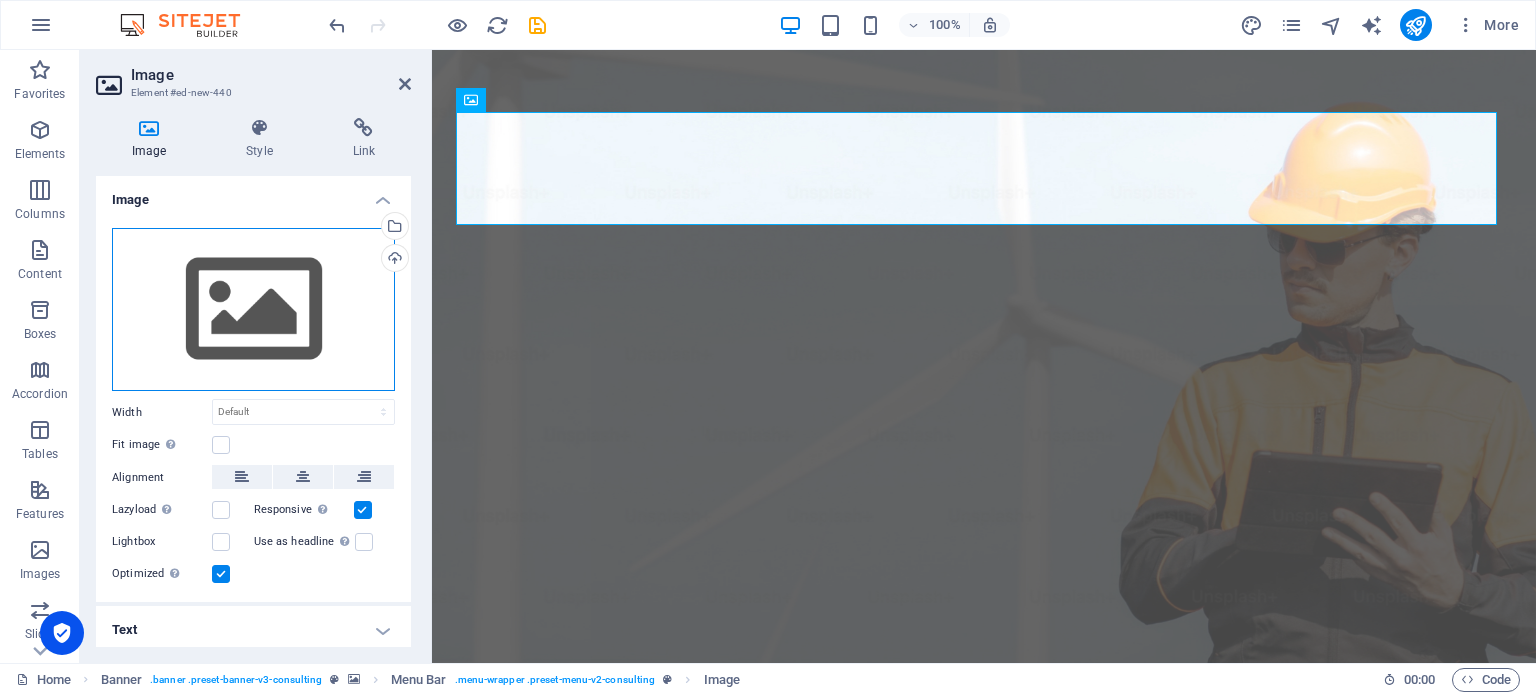 click on "Drag files here, click to choose files or select files from Files or our free stock photos & videos" at bounding box center (253, 310) 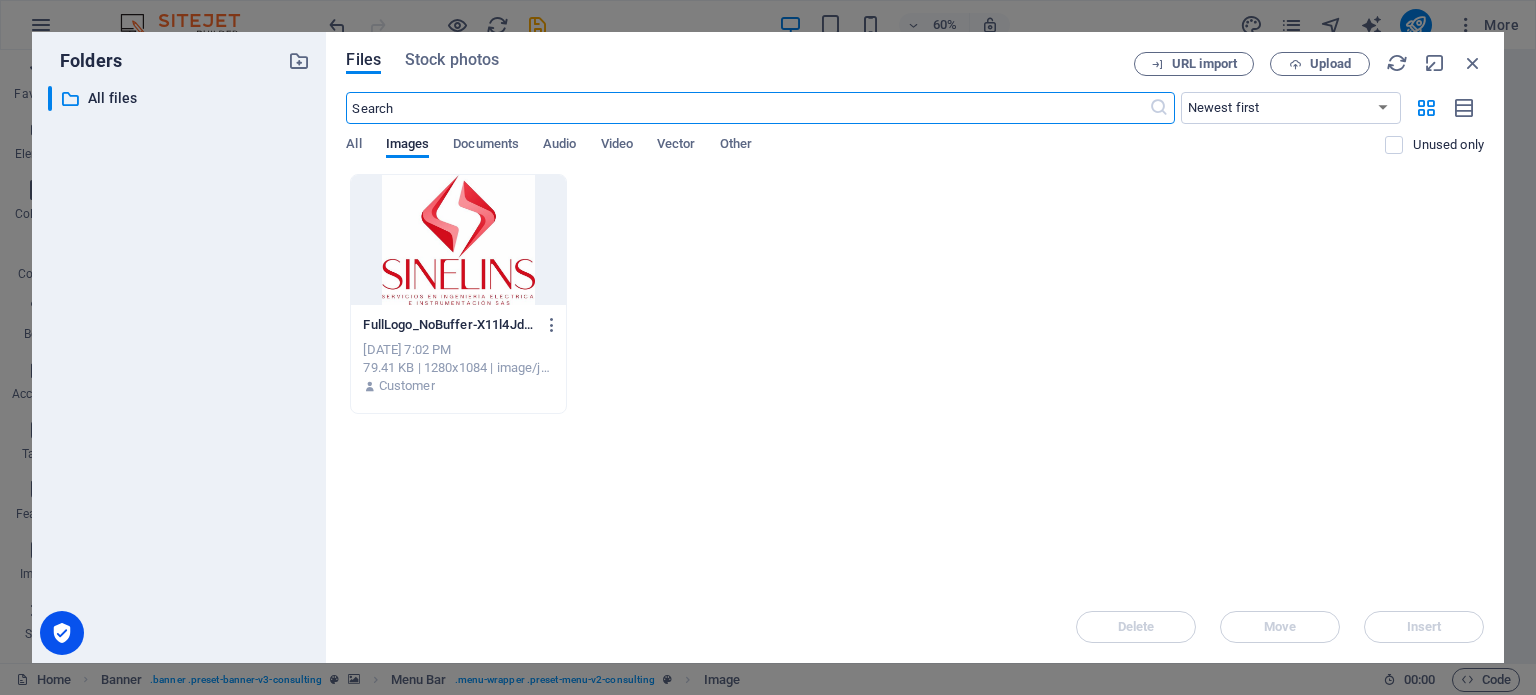 click at bounding box center [458, 240] 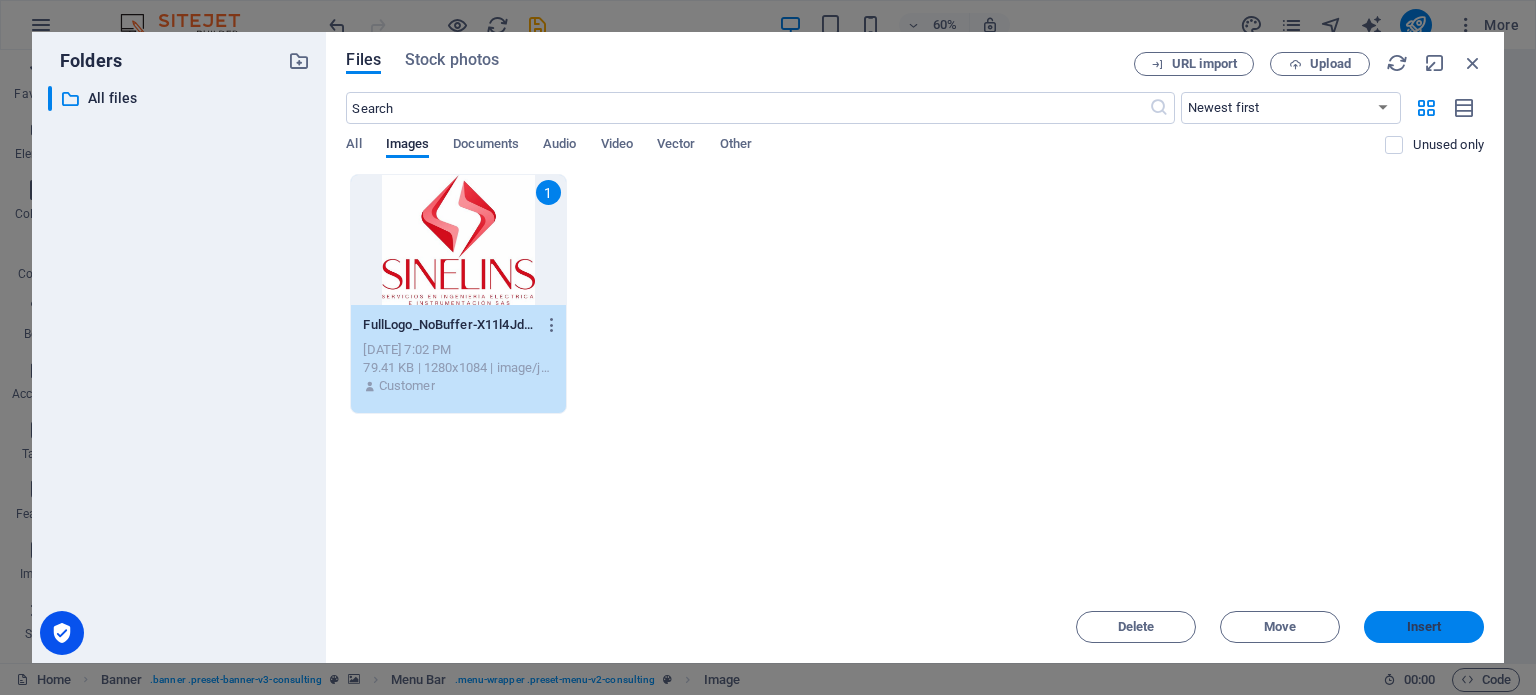 click on "Insert" at bounding box center (1424, 627) 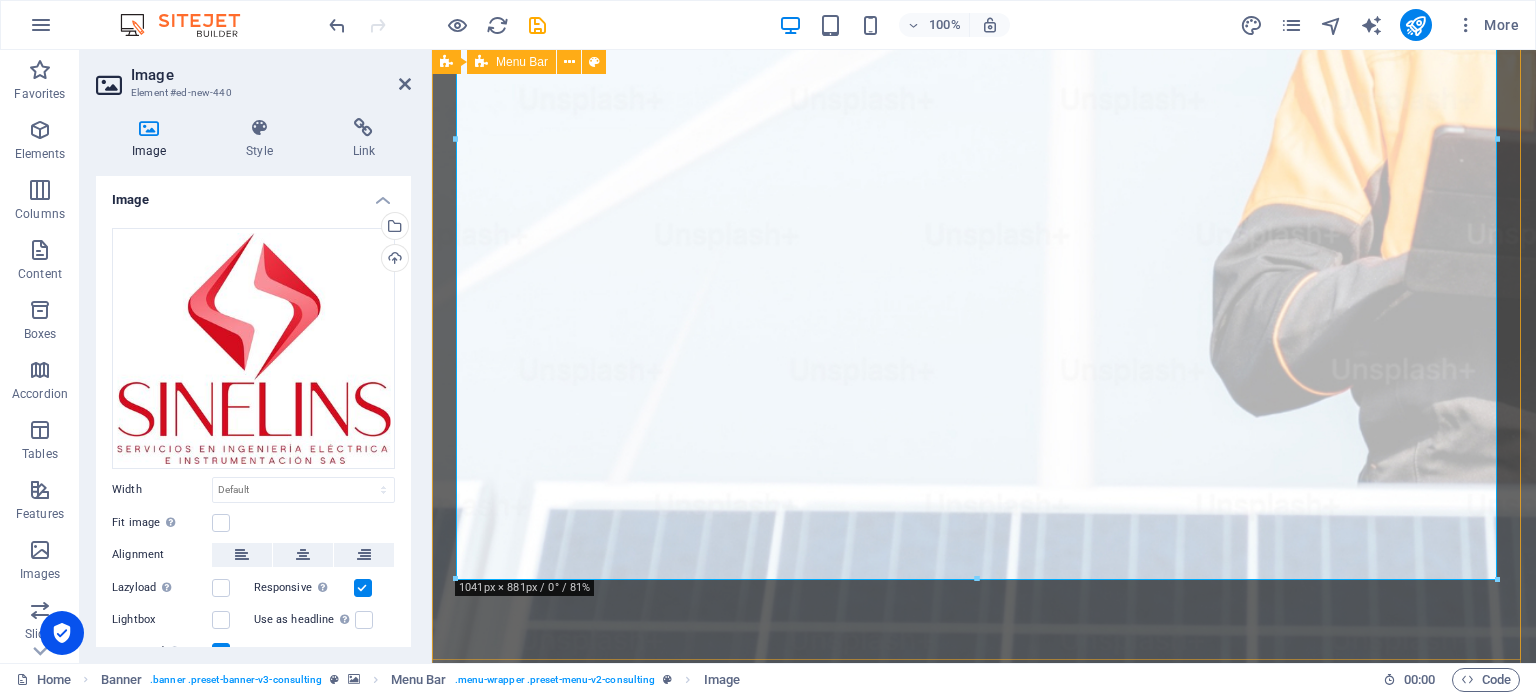 scroll, scrollTop: 600, scrollLeft: 0, axis: vertical 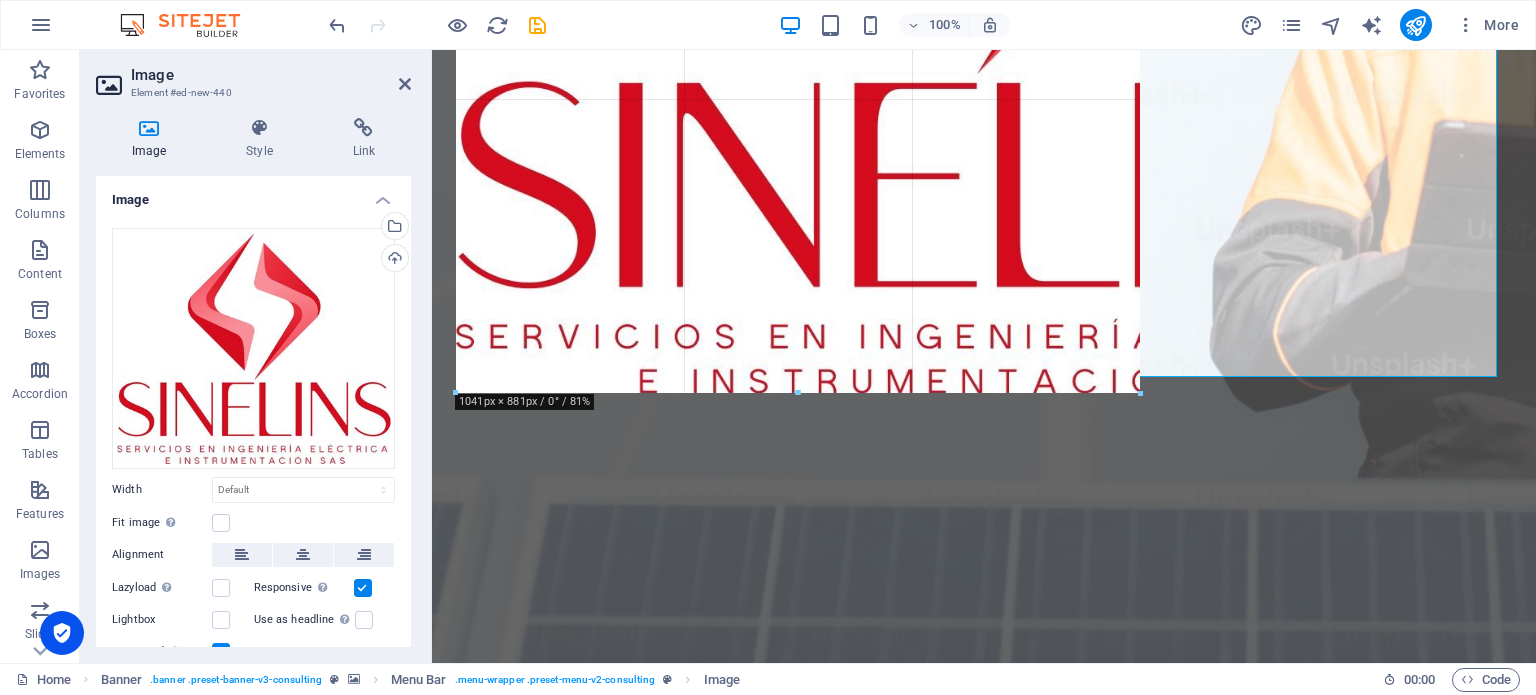 drag, startPoint x: 1493, startPoint y: 390, endPoint x: 352, endPoint y: 114, distance: 1173.9067 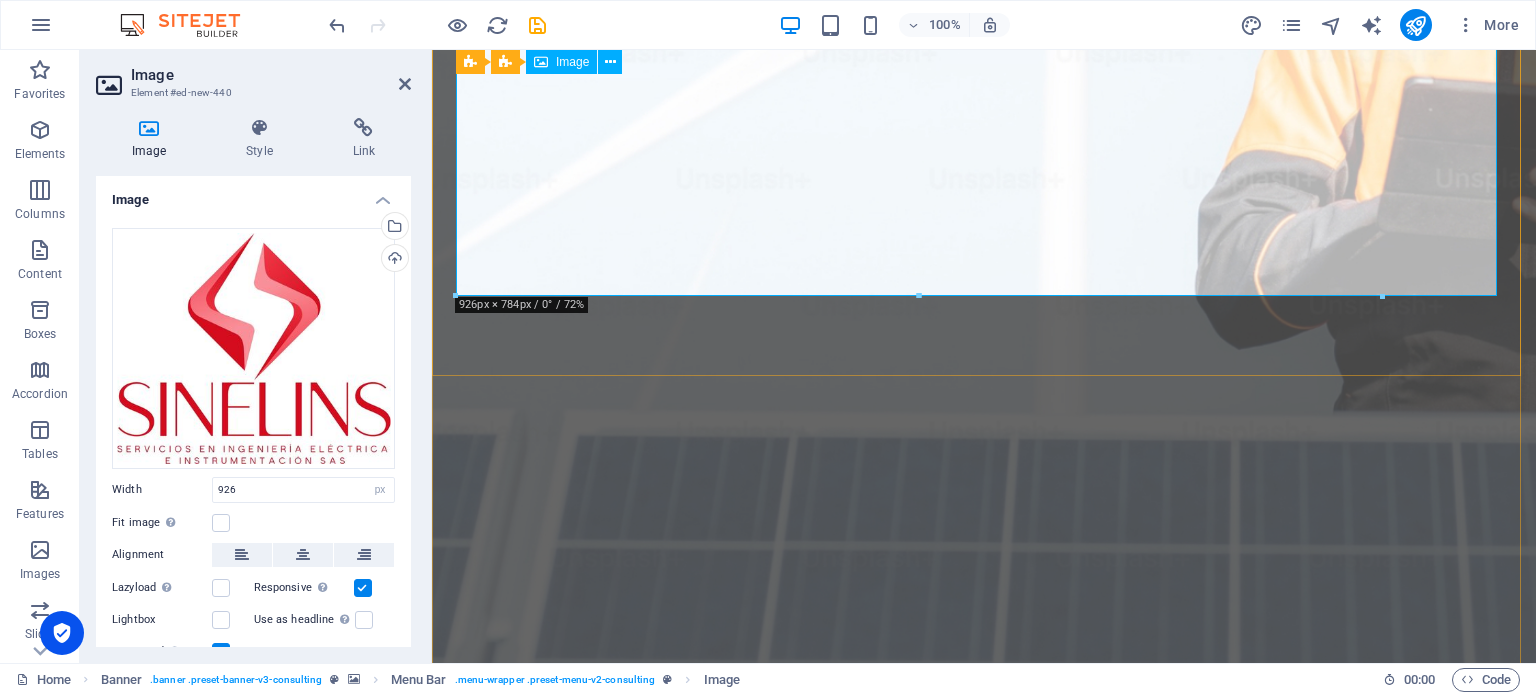 click at bounding box center (984, 1312) 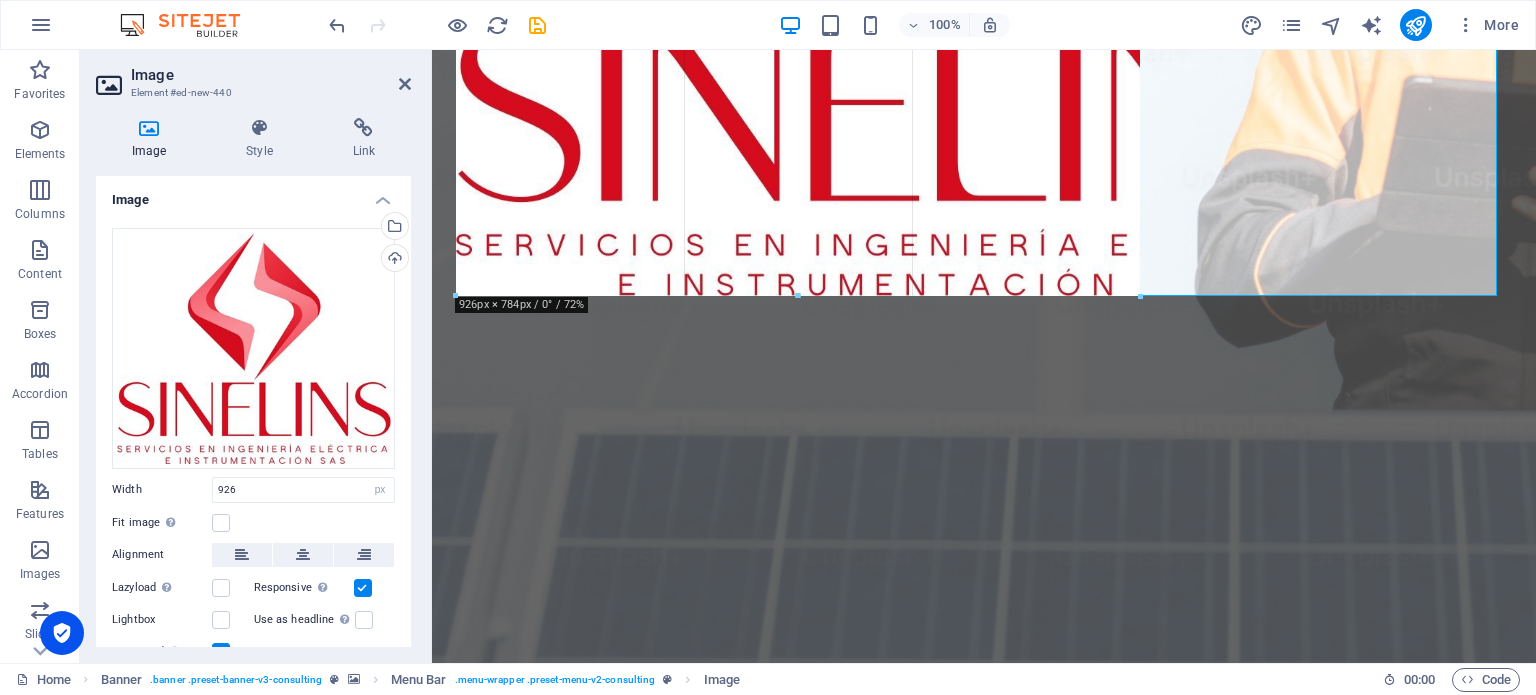 drag, startPoint x: 1379, startPoint y: 293, endPoint x: 947, endPoint y: 87, distance: 478.60214 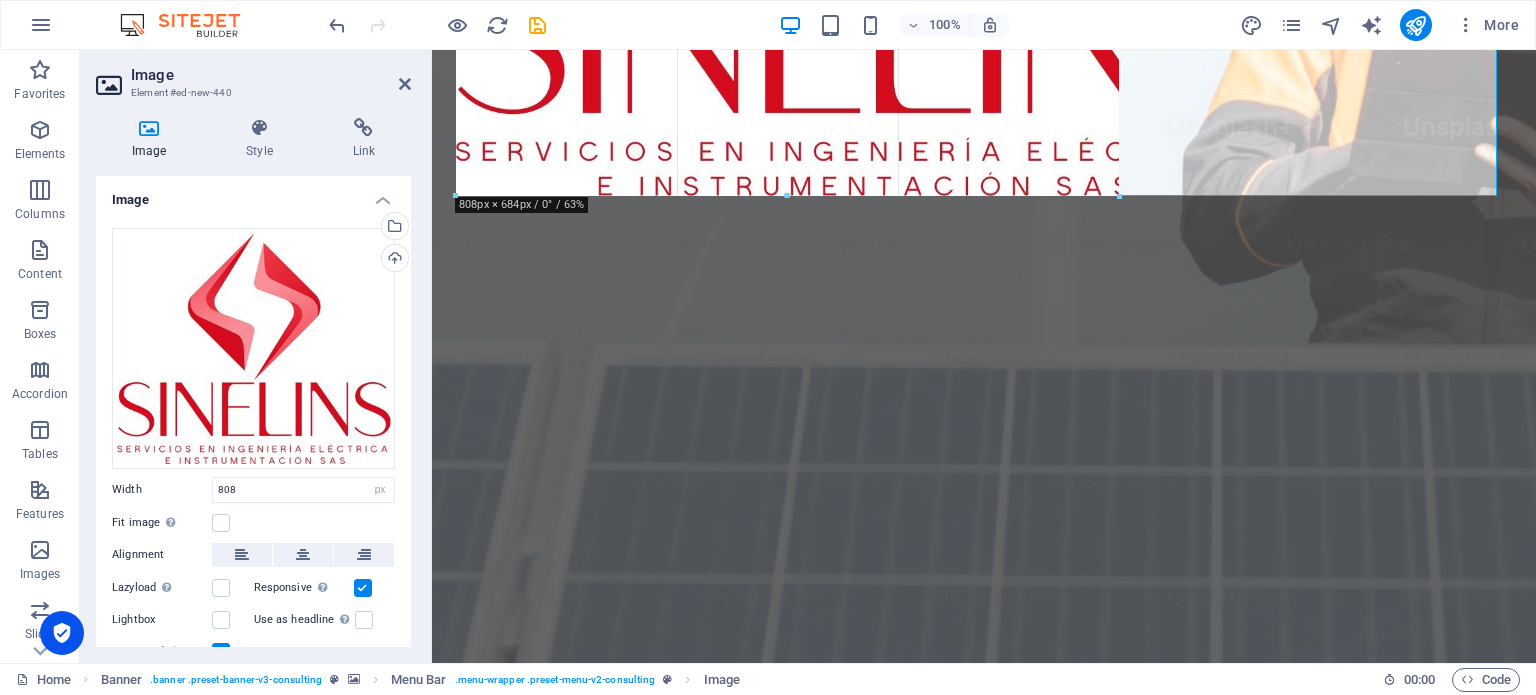 drag, startPoint x: 1264, startPoint y: 194, endPoint x: 757, endPoint y: 53, distance: 526.2414 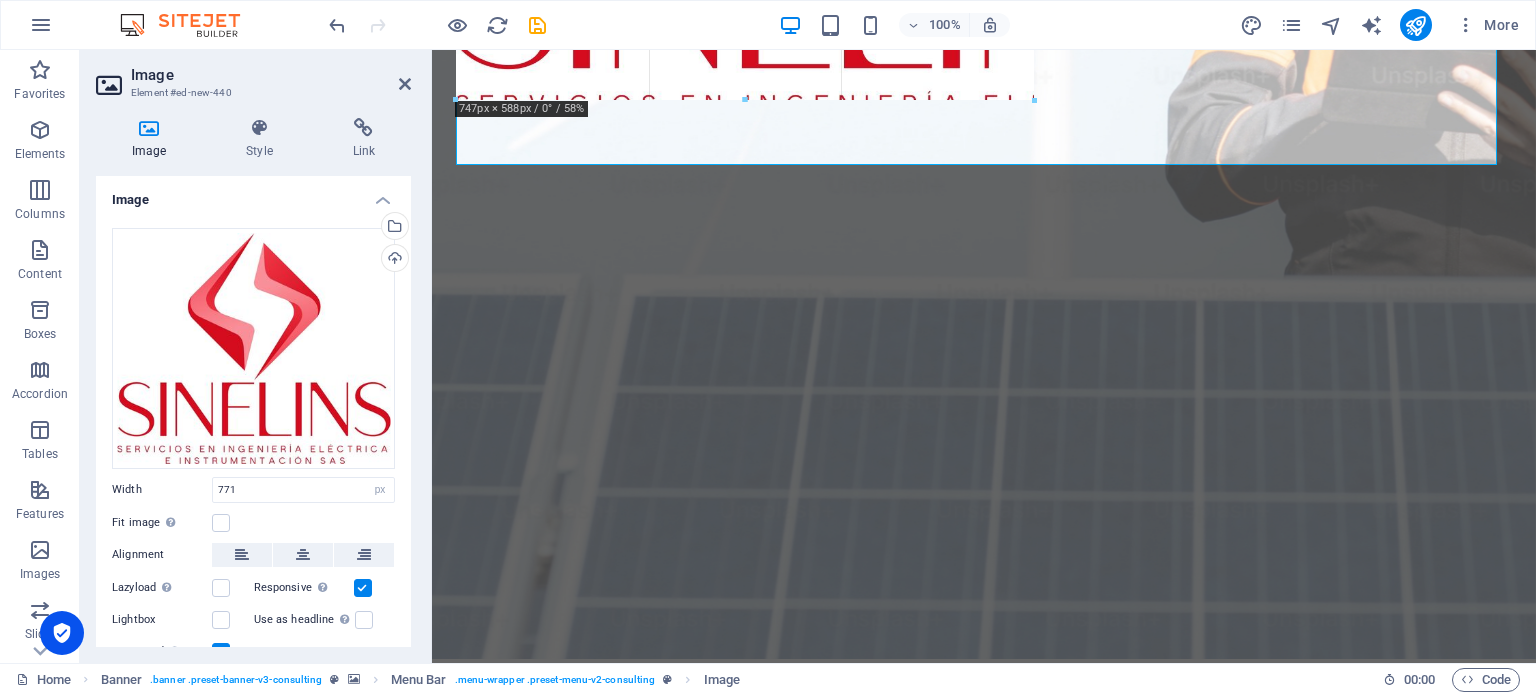 drag, startPoint x: 1224, startPoint y: 163, endPoint x: 380, endPoint y: -36, distance: 867.143 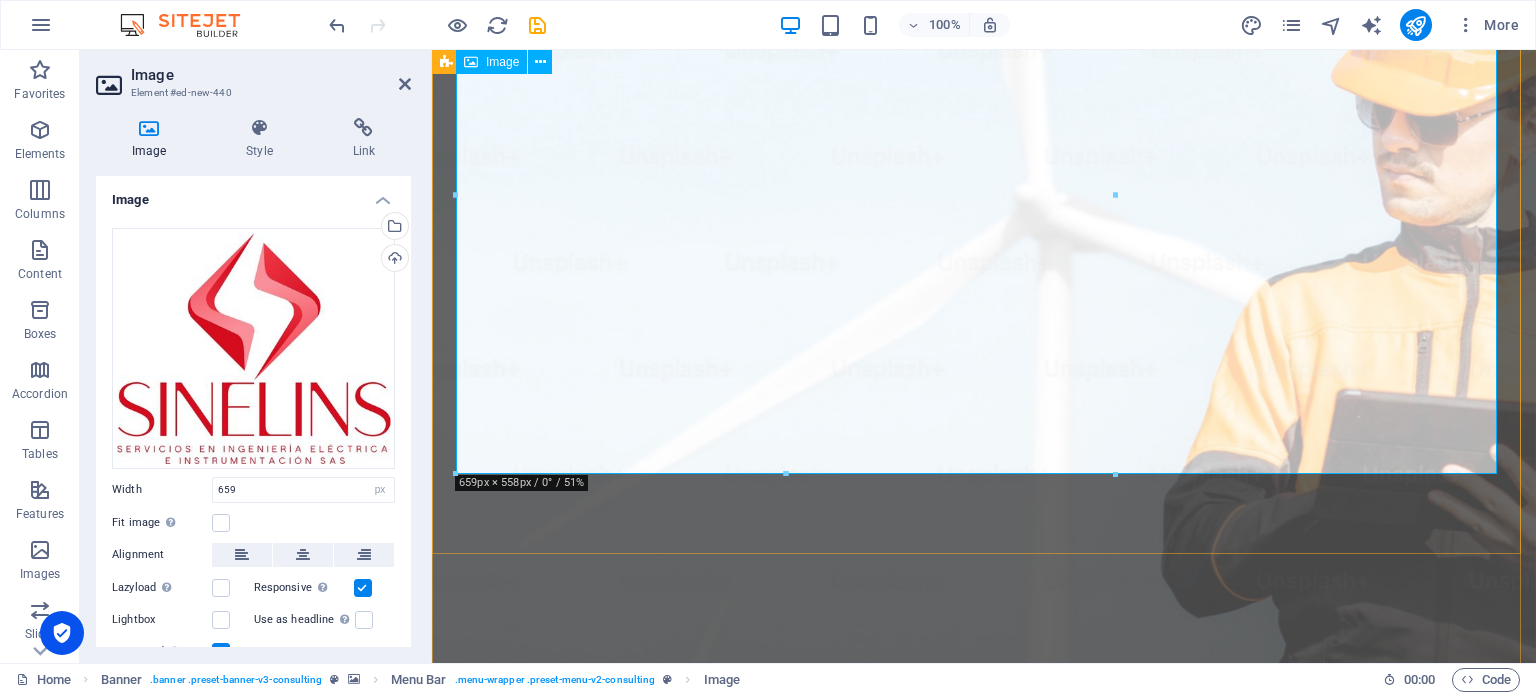 scroll, scrollTop: 200, scrollLeft: 0, axis: vertical 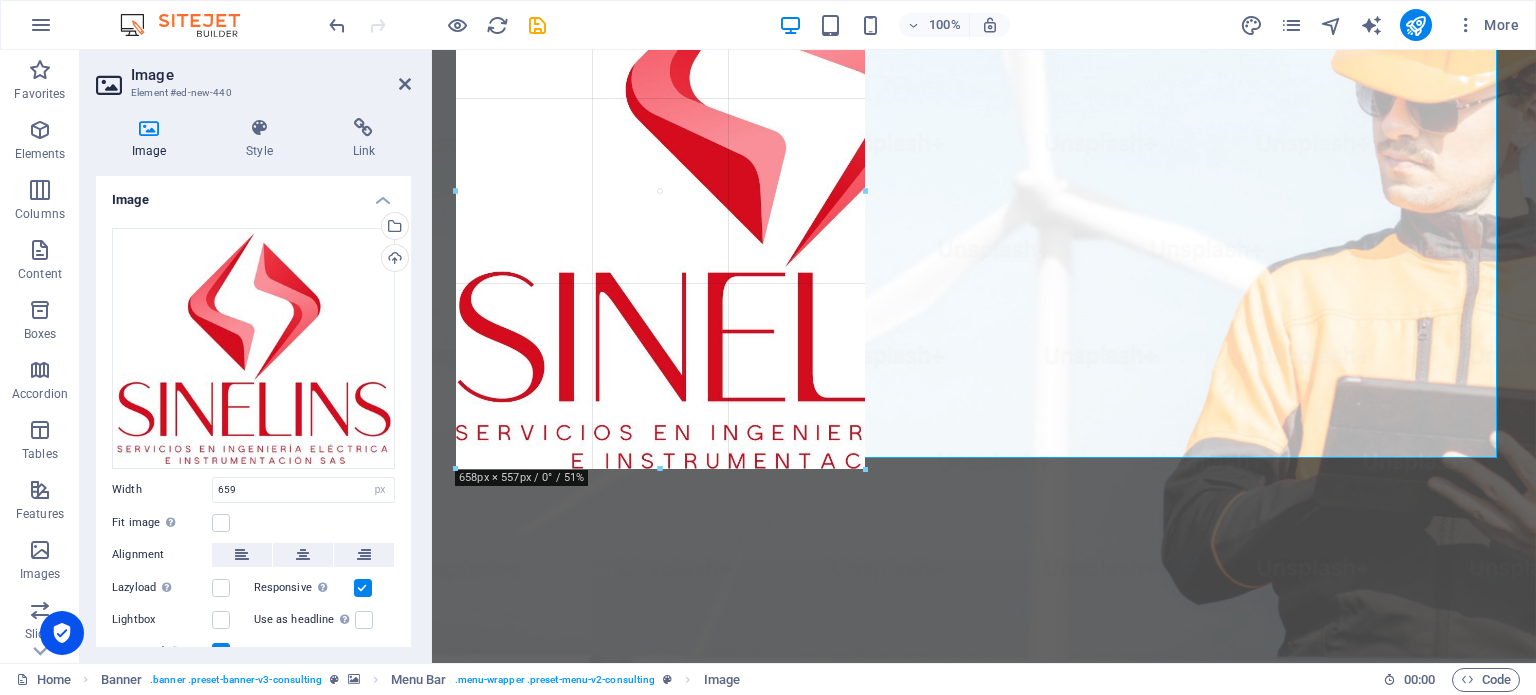 drag, startPoint x: 456, startPoint y: 466, endPoint x: 692, endPoint y: 204, distance: 352.61877 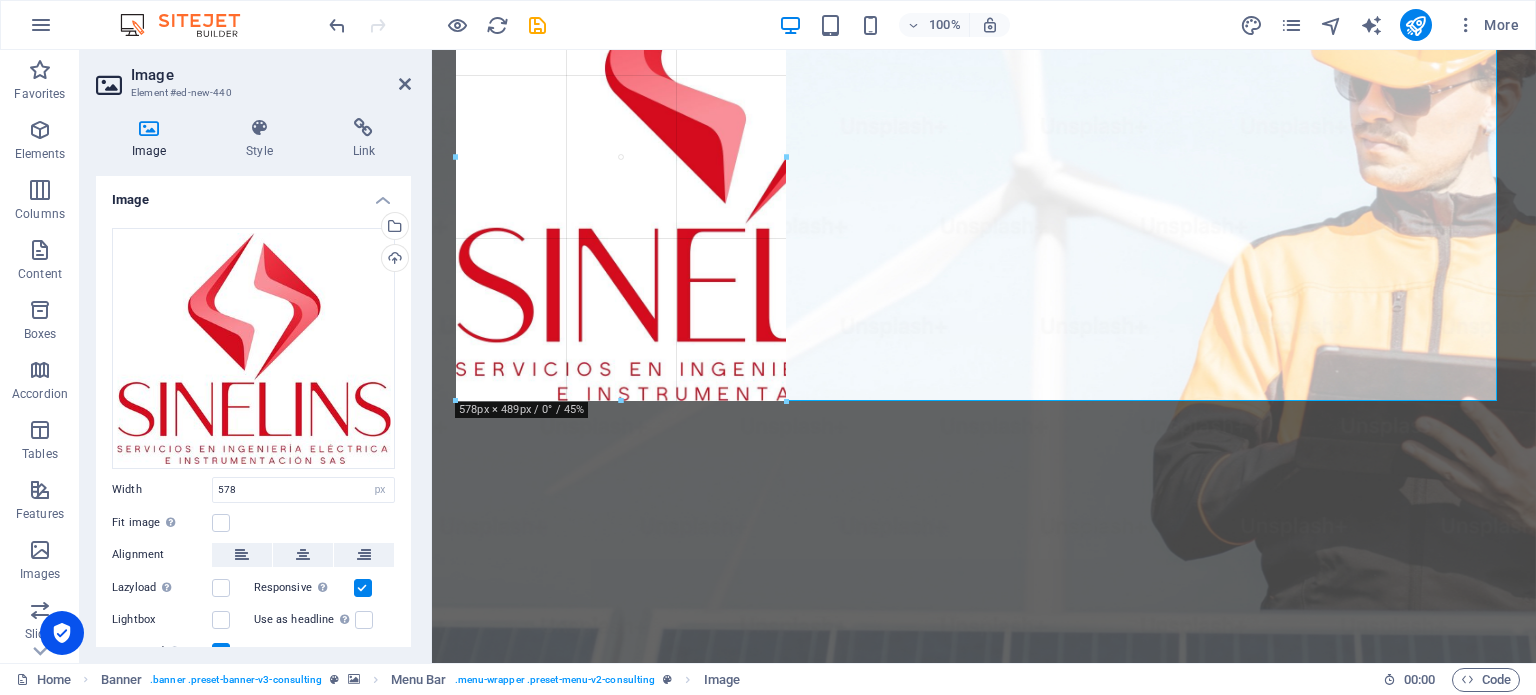 drag, startPoint x: 453, startPoint y: 402, endPoint x: 997, endPoint y: 181, distance: 587.1771 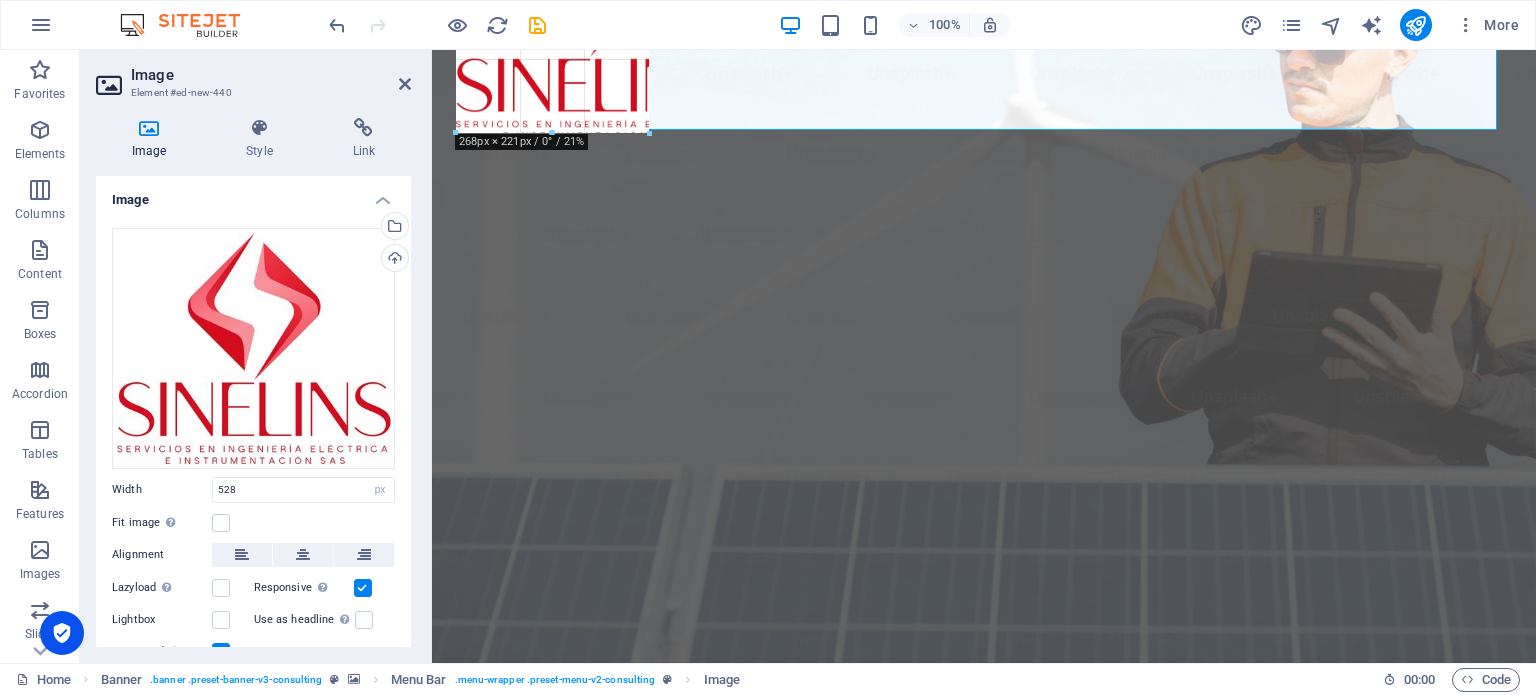 drag, startPoint x: 455, startPoint y: 356, endPoint x: 907, endPoint y: 68, distance: 535.9552 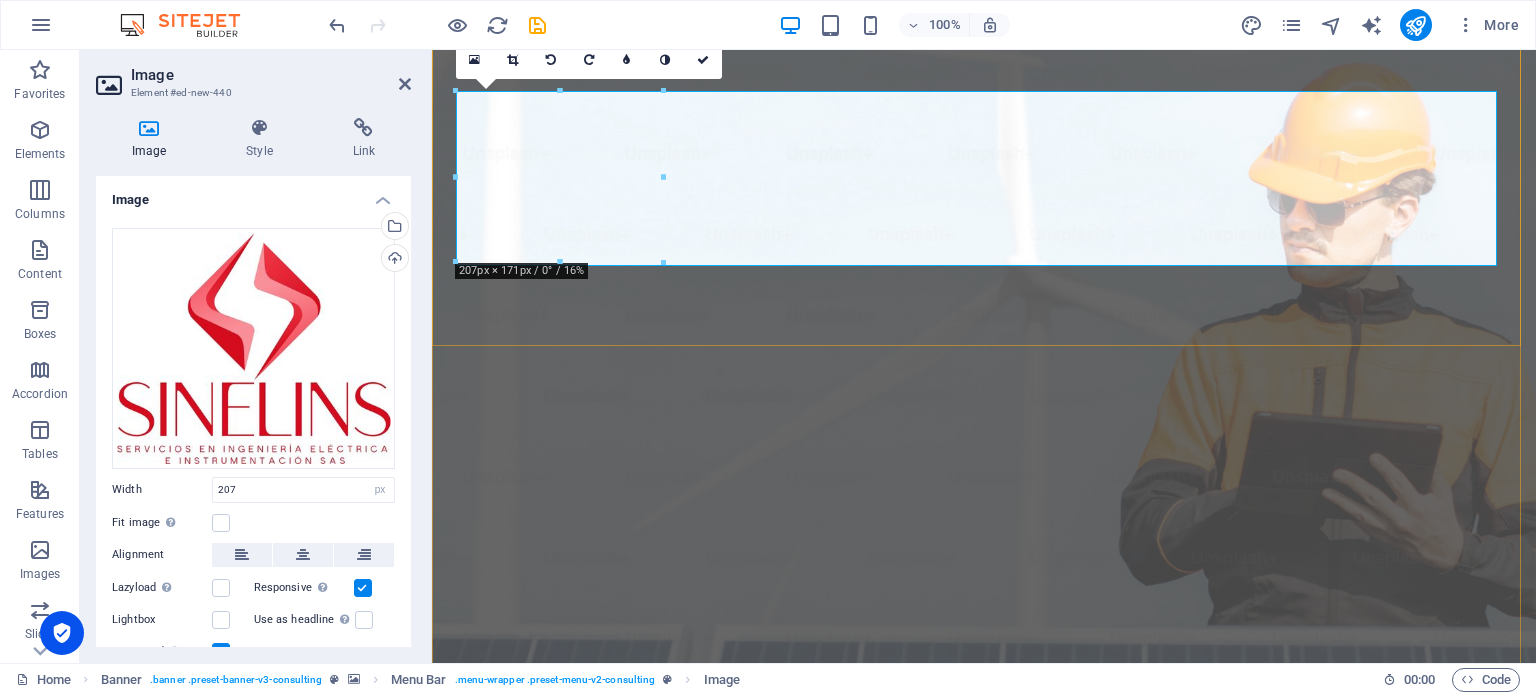 scroll, scrollTop: 0, scrollLeft: 0, axis: both 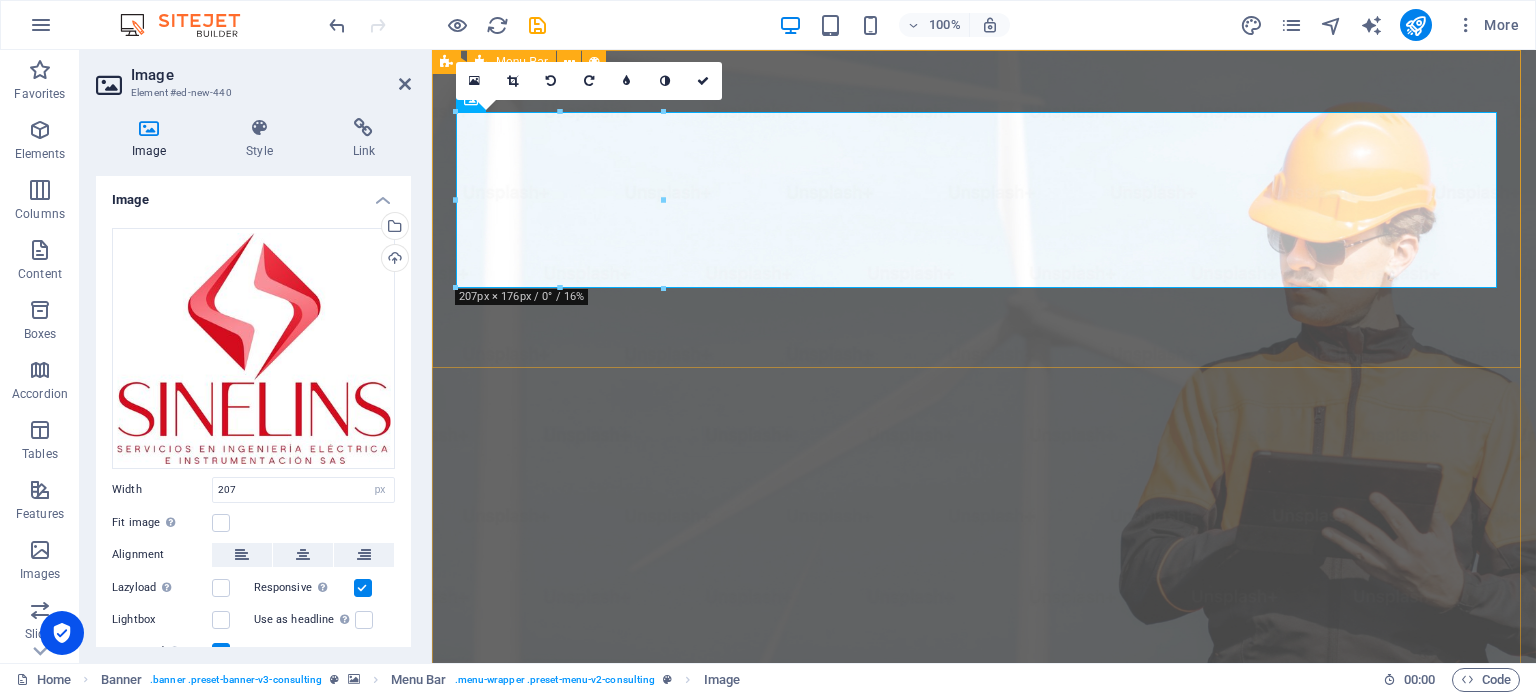click on "Our Story Our Team Our Strengths Projects Contact Us Get Started" at bounding box center (984, 1132) 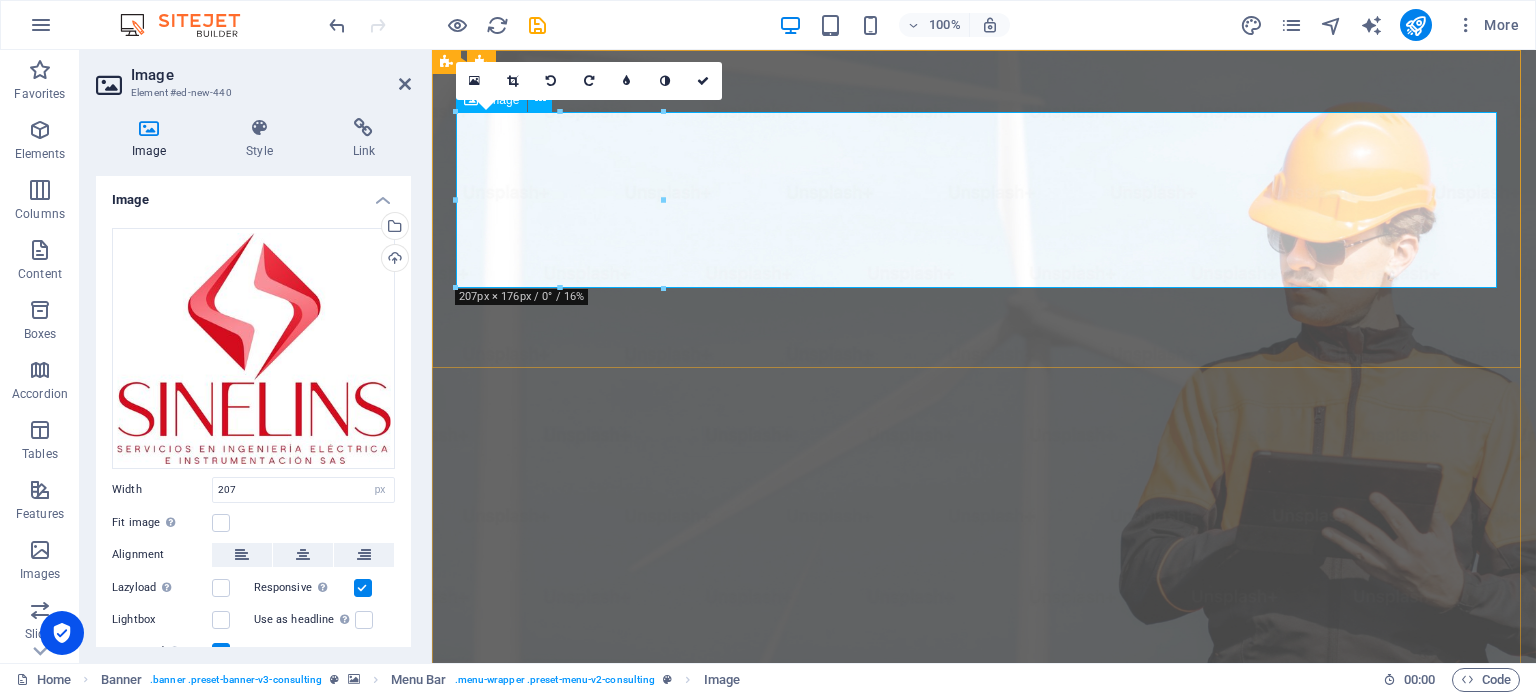 click at bounding box center (984, 1099) 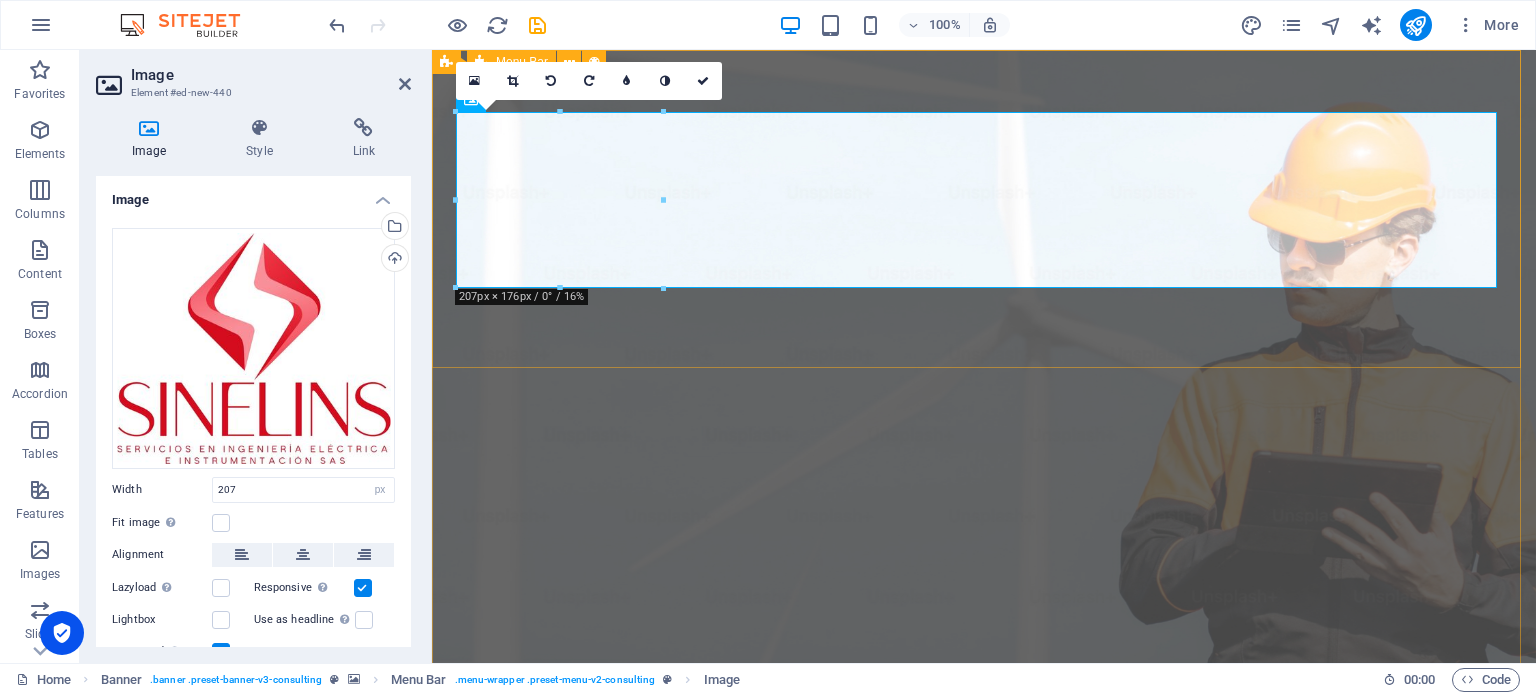 click on "Our Story Our Team Our Strengths Projects Contact Us Get Started" at bounding box center (984, 1132) 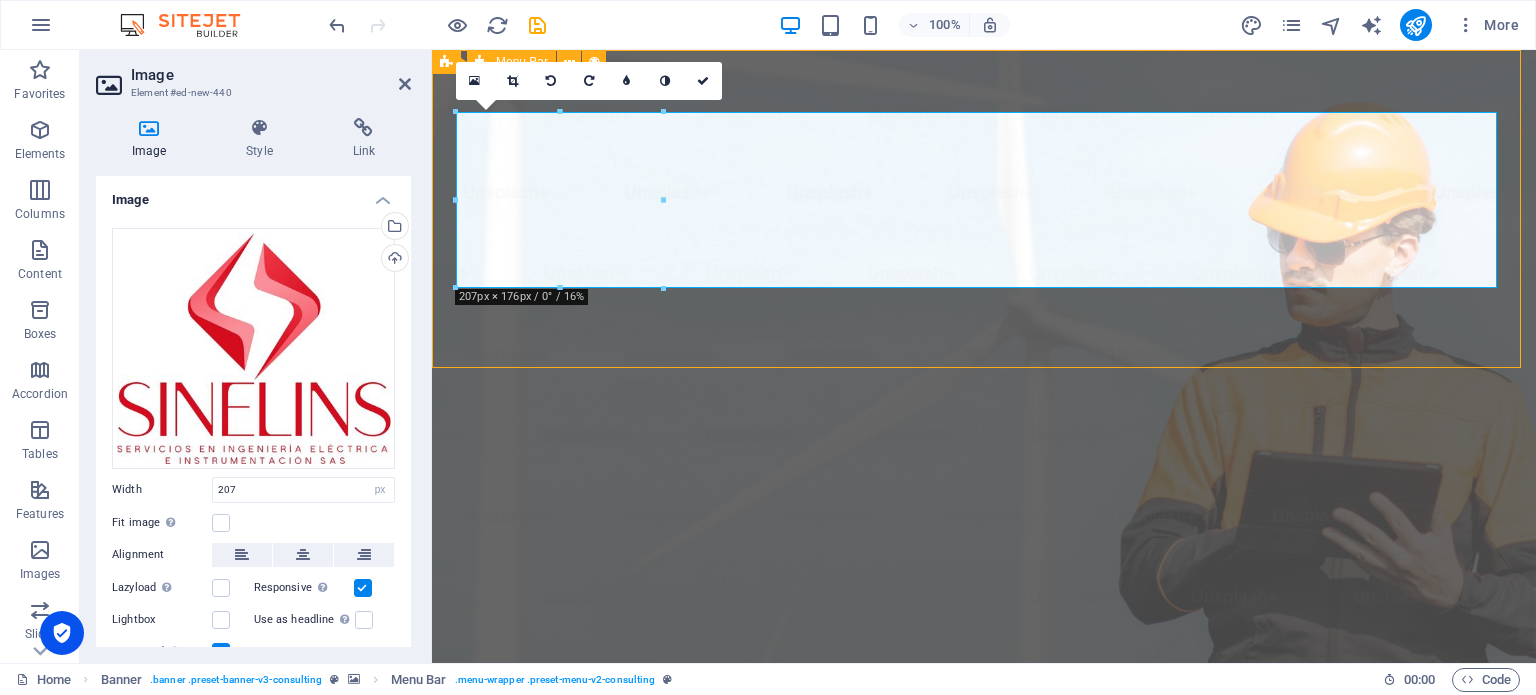 click on "Our Story Our Team Our Strengths Projects Contact Us Get Started" at bounding box center (984, 1132) 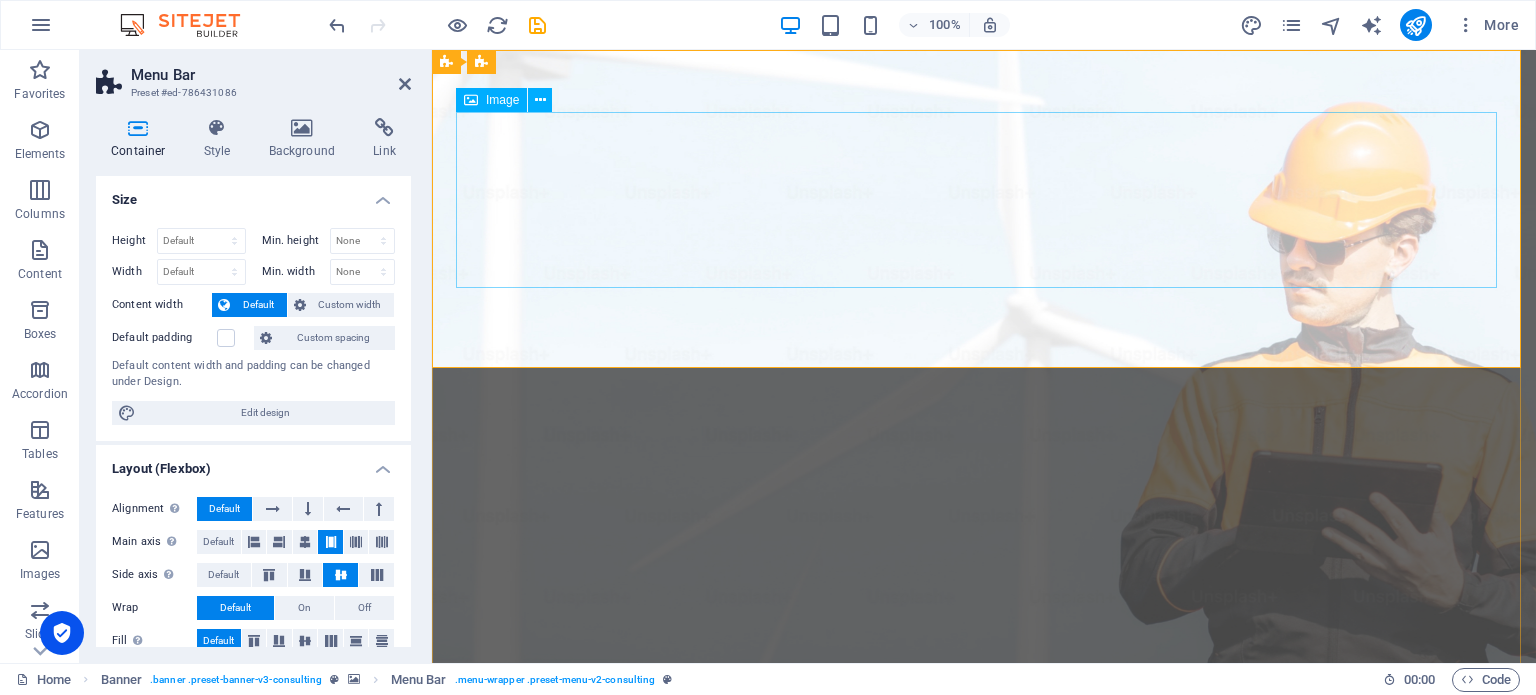 click at bounding box center [984, 1099] 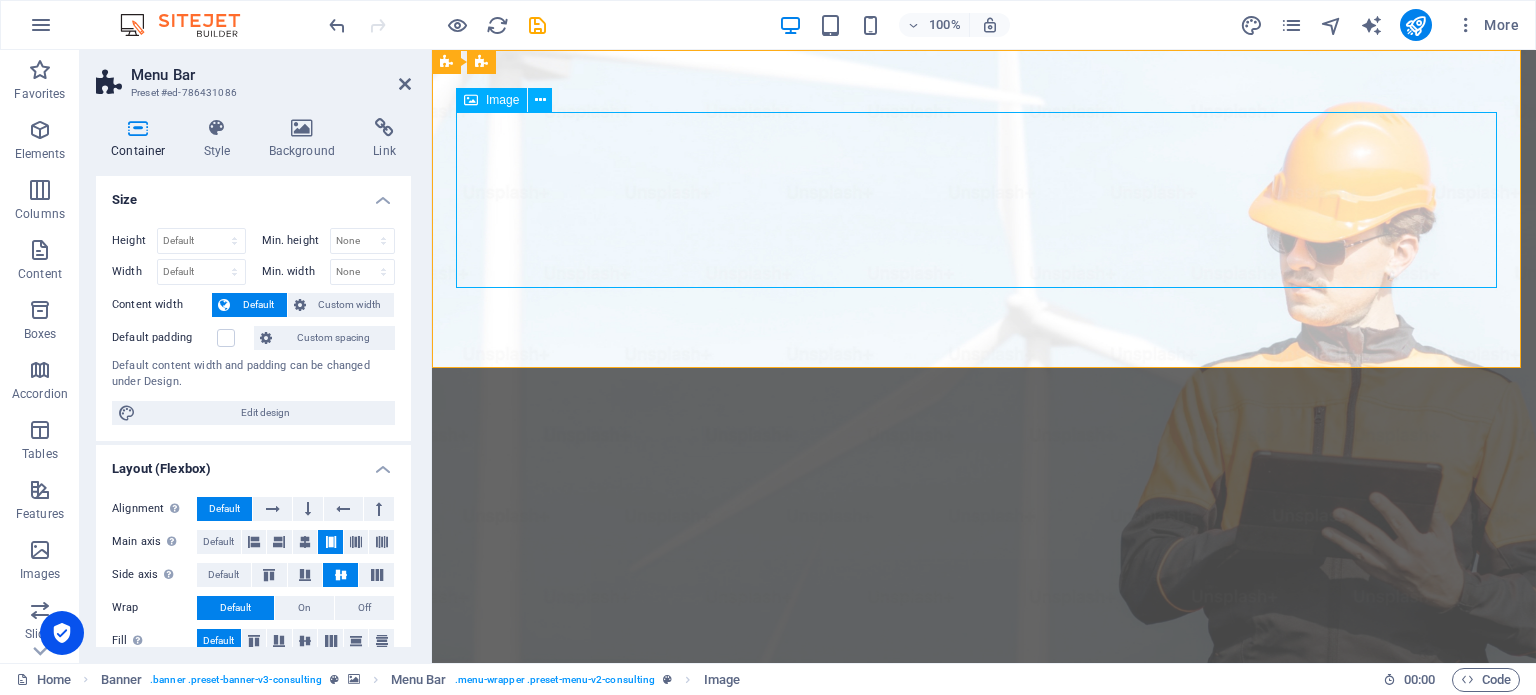click at bounding box center (984, 1099) 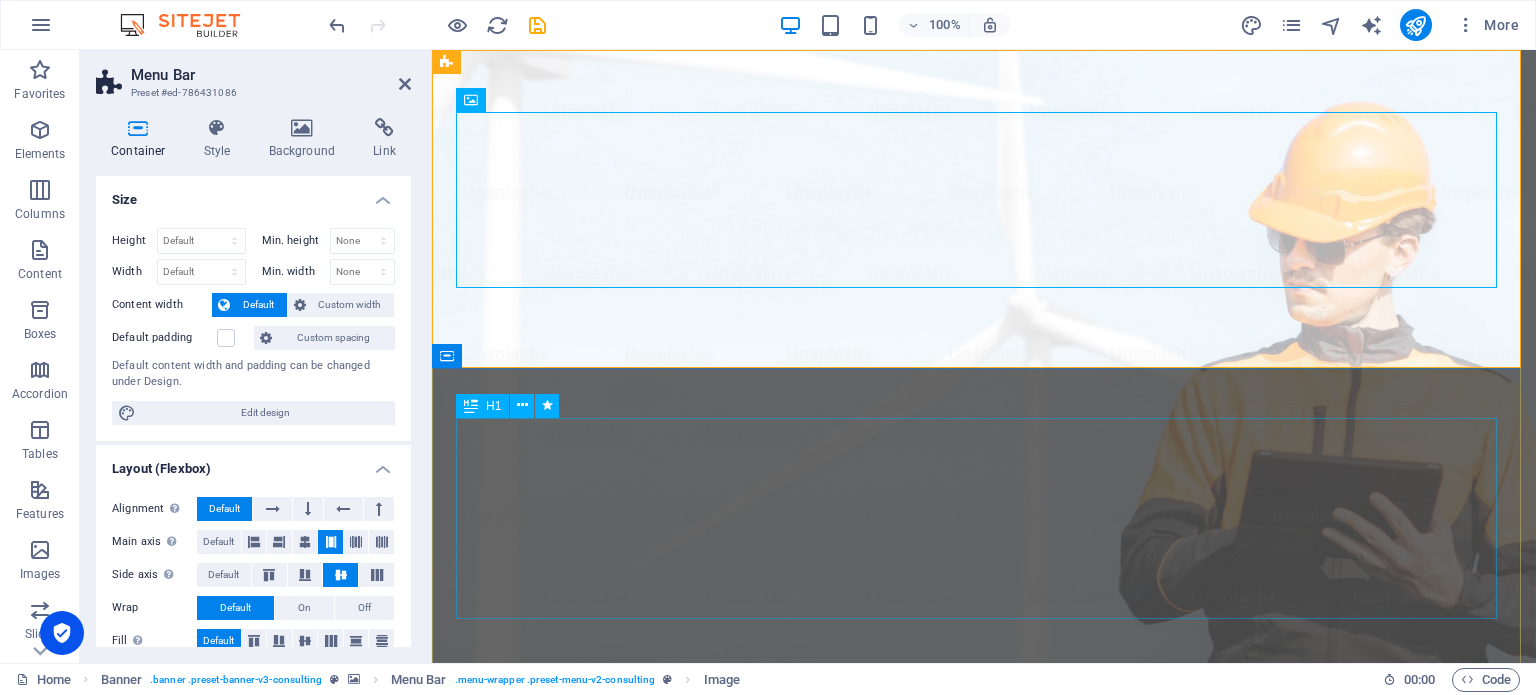 click on "H1" at bounding box center (514, 406) 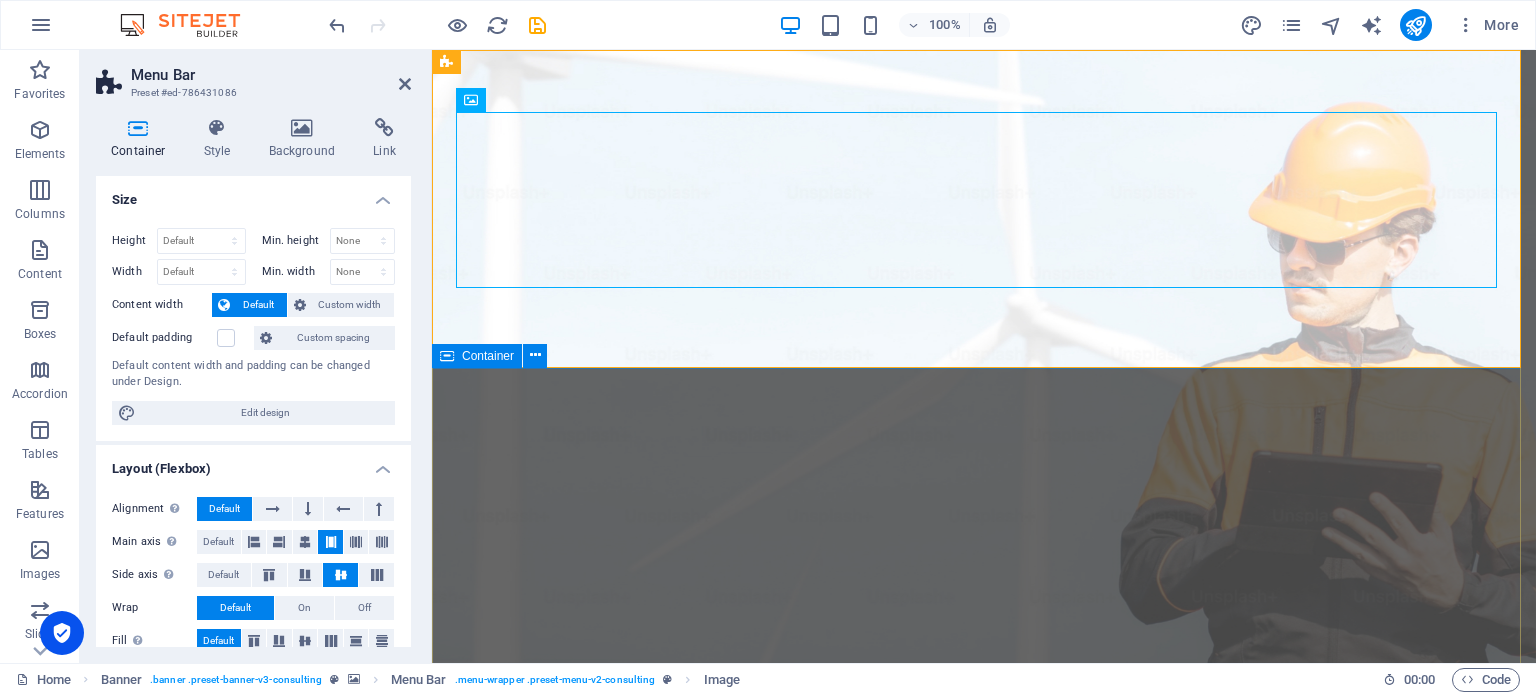 click on "Servicios en Ingeniería Eléctrica e Instrumentación Somos el mejor aliado para el Diseño, construcción y mantenimiento de facilidades eléctricas, civiles, mecánicas e instrumentación que requiere tu empresa! Get Started" at bounding box center [984, 1556] 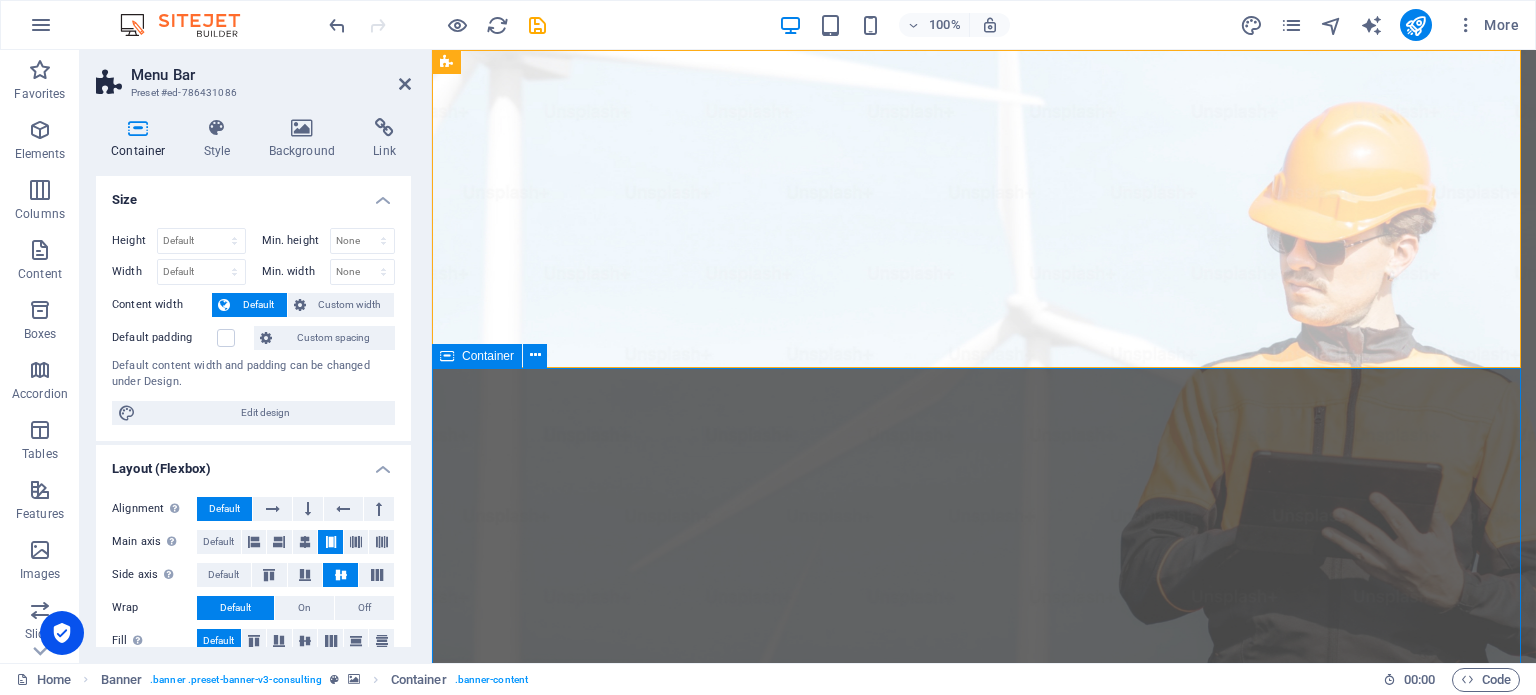 click on "Servicios en Ingeniería Eléctrica e Instrumentación Somos el mejor aliado para el Diseño, construcción y mantenimiento de facilidades eléctricas, civiles, mecánicas e instrumentación que requiere tu empresa! Get Started" at bounding box center (984, 1556) 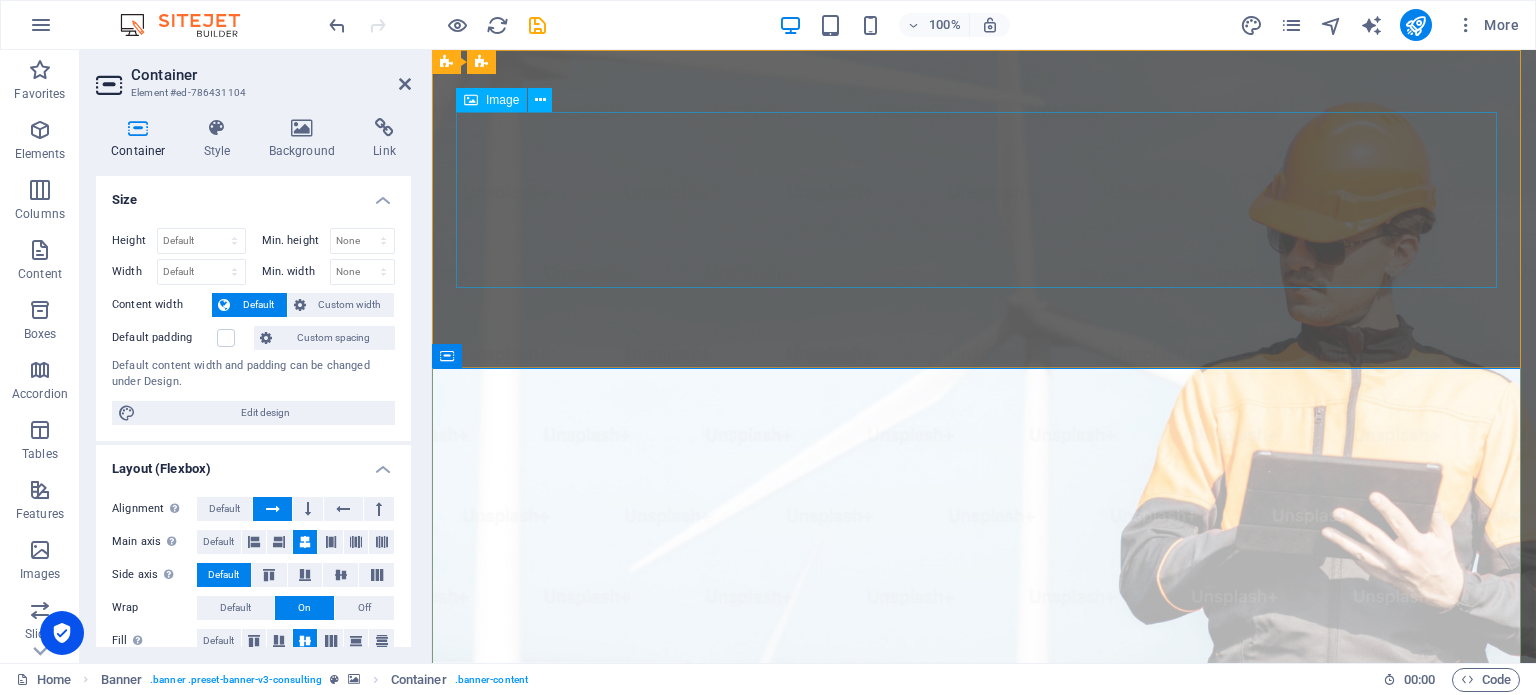 click at bounding box center [984, 1099] 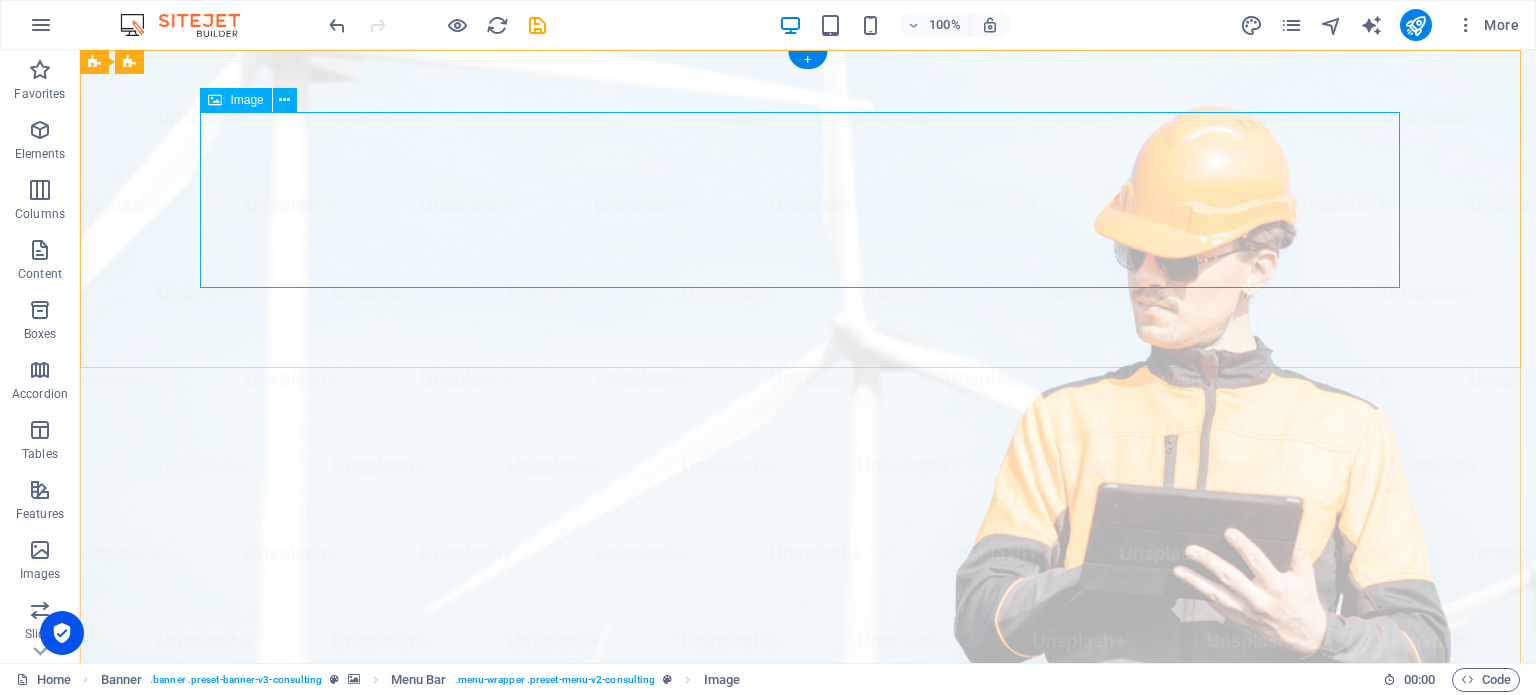 click at bounding box center [808, 1099] 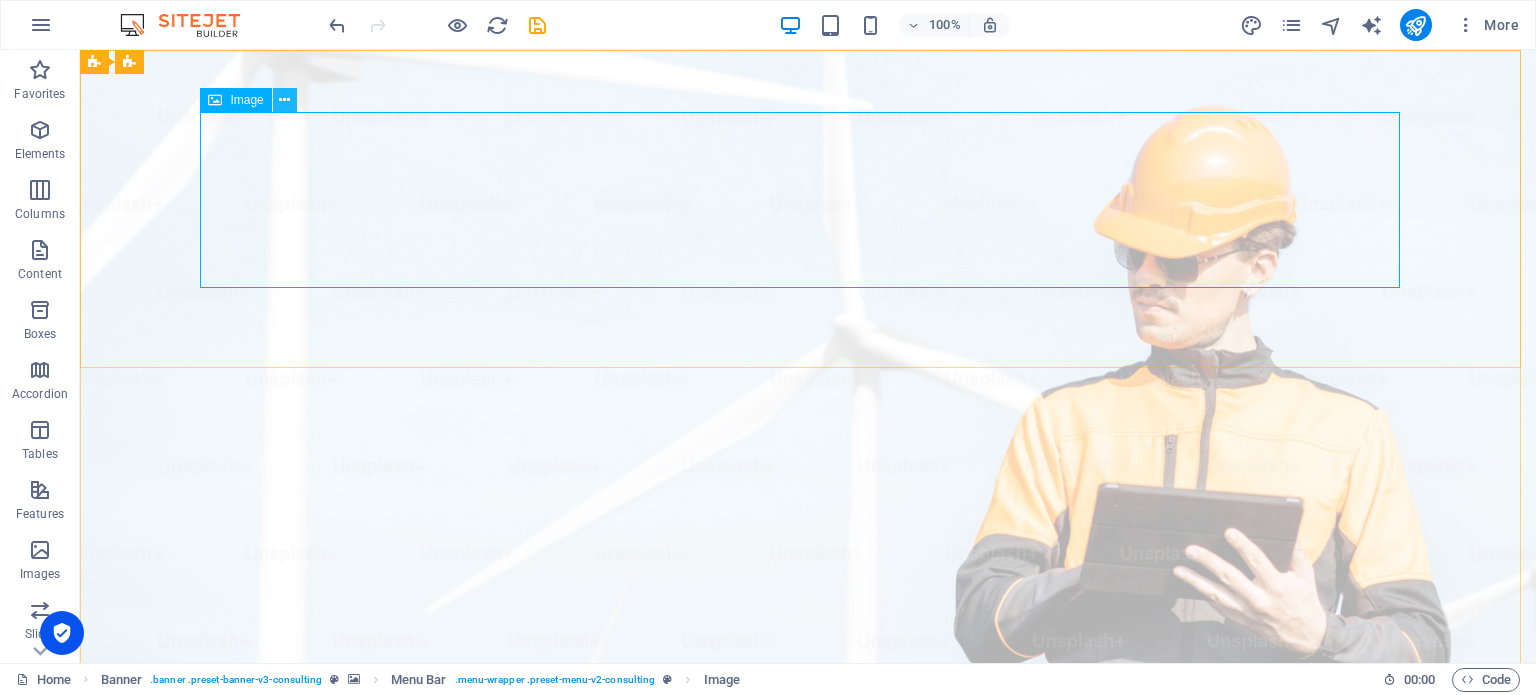 click at bounding box center (285, 100) 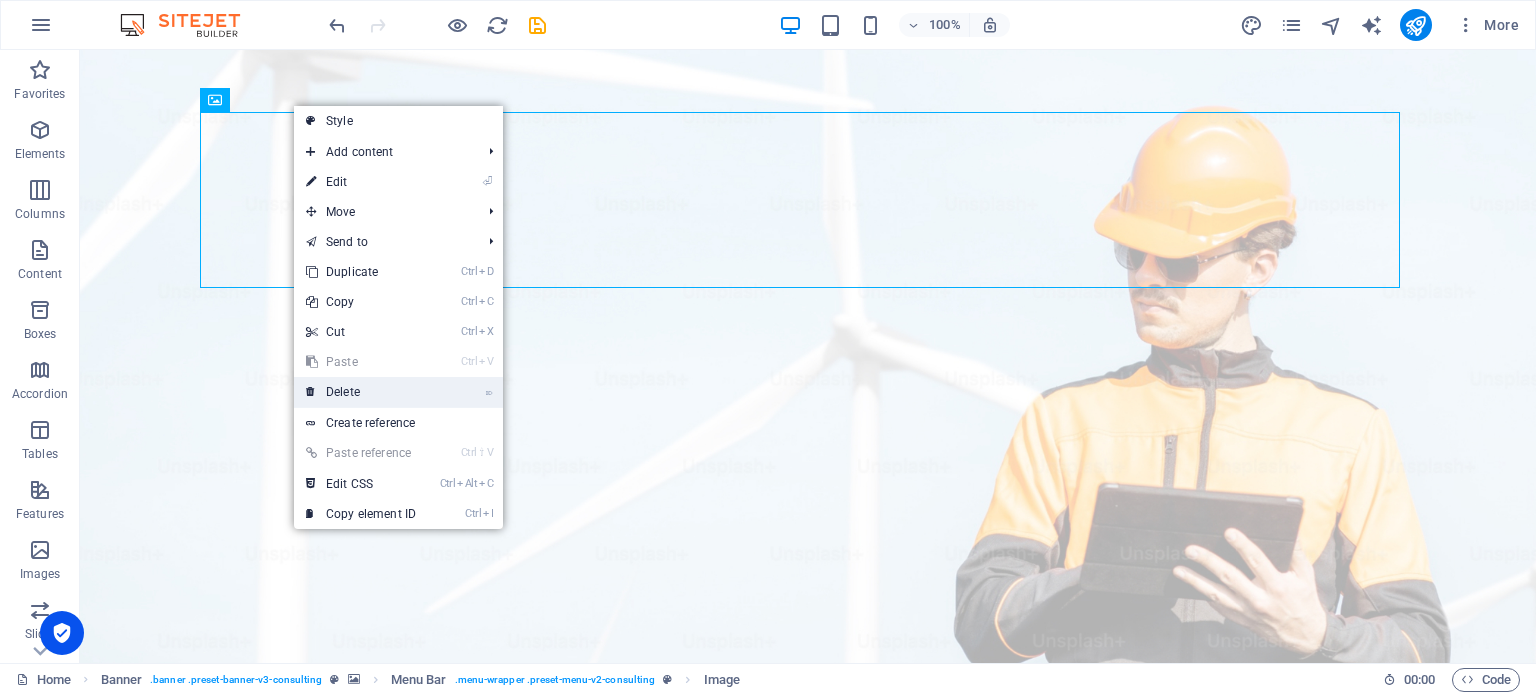 click on "⌦  Delete" at bounding box center [361, 392] 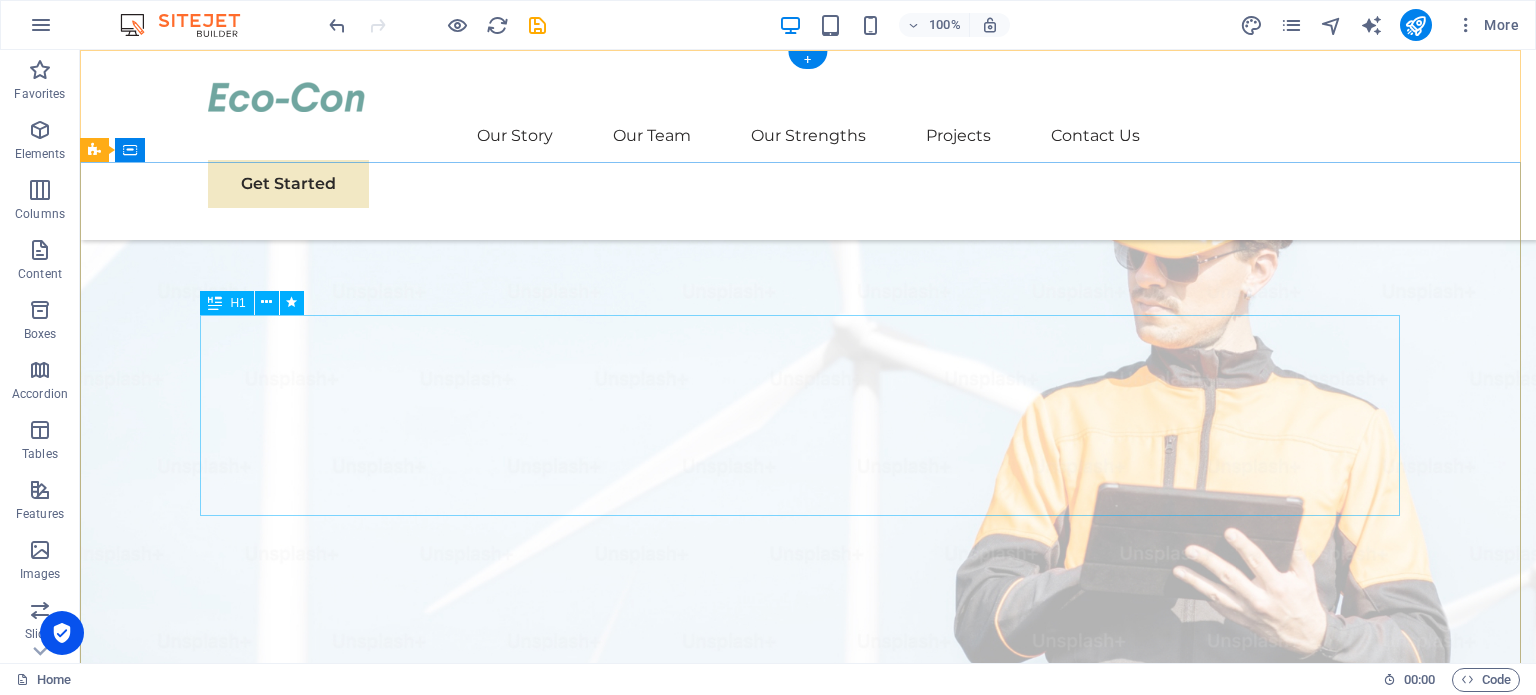 scroll, scrollTop: 0, scrollLeft: 0, axis: both 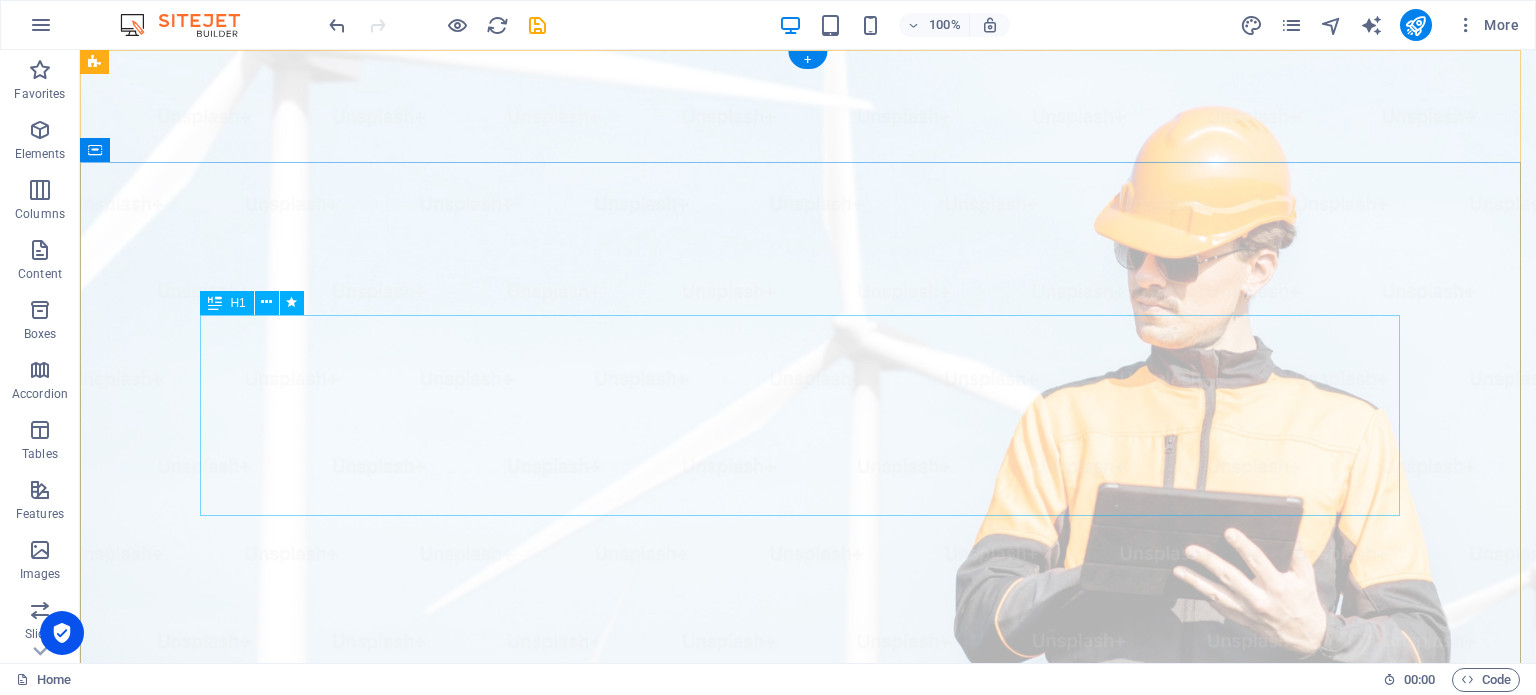 click on "Servicios en Ingeniería Eléctrica e Instrumentación" at bounding box center [808, 1241] 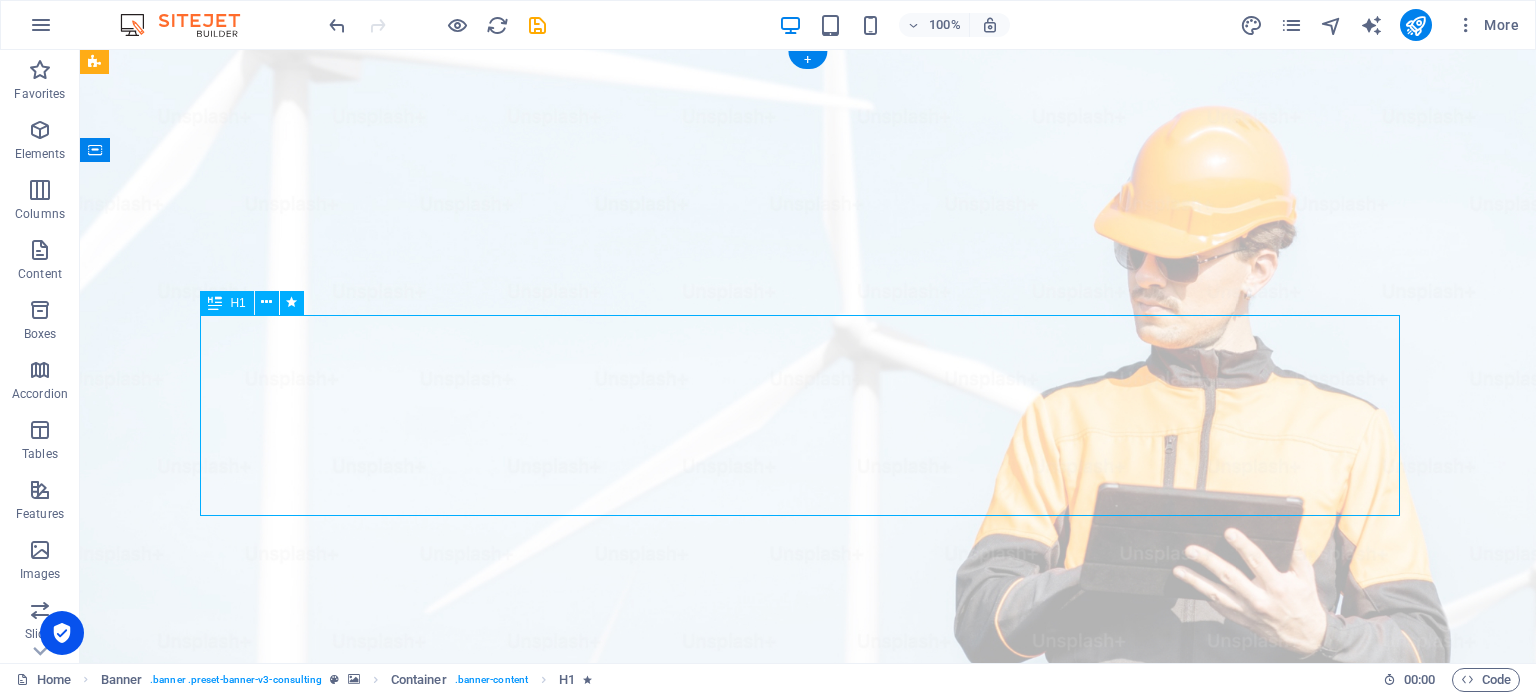 click on "Servicios en Ingeniería Eléctrica e Instrumentación" at bounding box center [808, 1241] 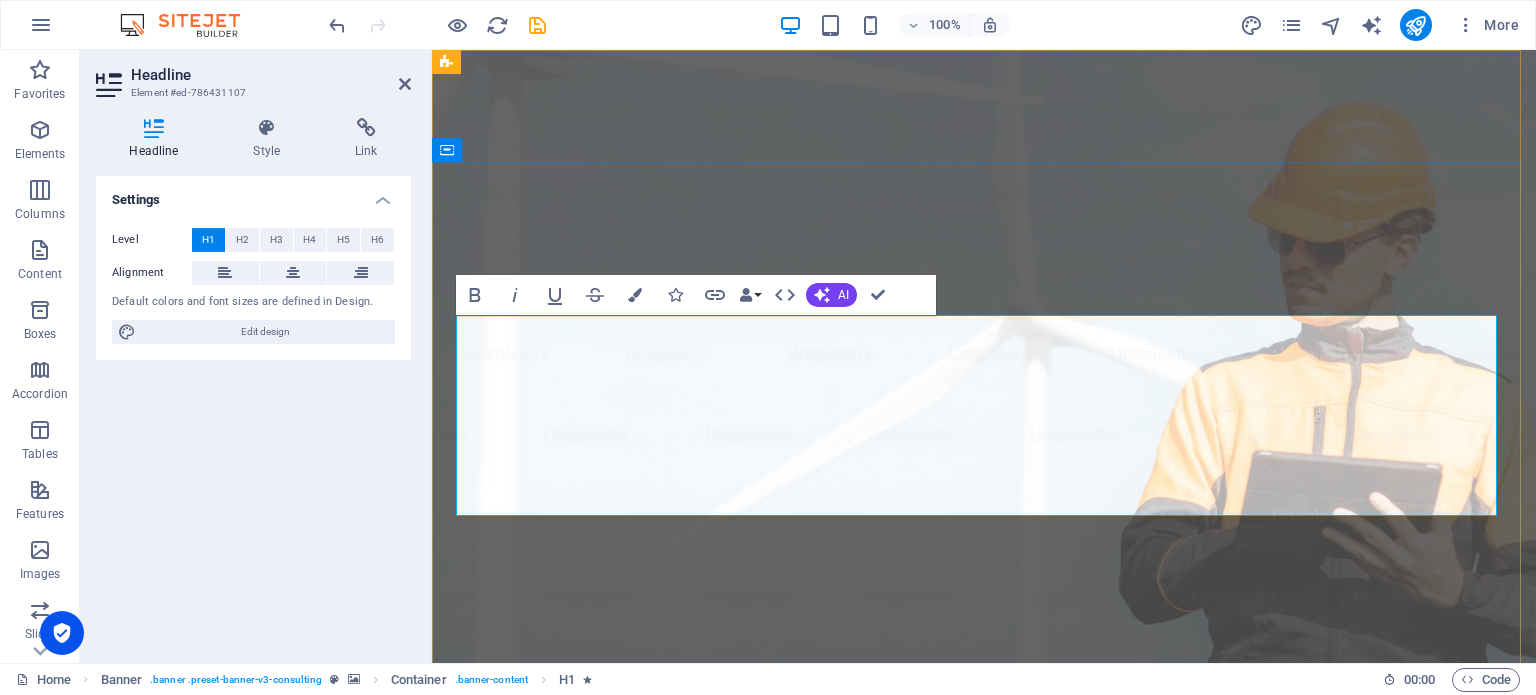 click on "Servicios en Ingeniería Eléctrica e Instrumentación" at bounding box center (984, 1241) 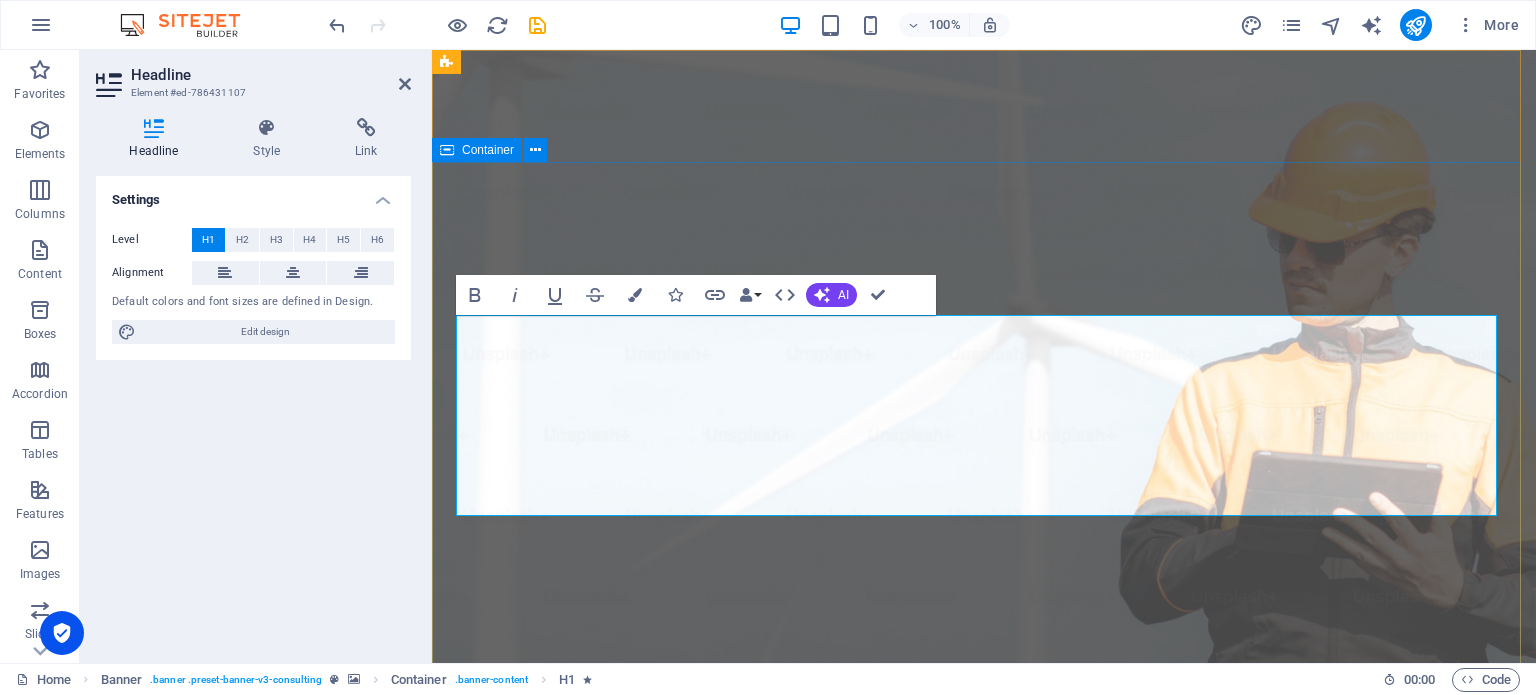 click on "Servicios en Ingeniería Eléctrica e Instrumentación S.A.S Somos el mejor aliado para el Diseño, construcción y mantenimiento de facilidades eléctricas, civiles, mecánicas e instrumentación que requiere tu empresa! Get Started" at bounding box center [984, 1381] 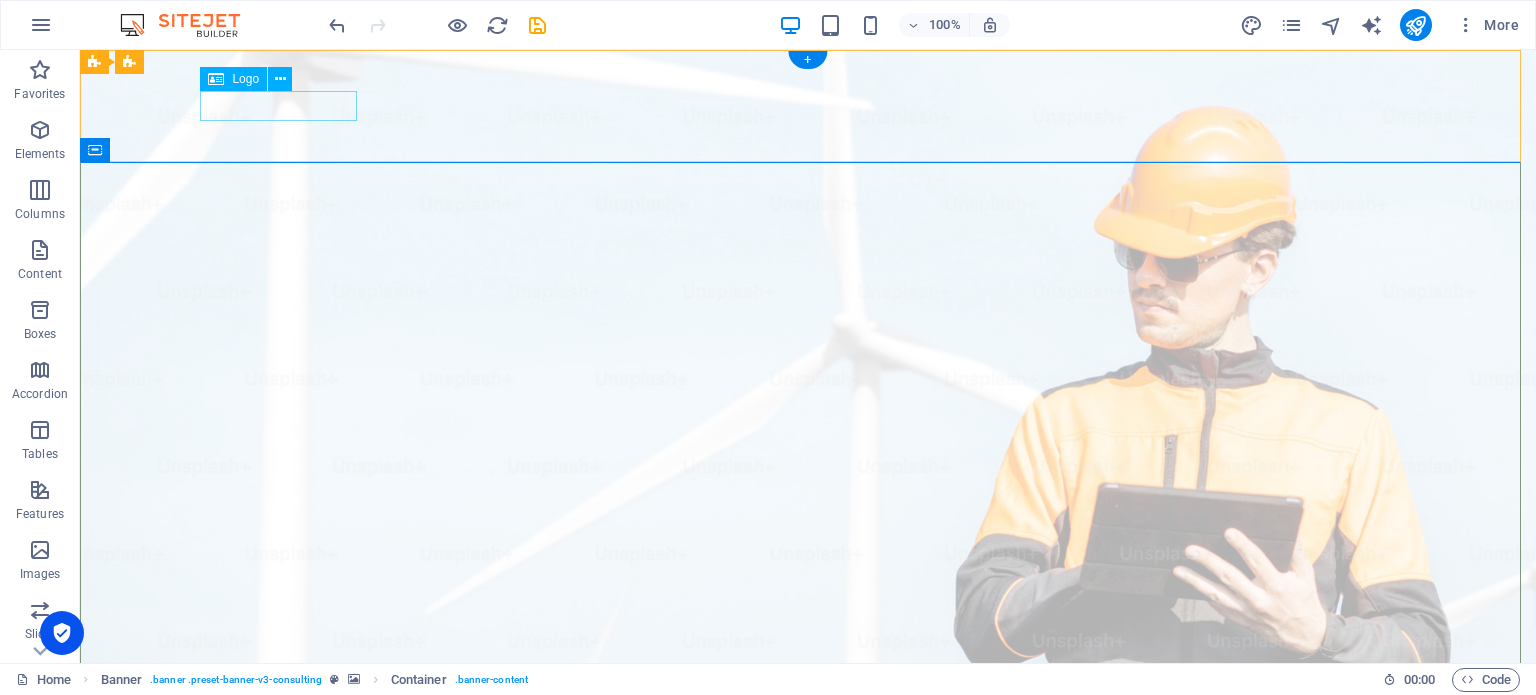 click at bounding box center [808, 997] 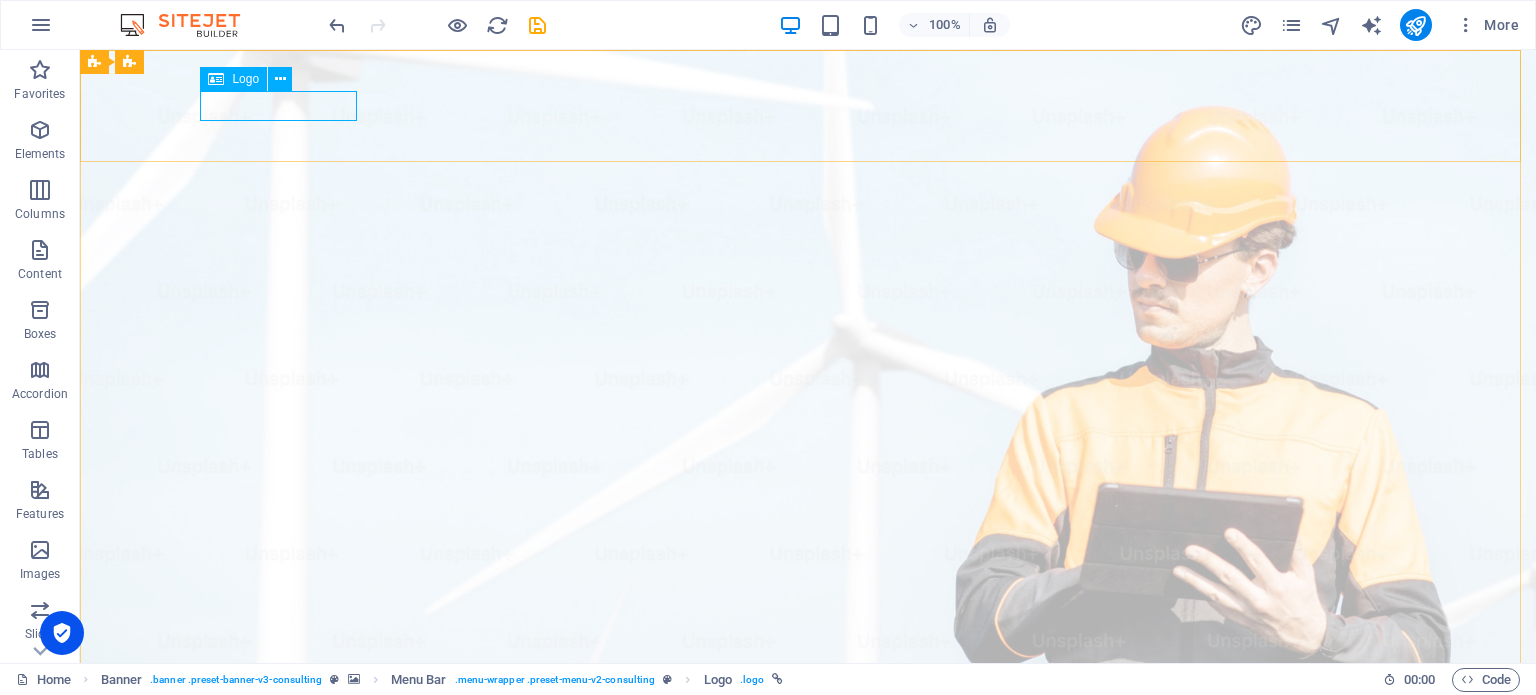 click on "Logo" at bounding box center (245, 79) 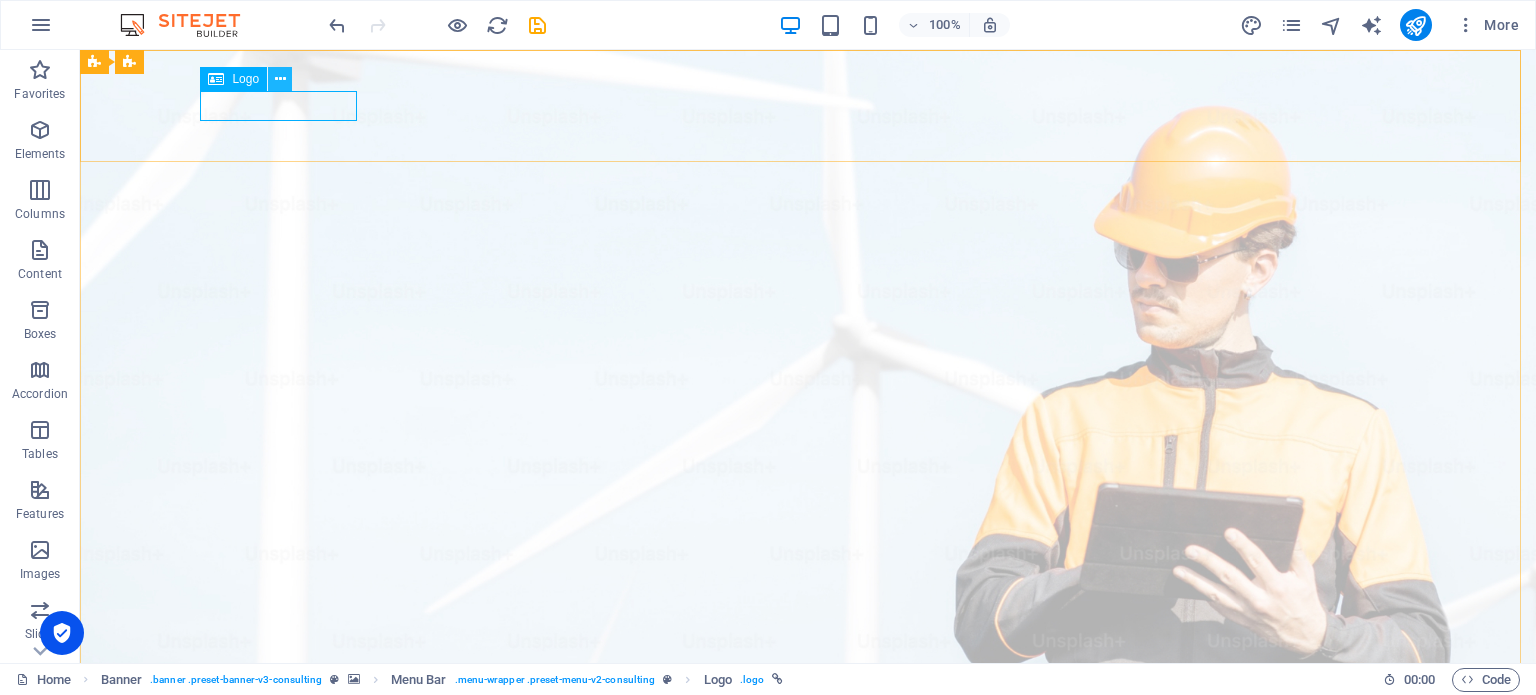 click at bounding box center (280, 79) 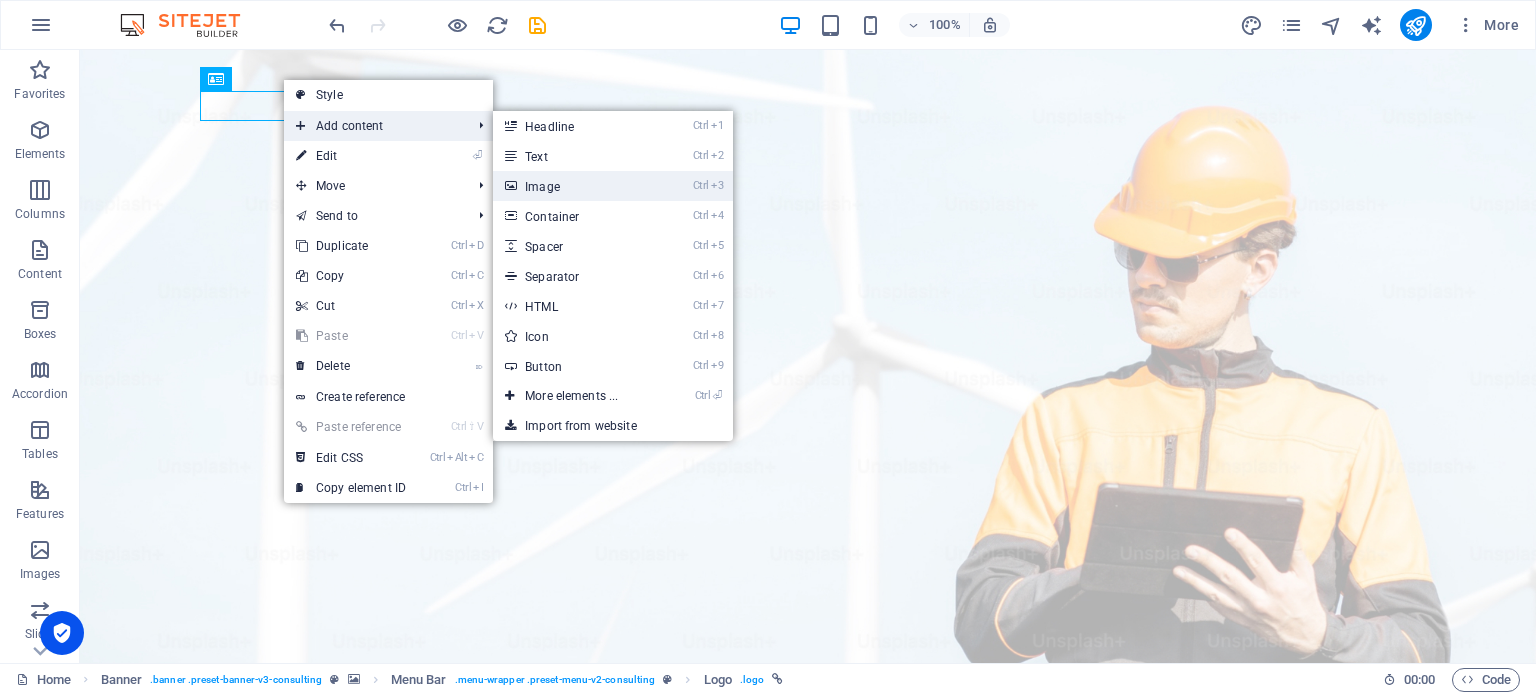 click on "Ctrl 3  Image" at bounding box center [575, 186] 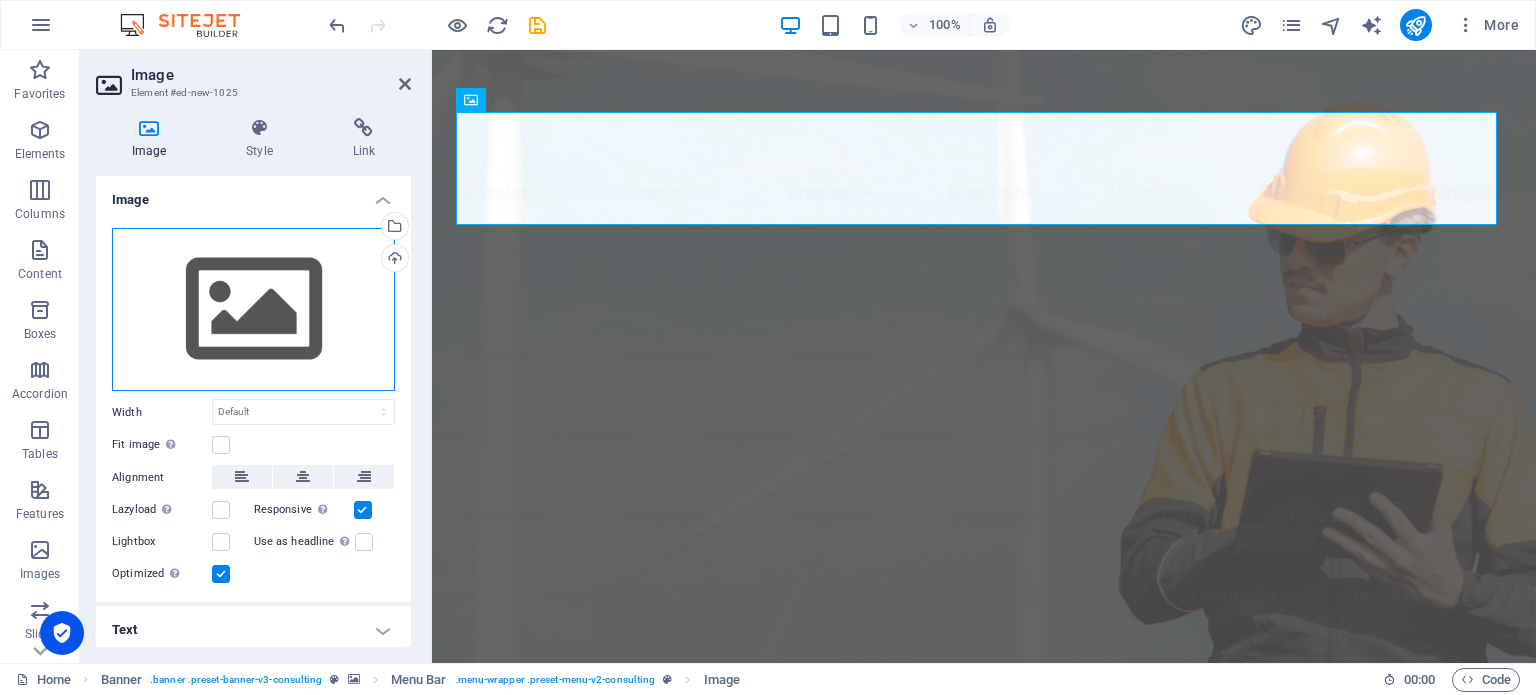 click on "Drag files here, click to choose files or select files from Files or our free stock photos & videos" at bounding box center (253, 310) 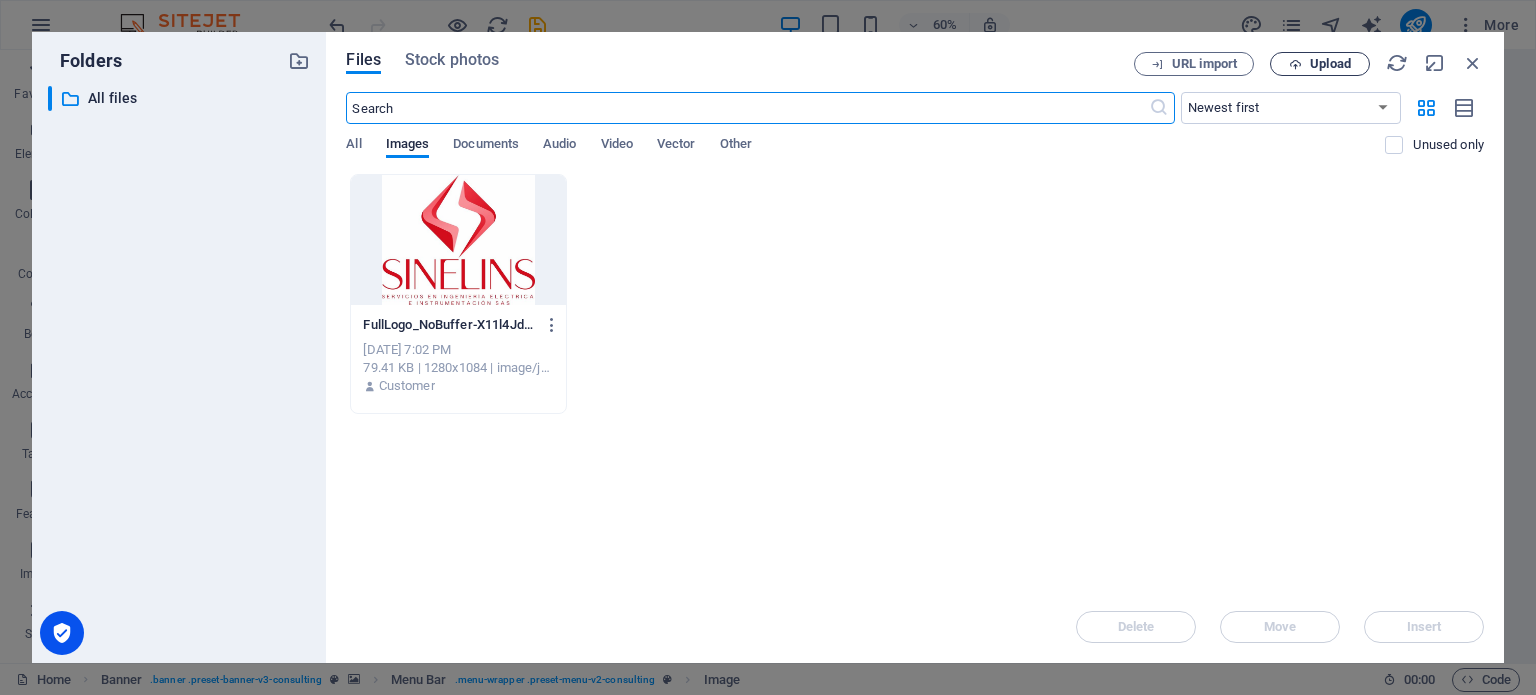 click on "Upload" at bounding box center [1330, 64] 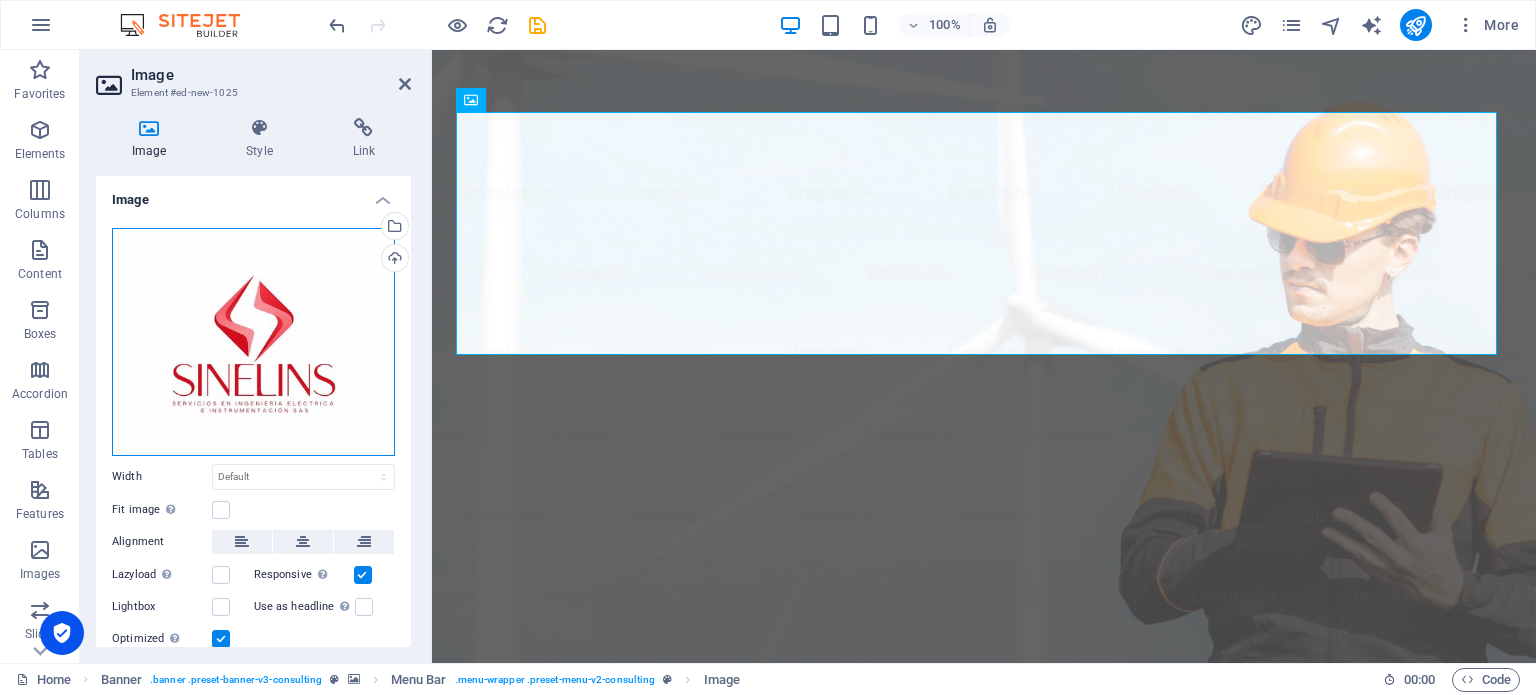 click on "Drag files here, click to choose files or select files from Files or our free stock photos & videos" at bounding box center (253, 342) 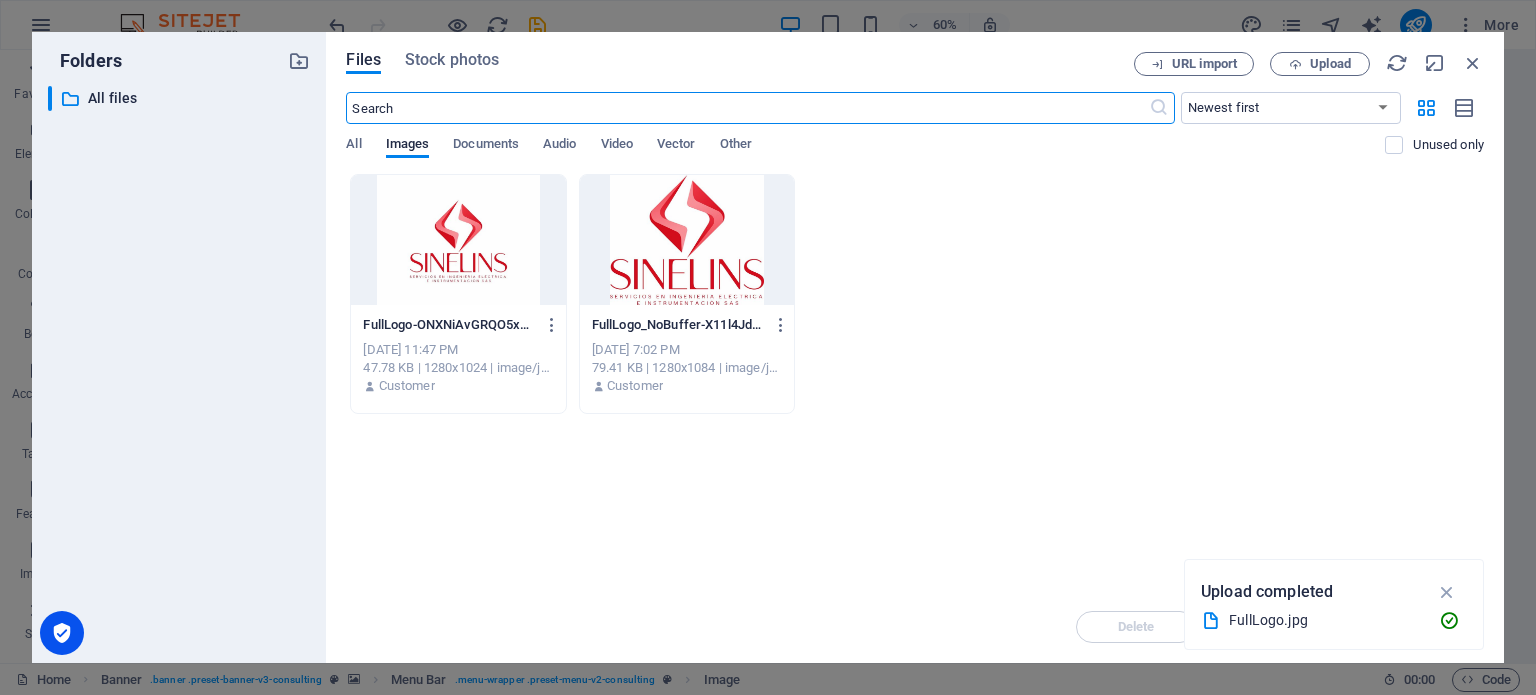 click at bounding box center [458, 240] 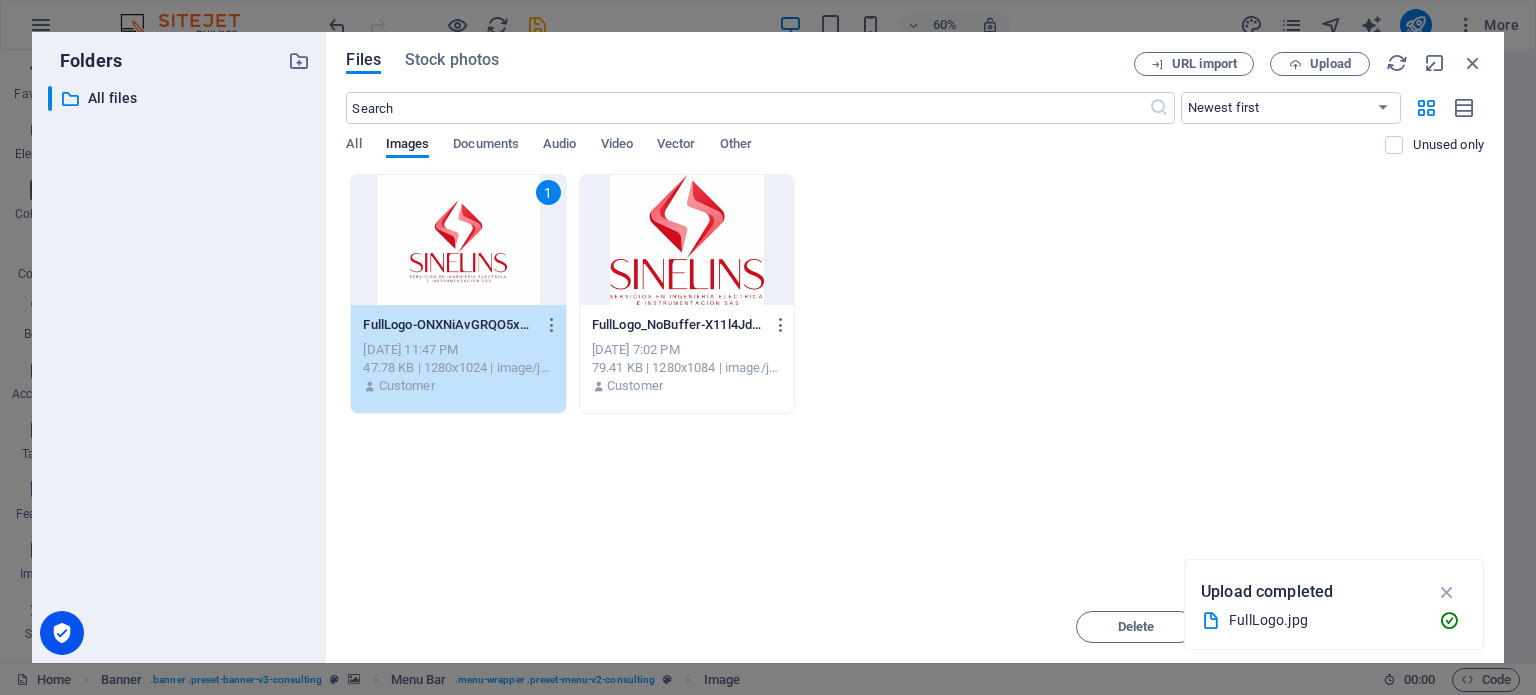 click on "1" at bounding box center (458, 240) 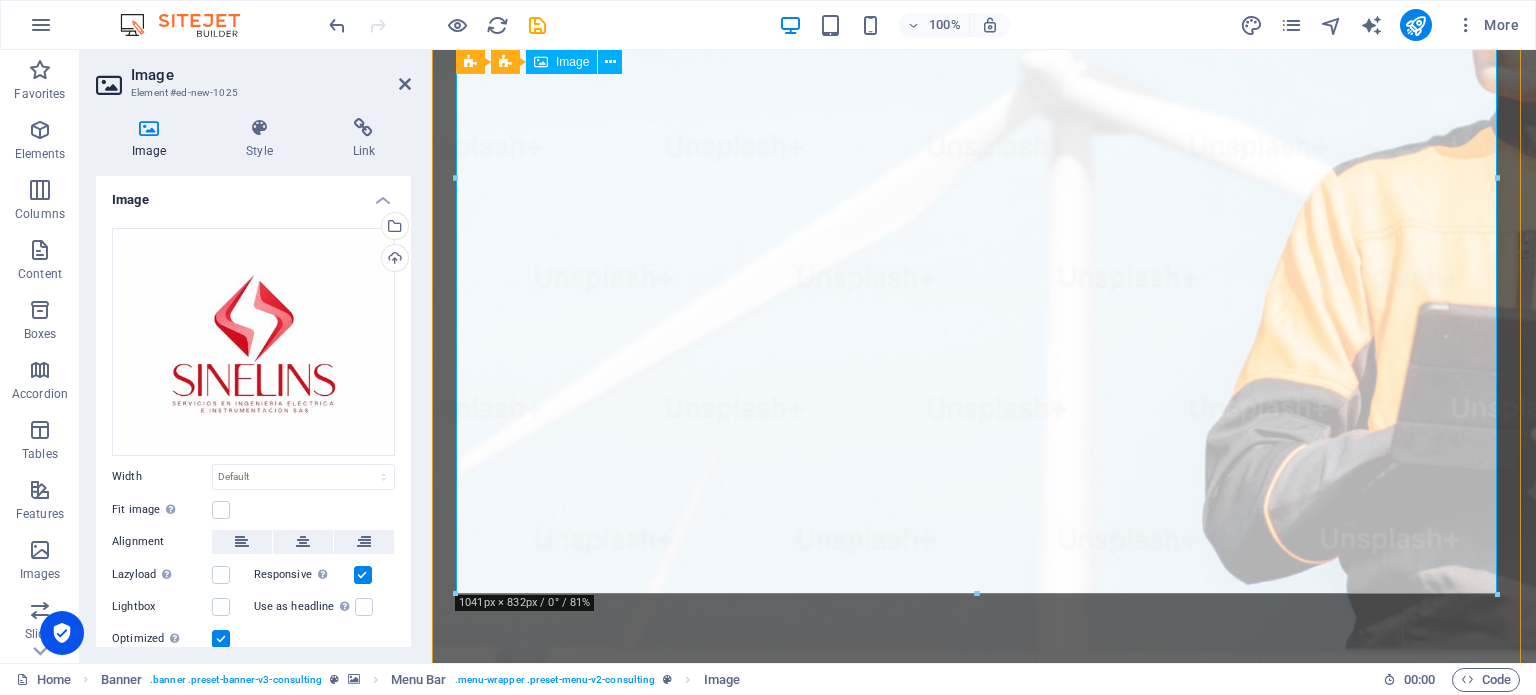 scroll, scrollTop: 400, scrollLeft: 0, axis: vertical 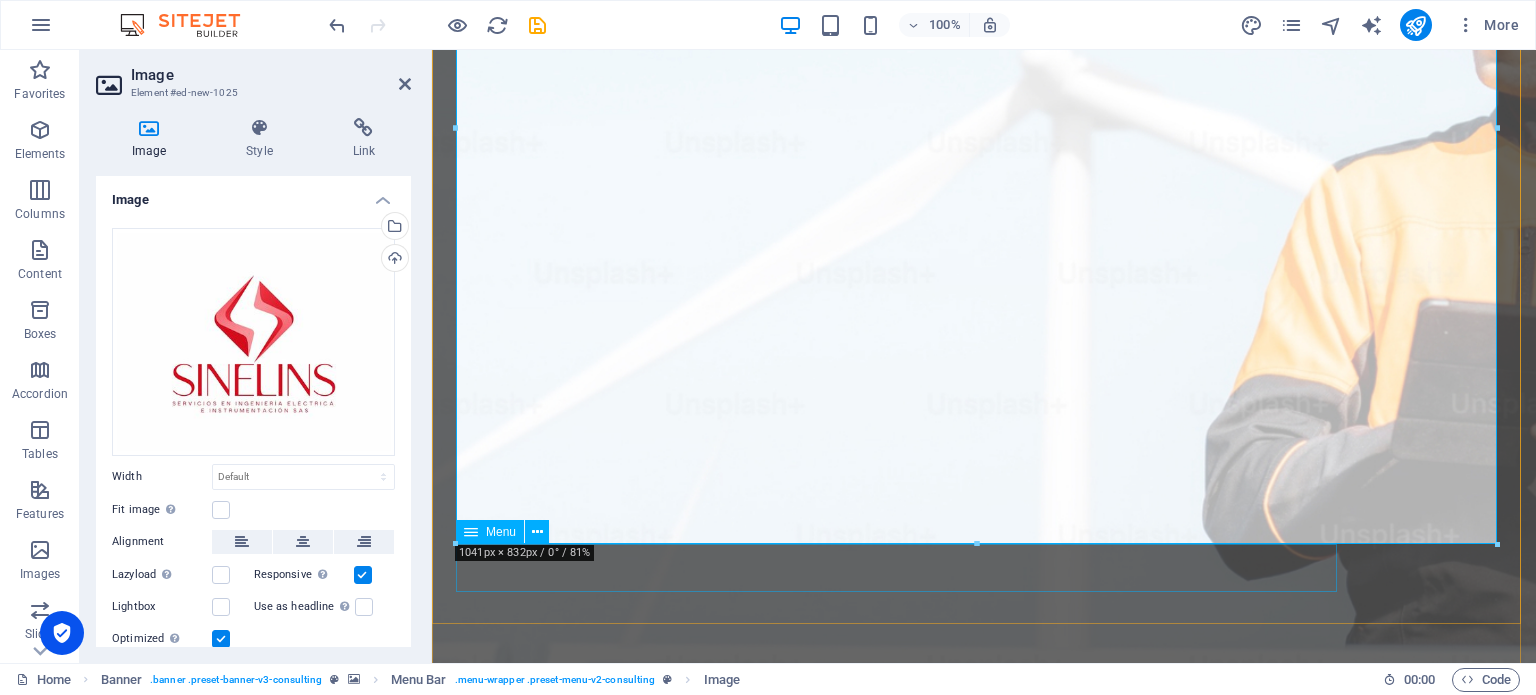click on "Our Story Our Team Our Strengths Projects Contact Us" at bounding box center (984, 2038) 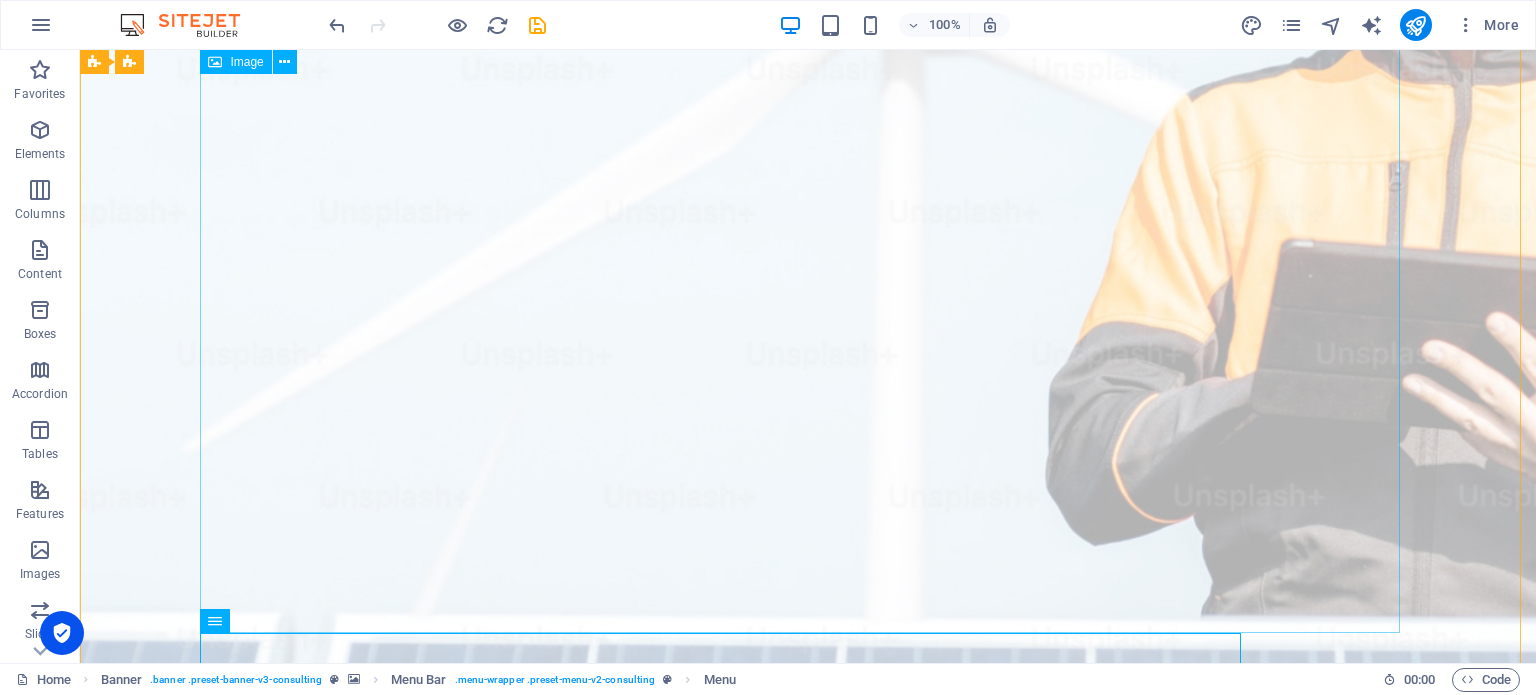 scroll, scrollTop: 438, scrollLeft: 0, axis: vertical 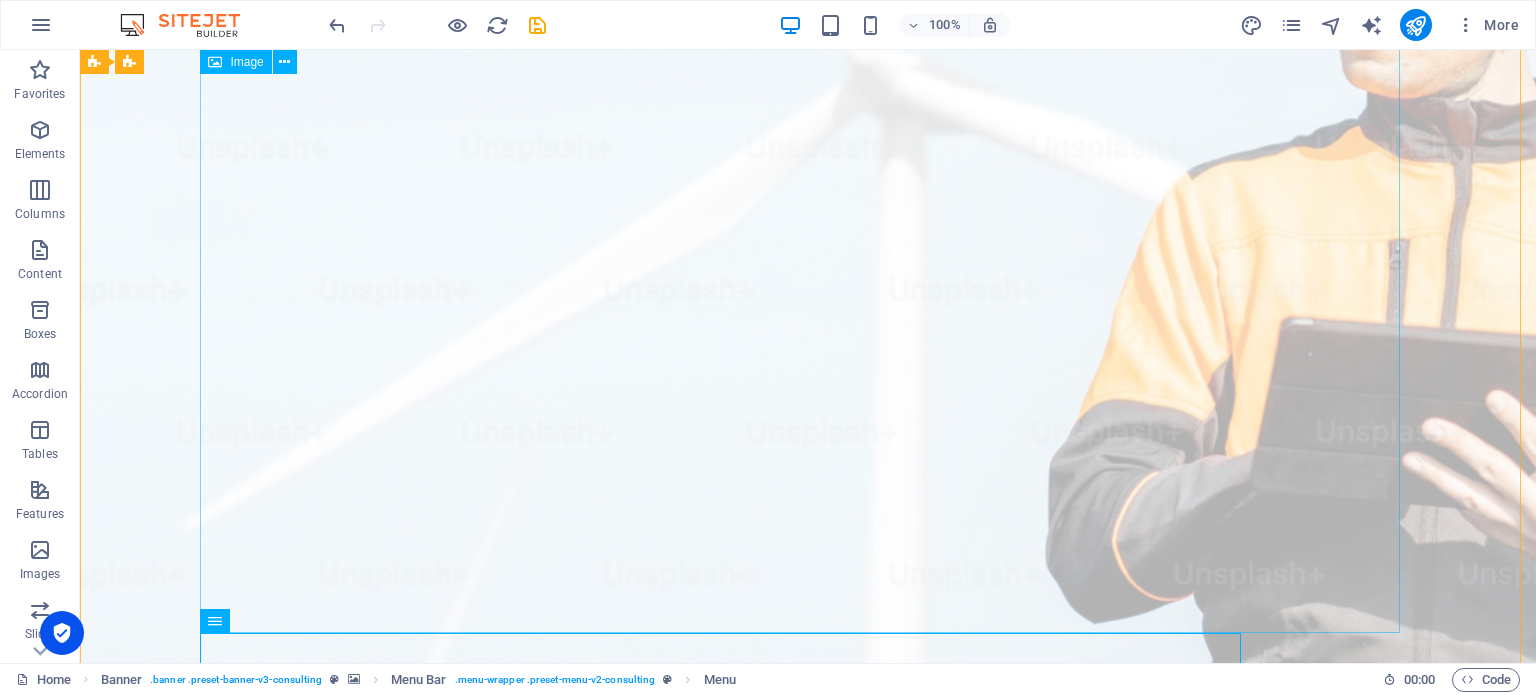 click at bounding box center [808, 1738] 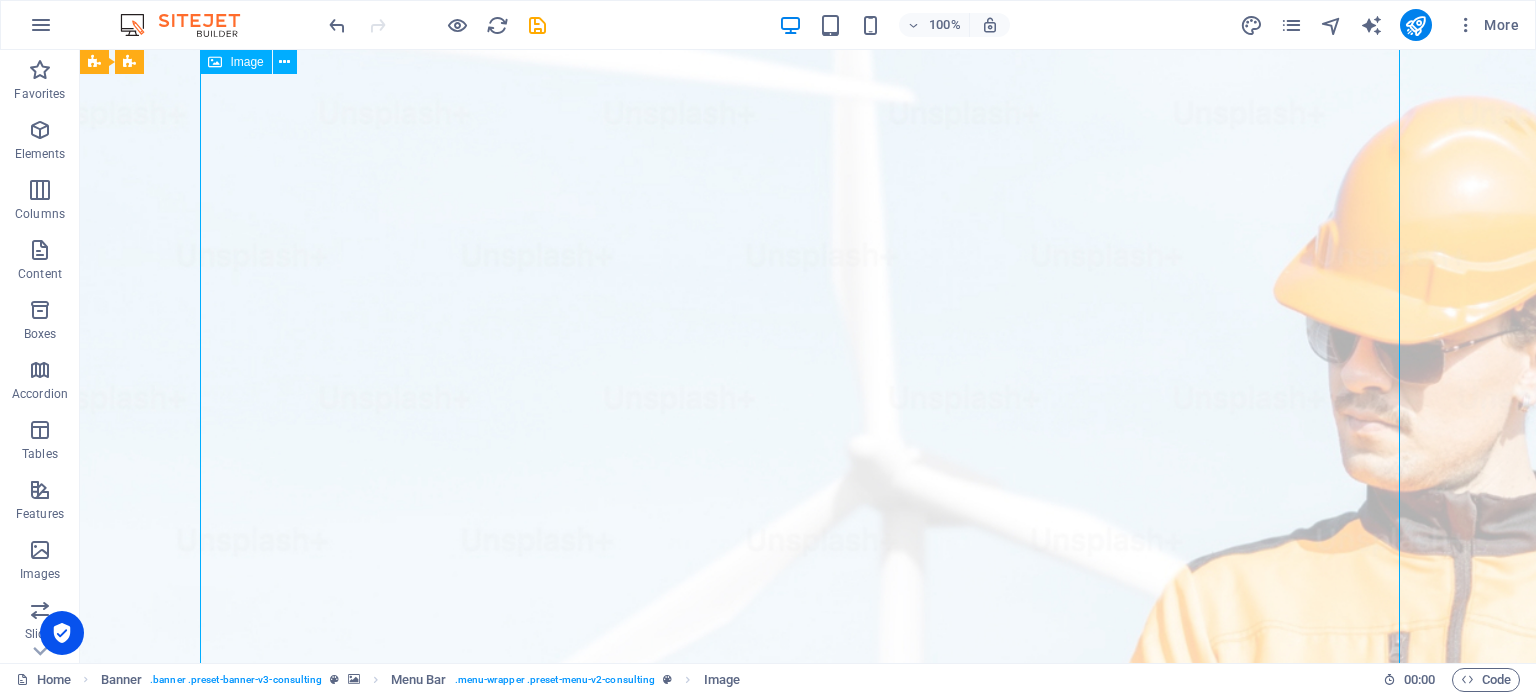 scroll, scrollTop: 0, scrollLeft: 0, axis: both 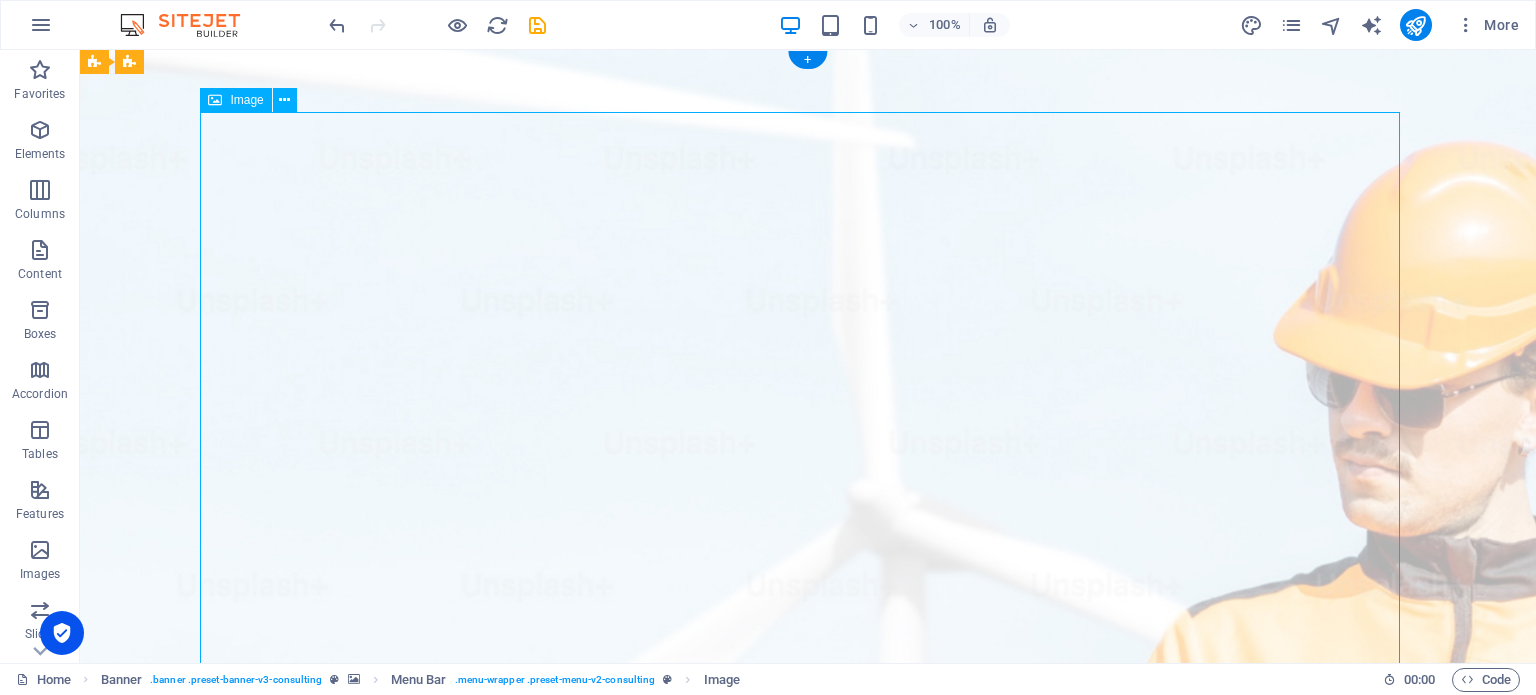 click at bounding box center [808, 2176] 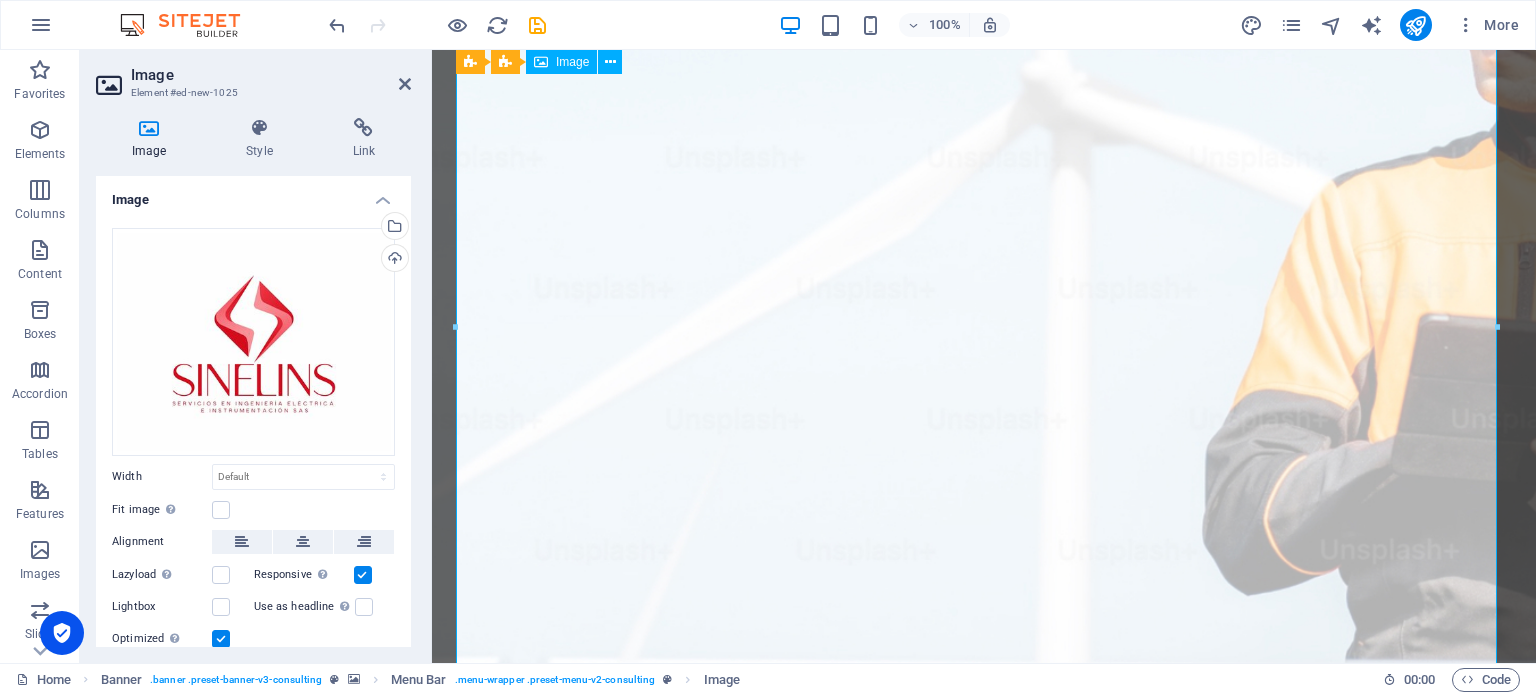 scroll, scrollTop: 500, scrollLeft: 0, axis: vertical 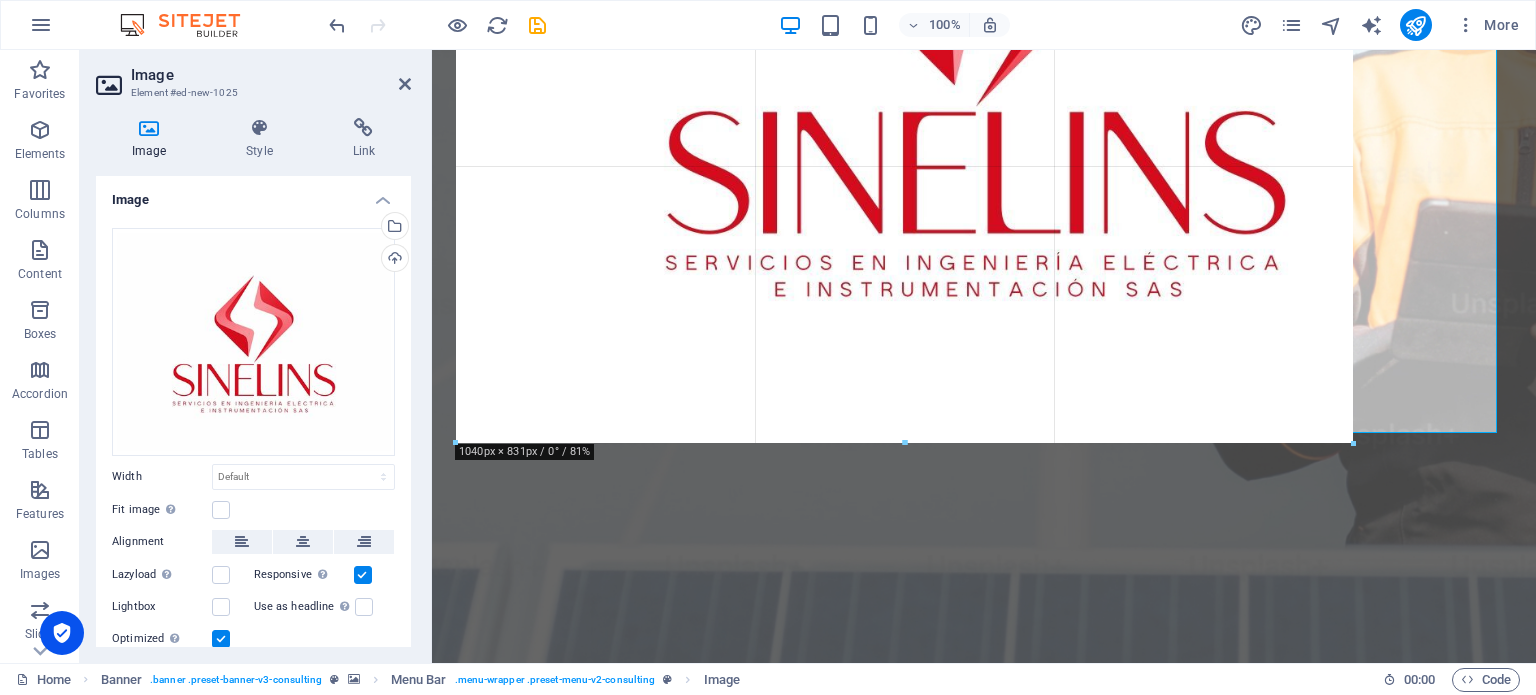 drag, startPoint x: 452, startPoint y: 441, endPoint x: 224, endPoint y: 276, distance: 281.44095 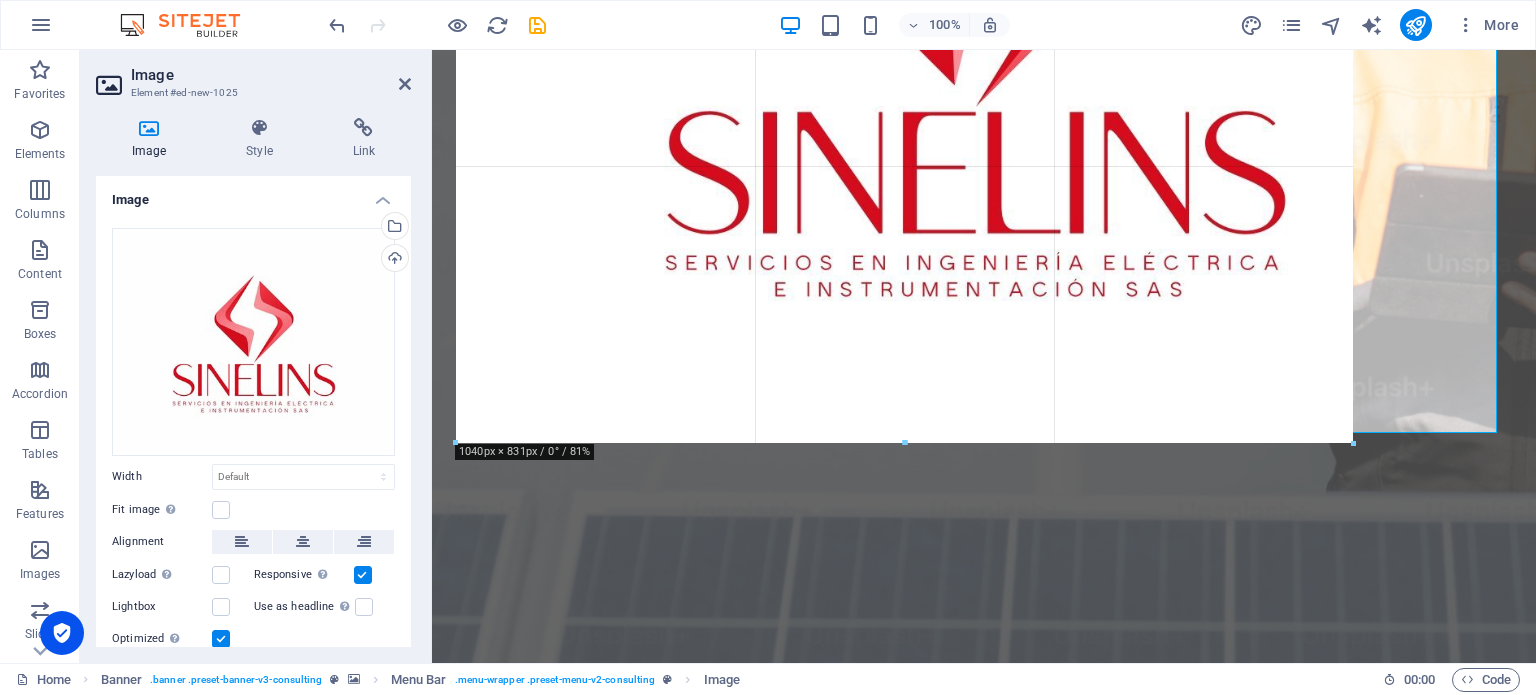 type on "950" 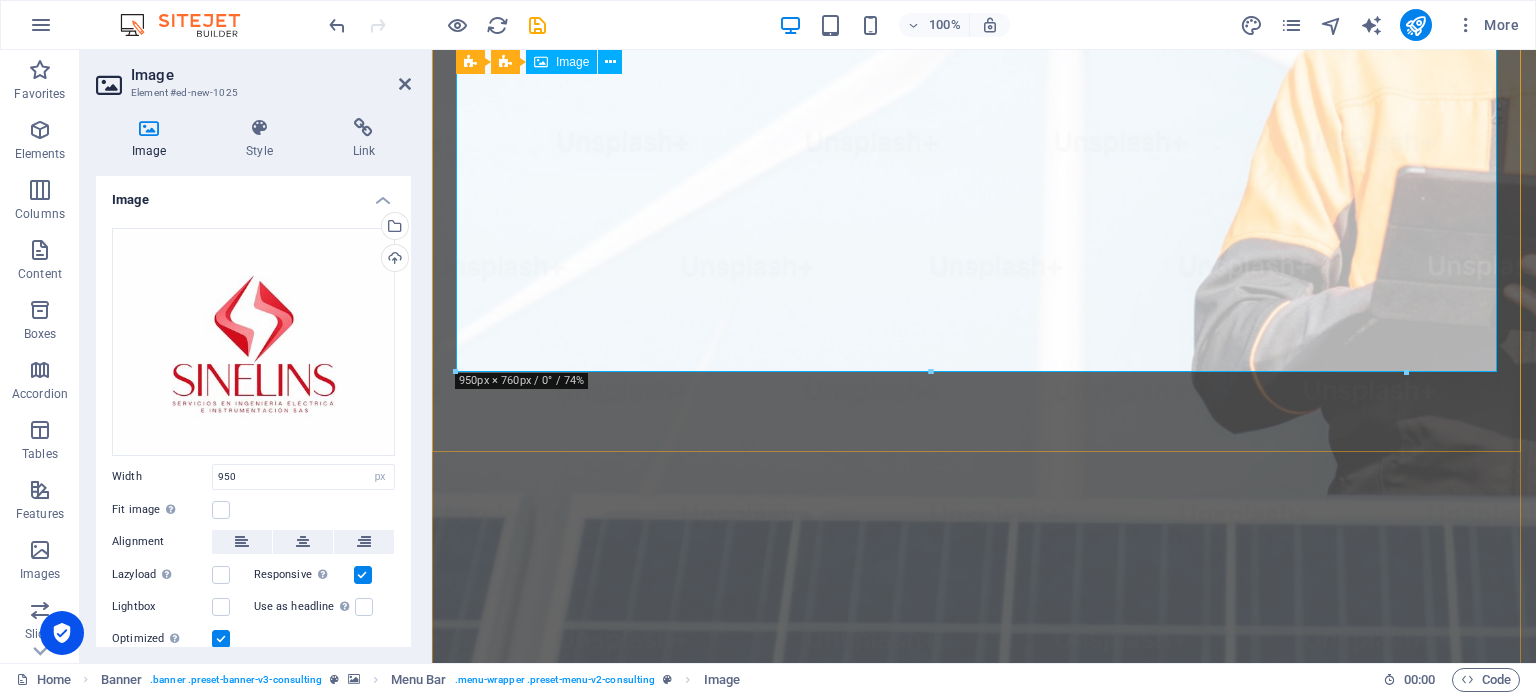 type 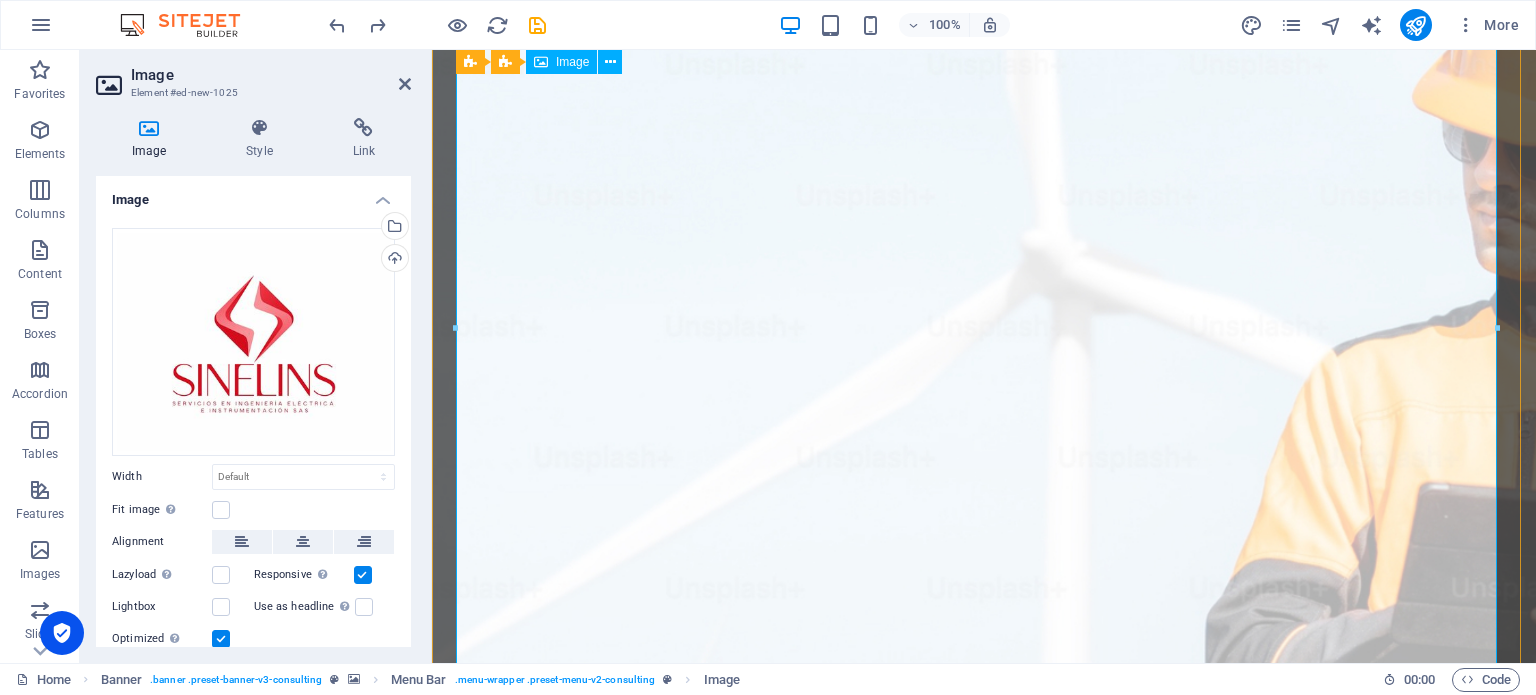 scroll, scrollTop: 200, scrollLeft: 0, axis: vertical 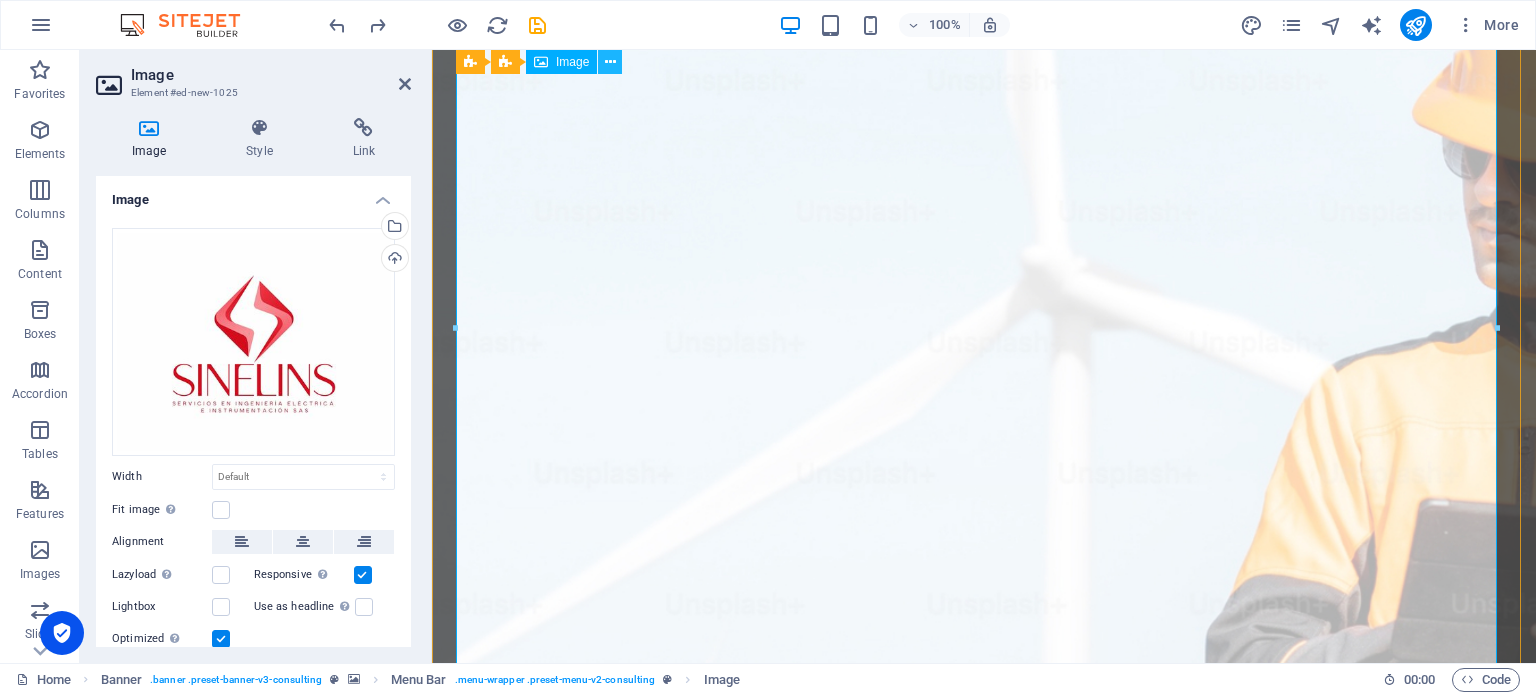 click at bounding box center [610, 62] 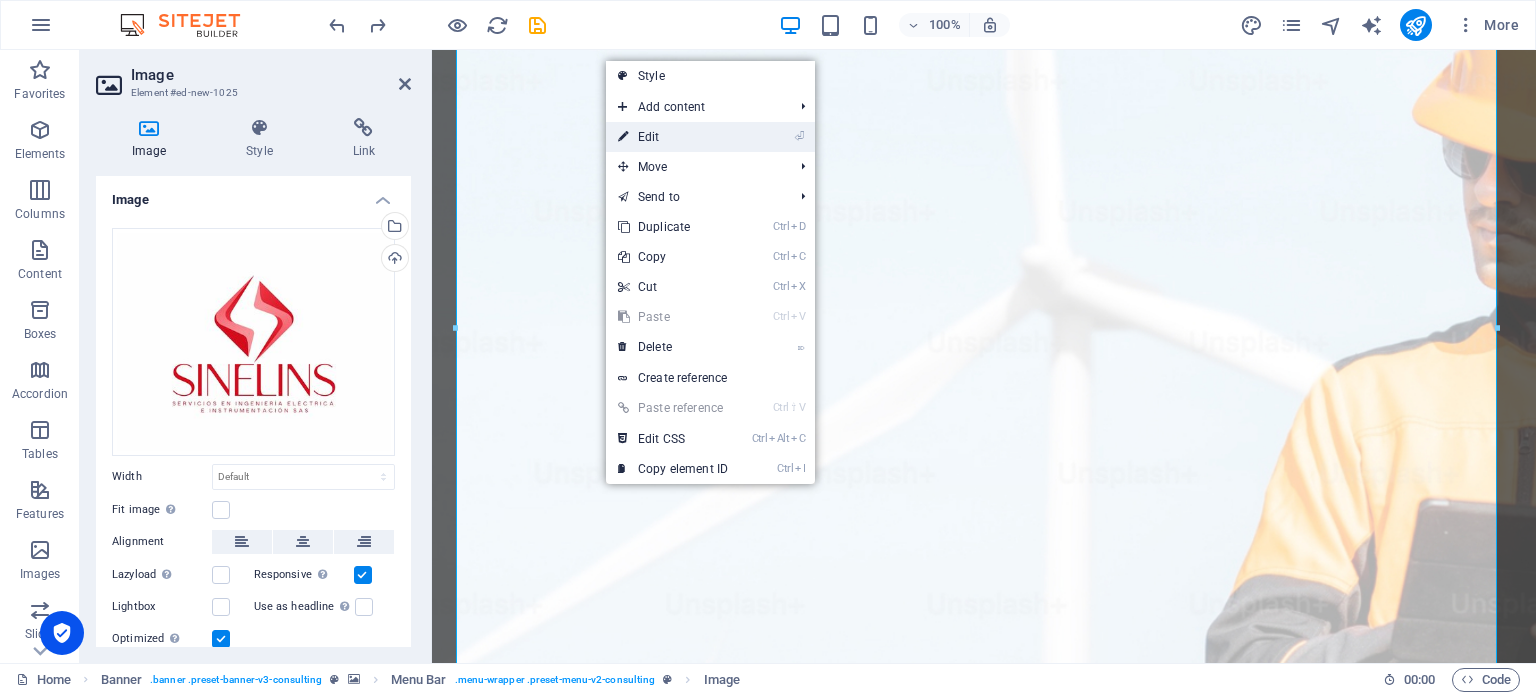 click on "⏎  Edit" at bounding box center [673, 137] 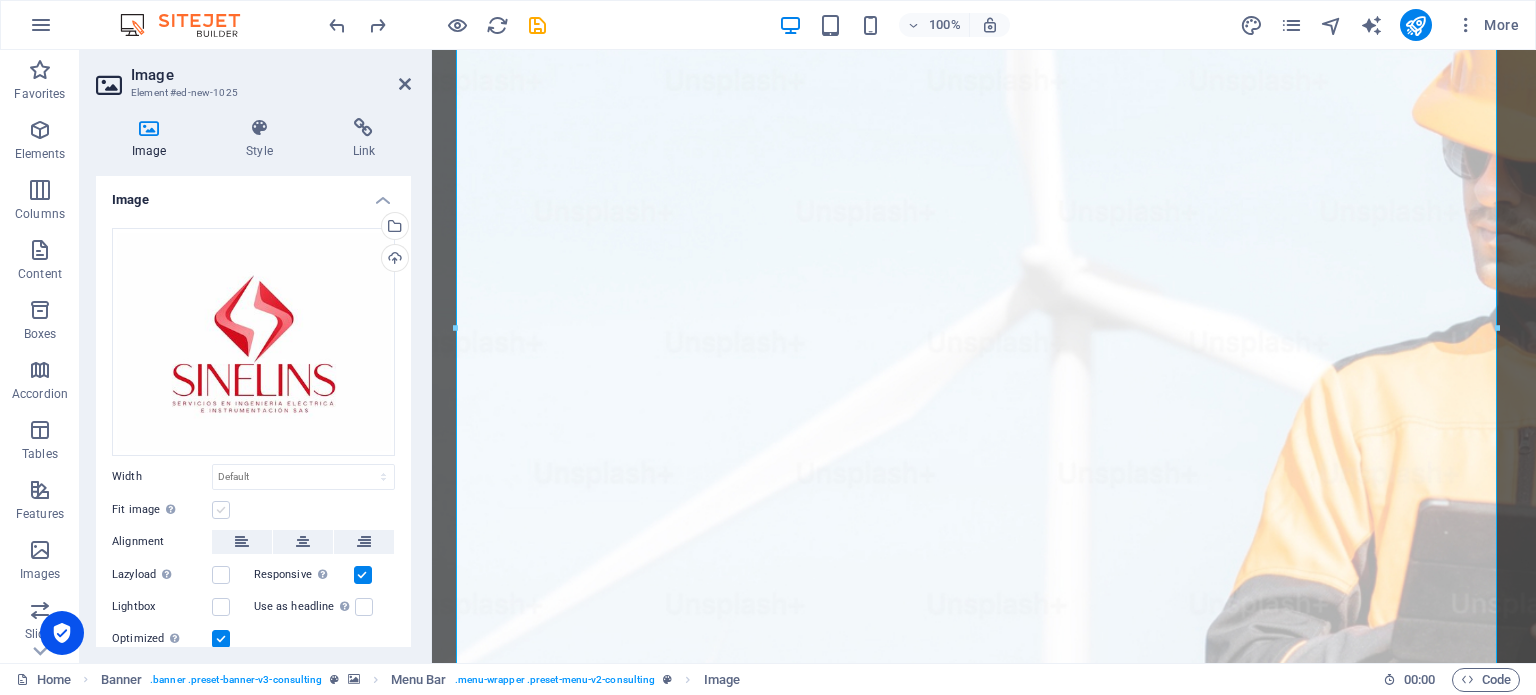 click at bounding box center (221, 510) 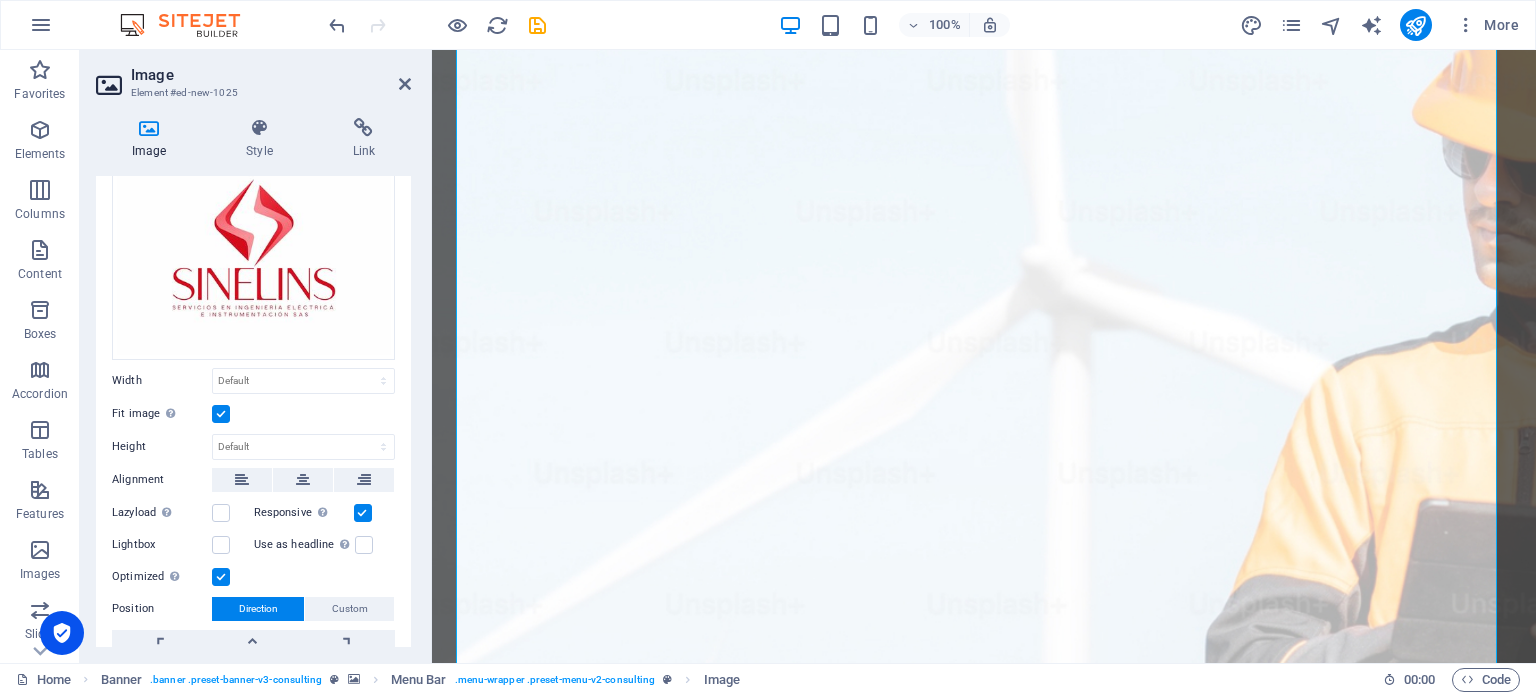 scroll, scrollTop: 100, scrollLeft: 0, axis: vertical 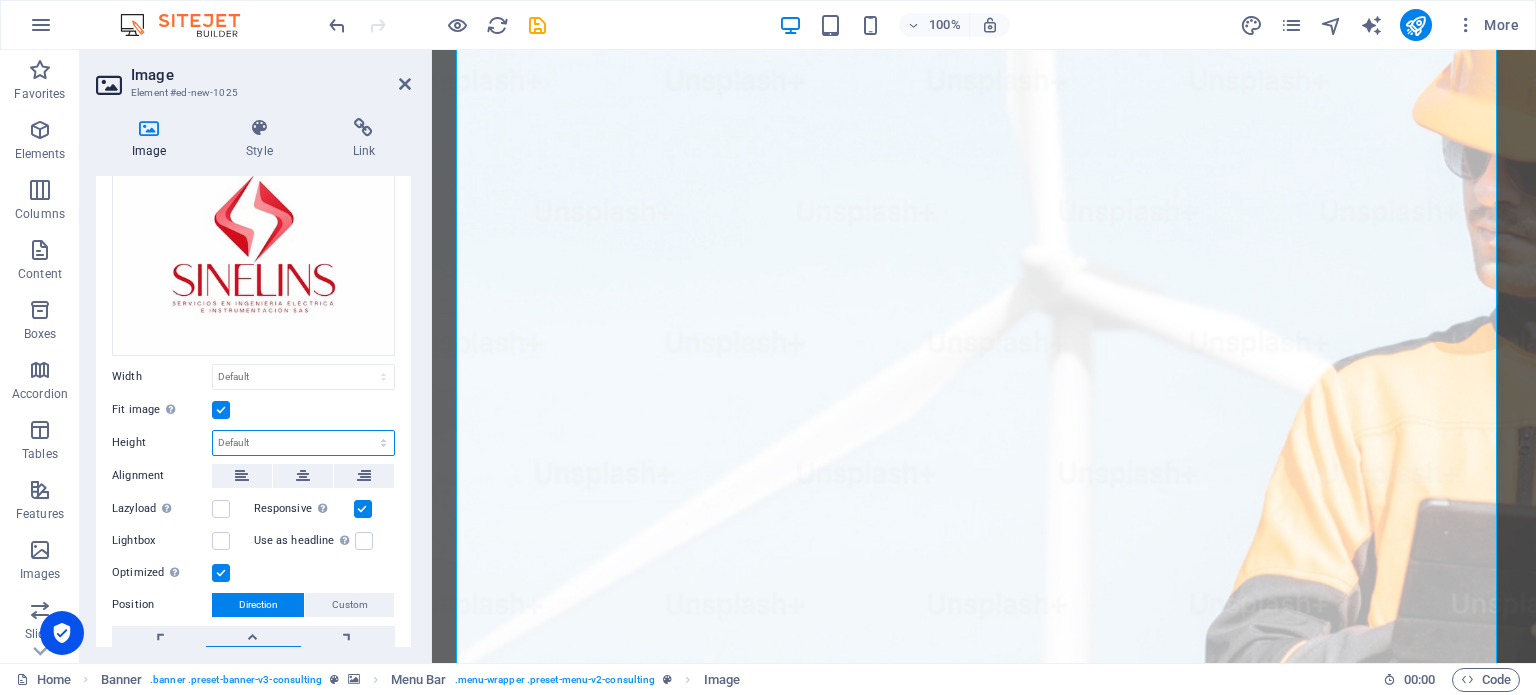 click on "Default auto px" at bounding box center [303, 443] 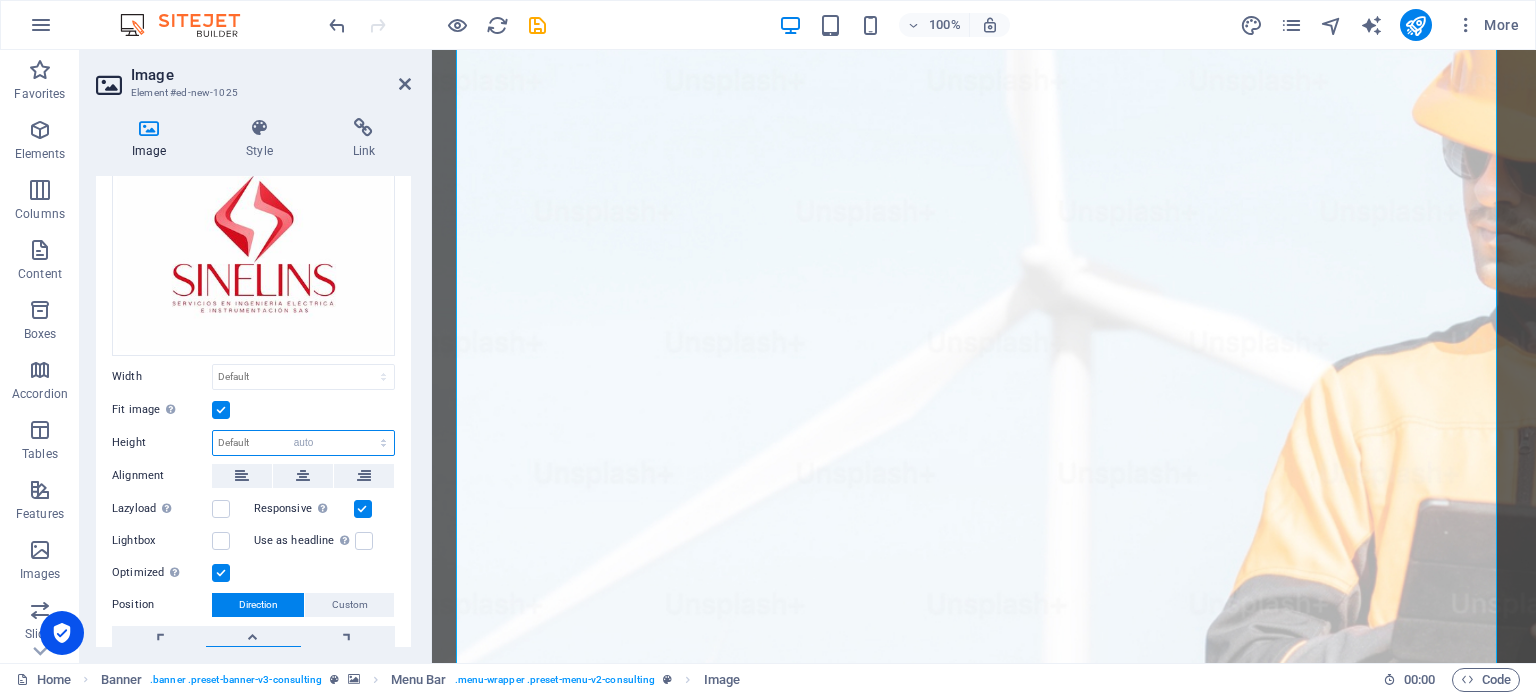 click on "Default auto px" at bounding box center (303, 443) 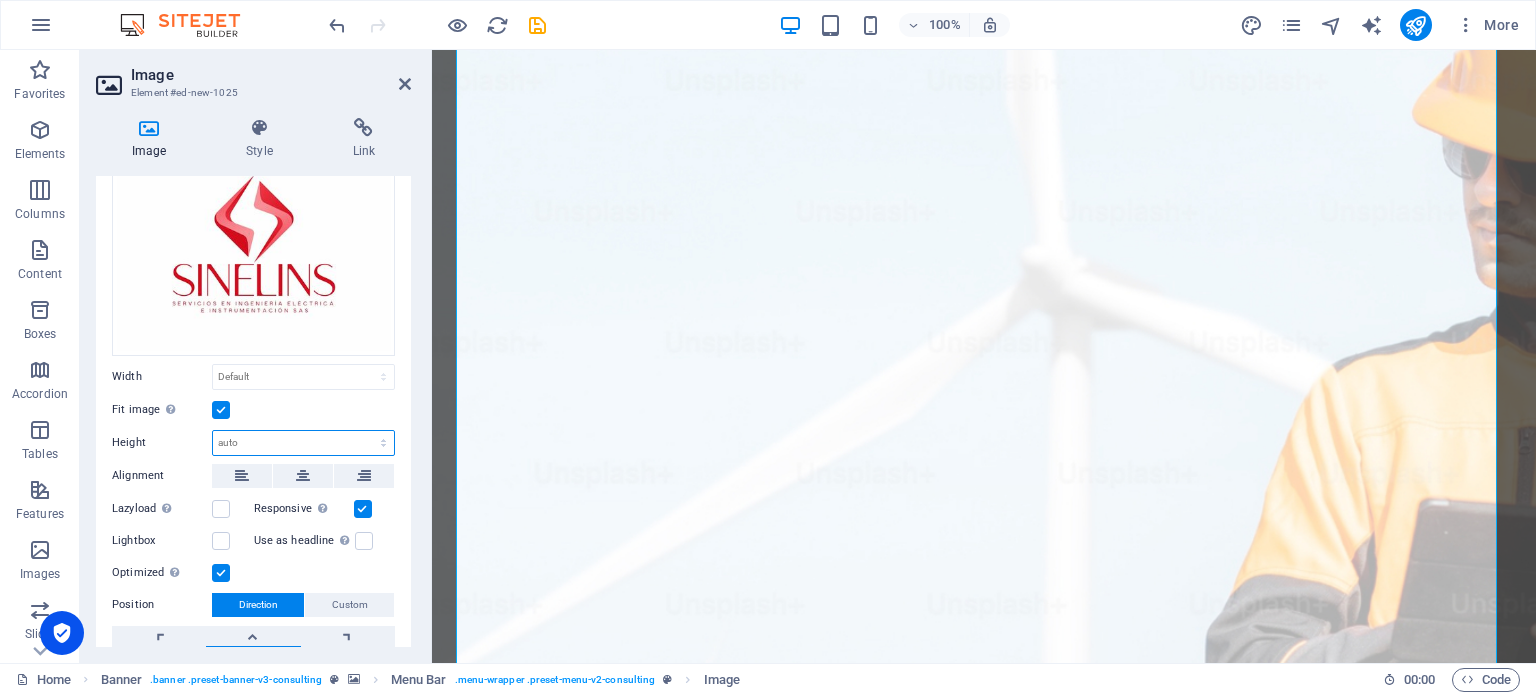 click on "Default auto px" at bounding box center [303, 443] 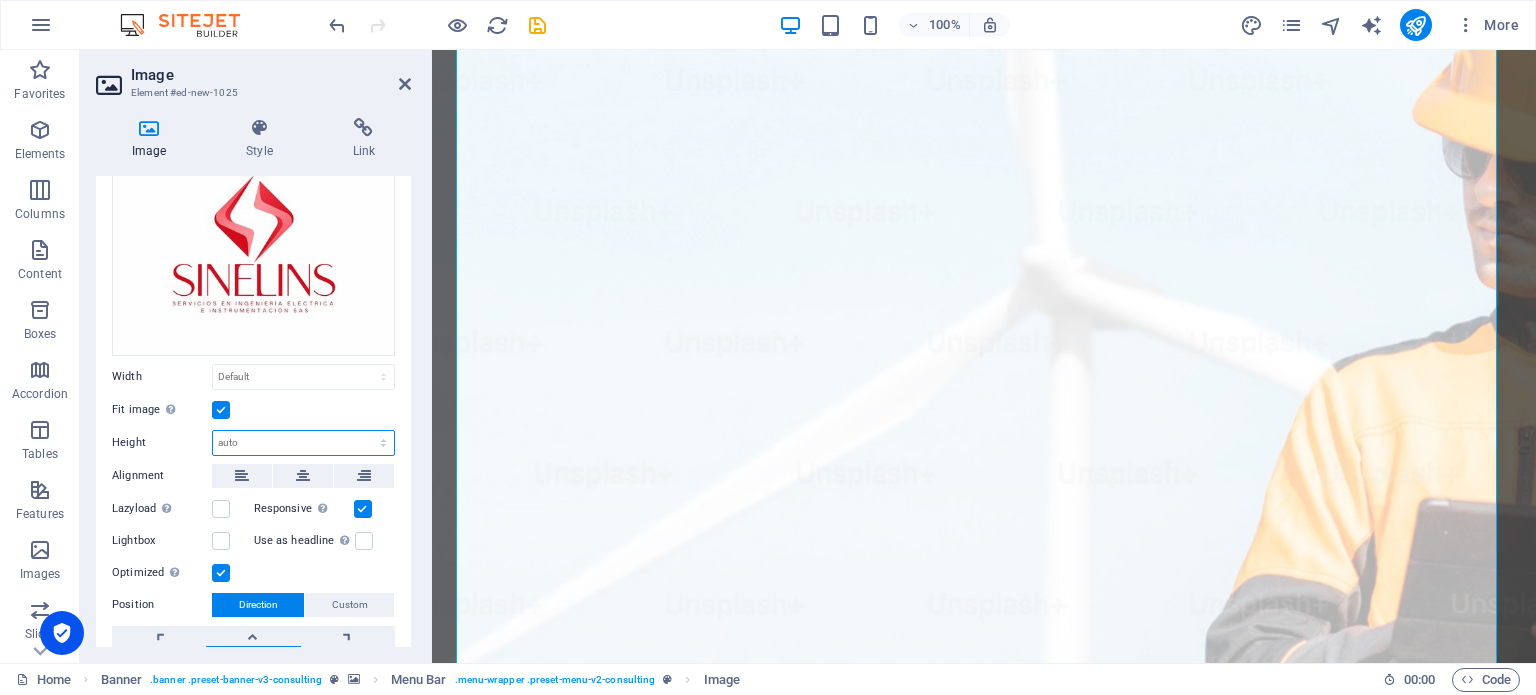 select on "px" 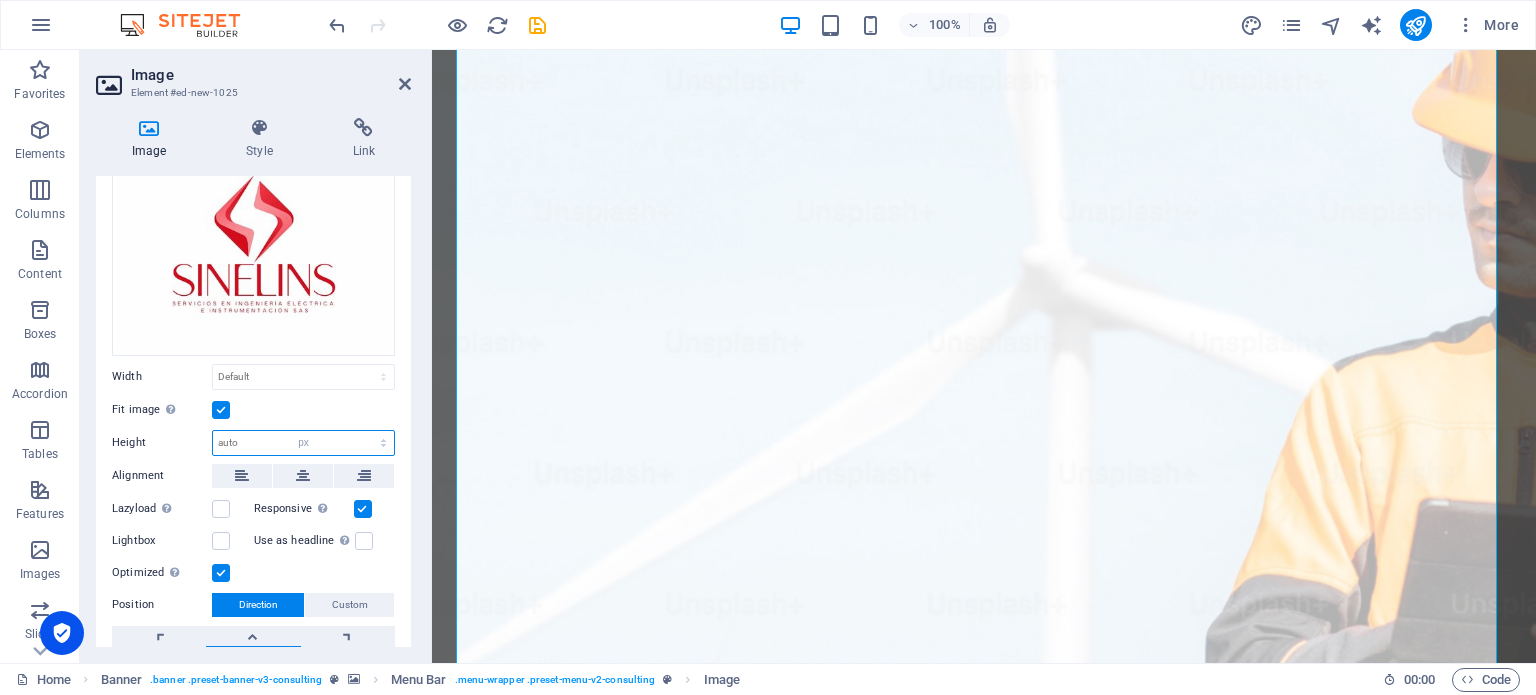 click on "Default auto px" at bounding box center [303, 443] 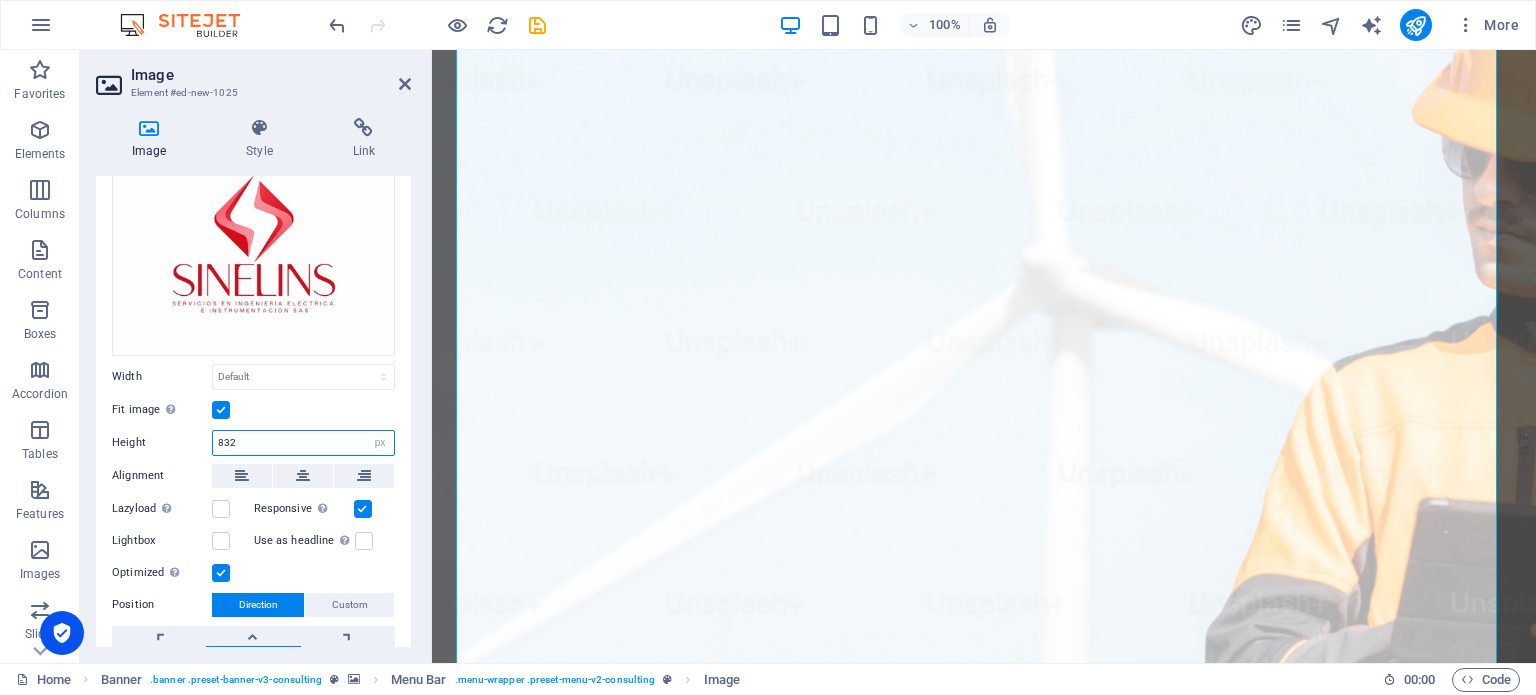 click on "832" at bounding box center (303, 443) 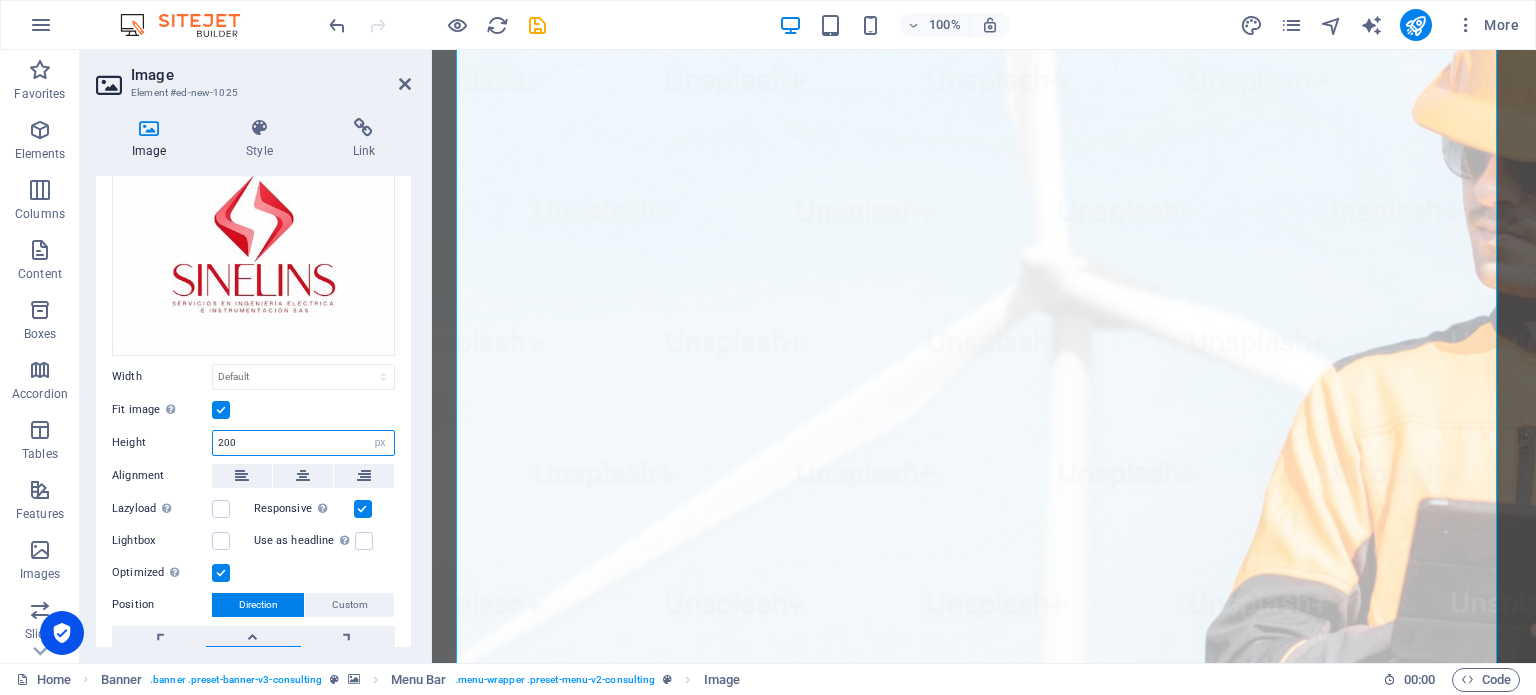 type on "200" 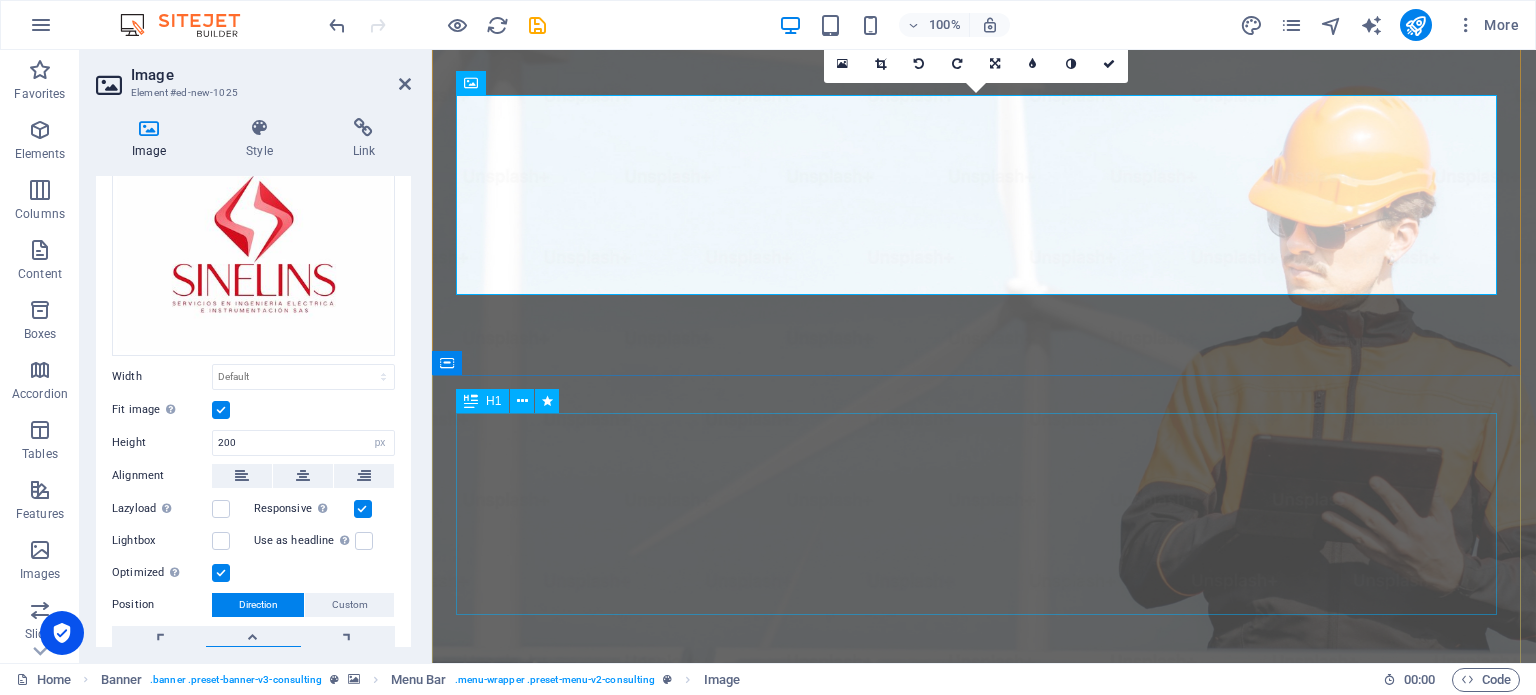 scroll, scrollTop: 0, scrollLeft: 0, axis: both 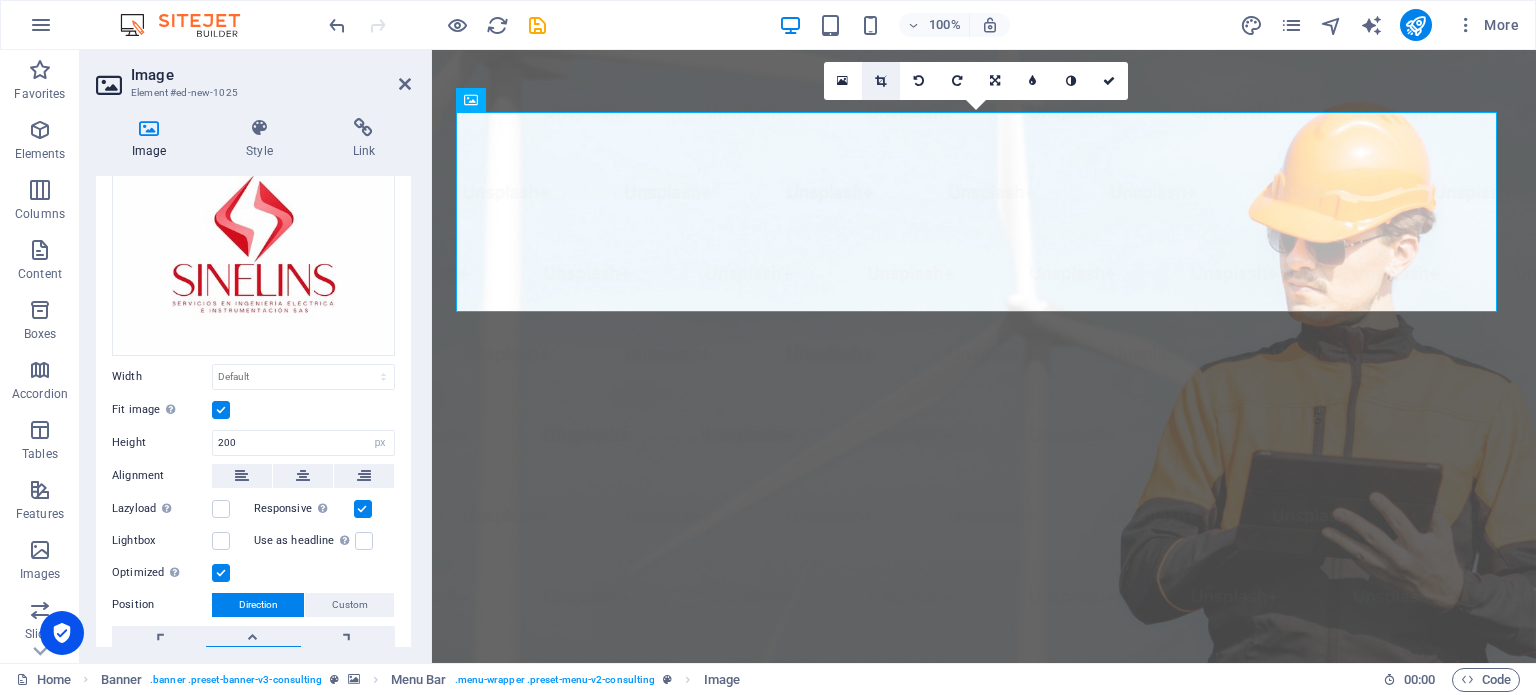 click at bounding box center (880, 81) 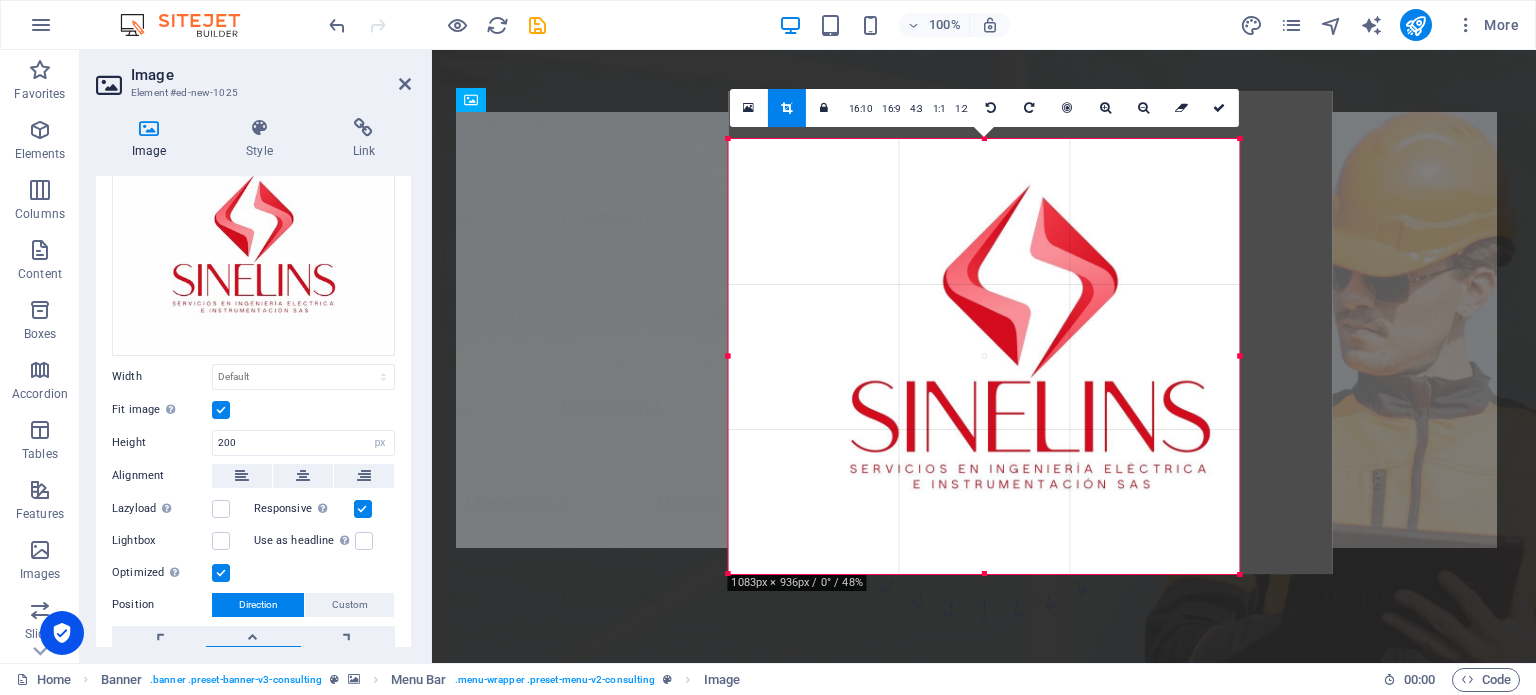 drag, startPoint x: 1292, startPoint y: 111, endPoint x: 1190, endPoint y: 159, distance: 112.72977 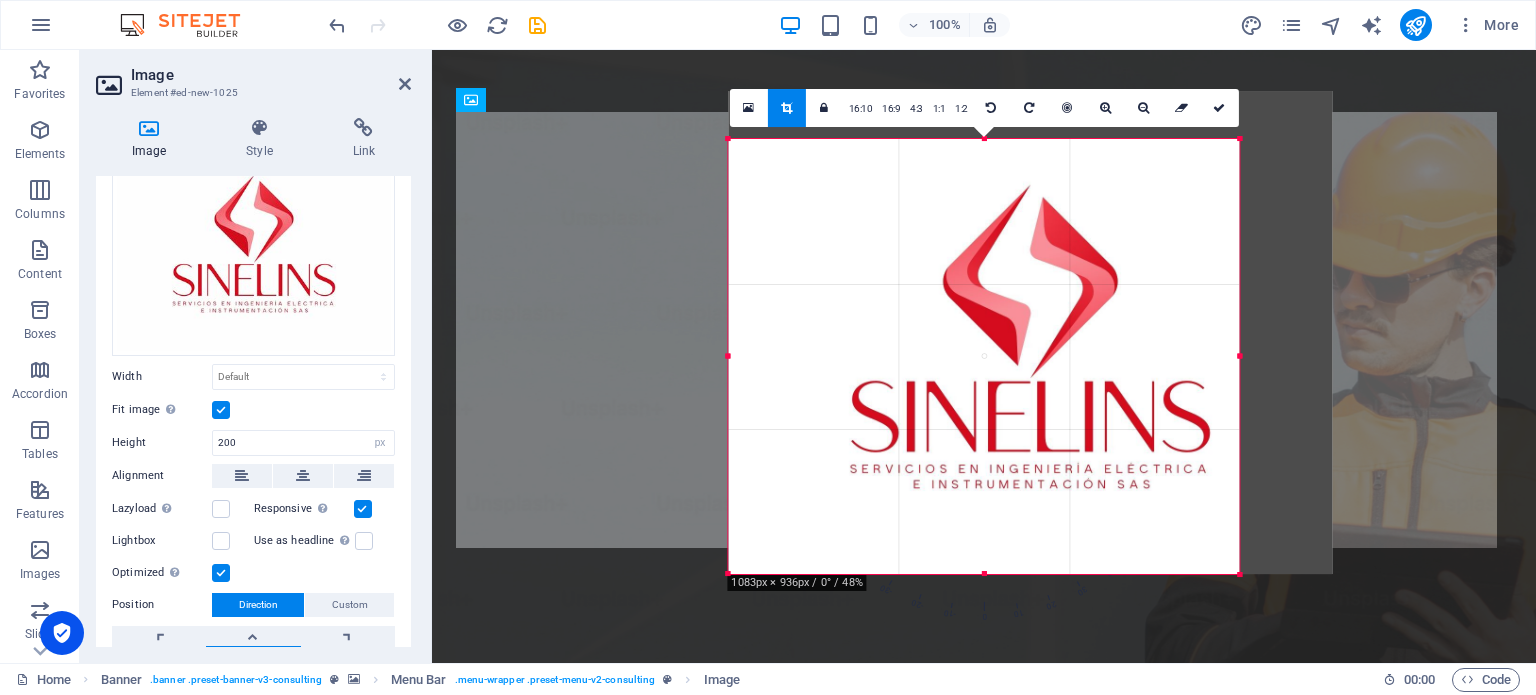 click on "180 170 160 150 140 130 120 110 100 90 80 70 60 50 40 30 20 10 0 -10 -20 -30 -40 -50 -60 -70 -80 -90 -100 -110 -120 -130 -140 -150 -160 -170 1083px × 936px / 0° / 48% 16:10 16:9 4:3 1:1 1:2 0" at bounding box center (983, 357) 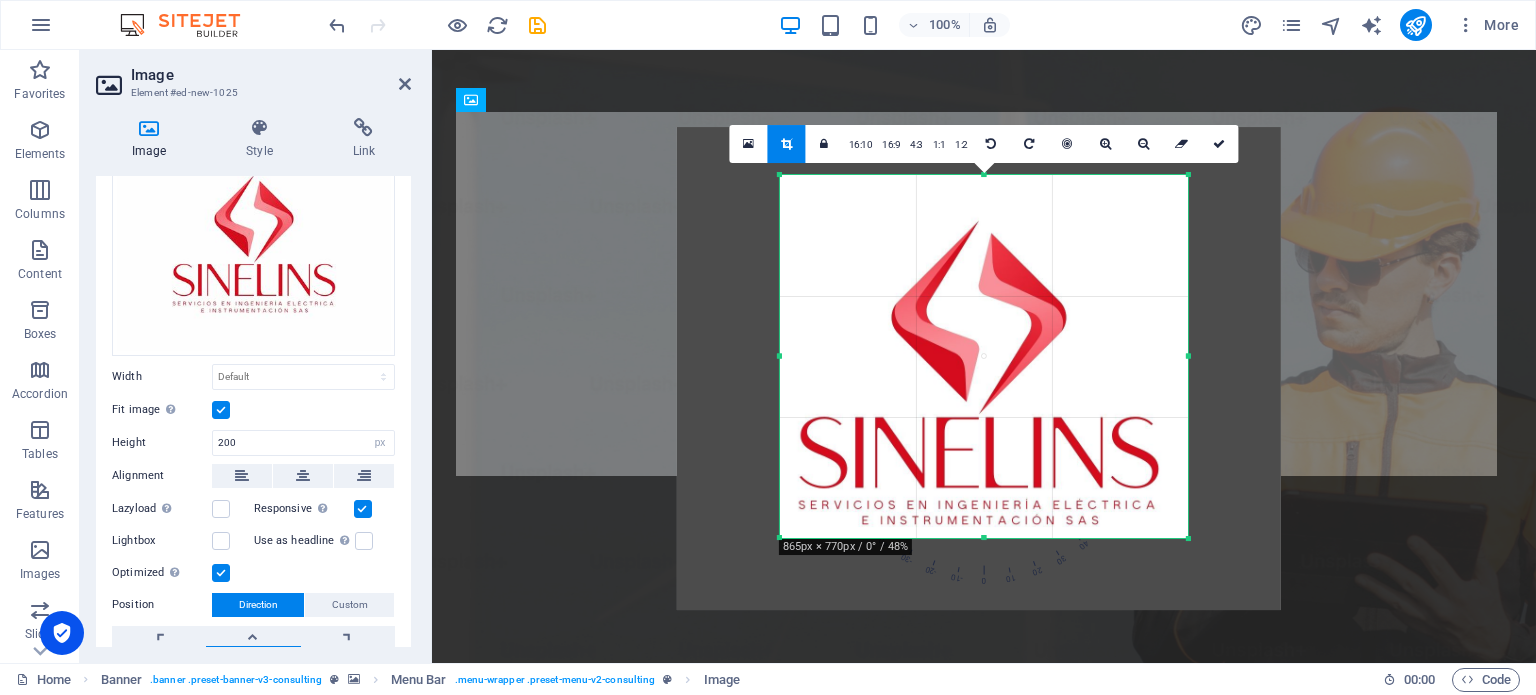 drag, startPoint x: 725, startPoint y: 575, endPoint x: 828, endPoint y: 503, distance: 125.670204 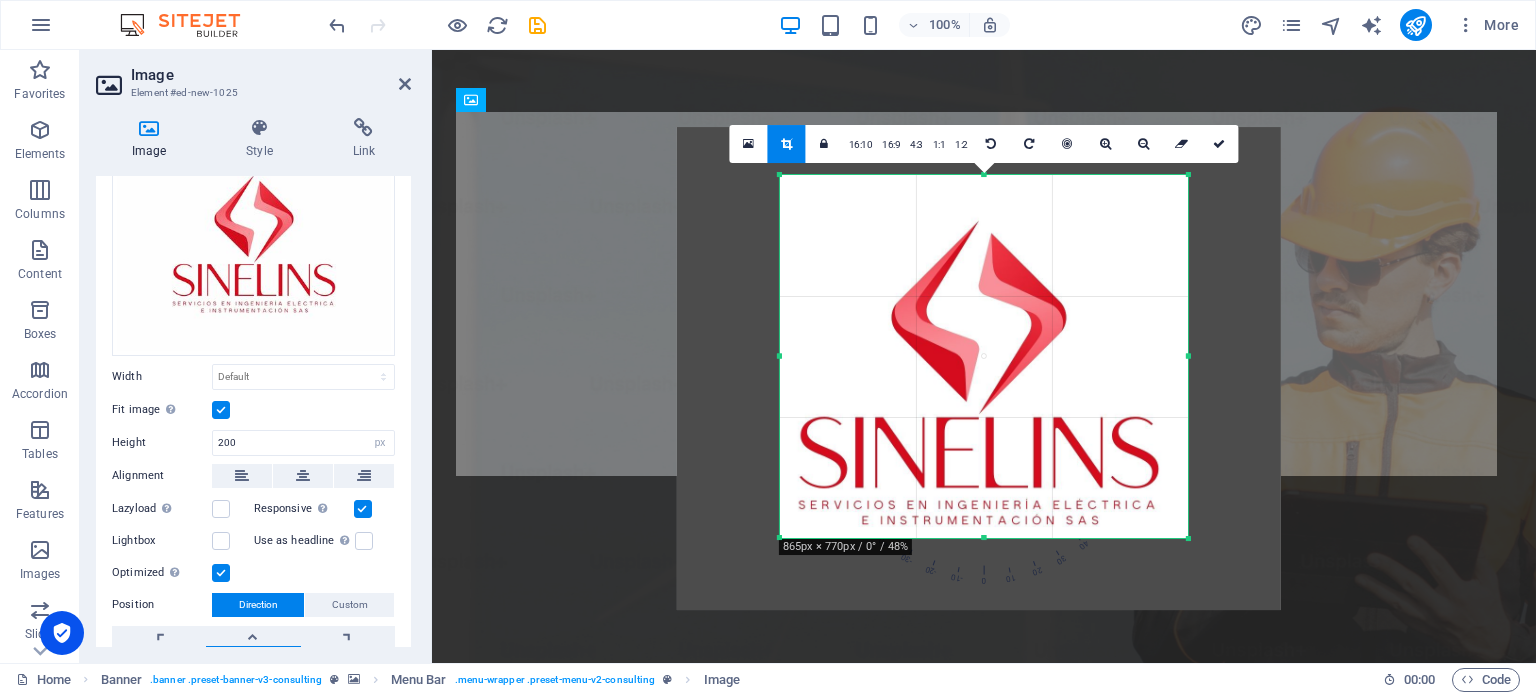 click on "180 170 160 150 140 130 120 110 100 90 80 70 60 50 40 30 20 10 0 -10 -20 -30 -40 -50 -60 -70 -80 -90 -100 -110 -120 -130 -140 -150 -160 -170 865px × 770px / 0° / 48% 16:10 16:9 4:3 1:1 1:2 0" at bounding box center (984, 357) 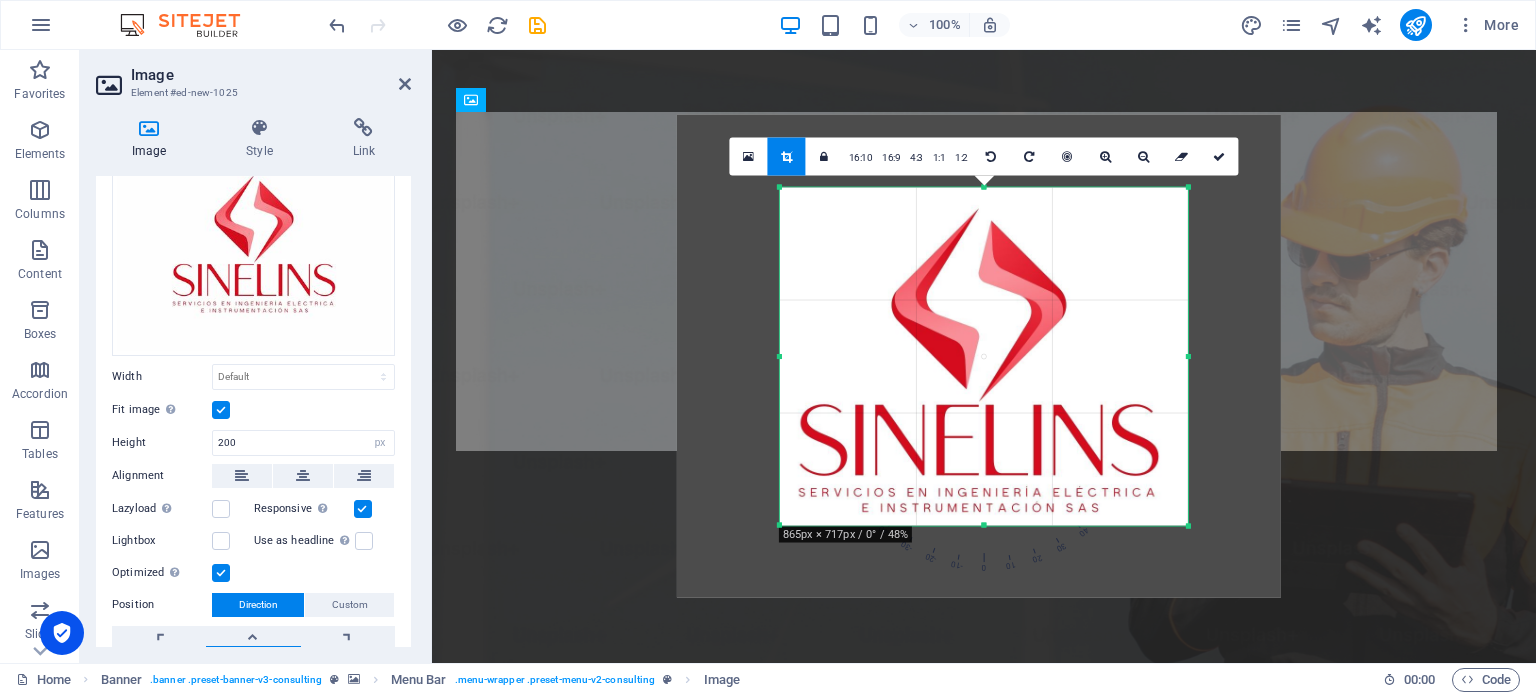 drag, startPoint x: 985, startPoint y: 175, endPoint x: 987, endPoint y: 200, distance: 25.079872 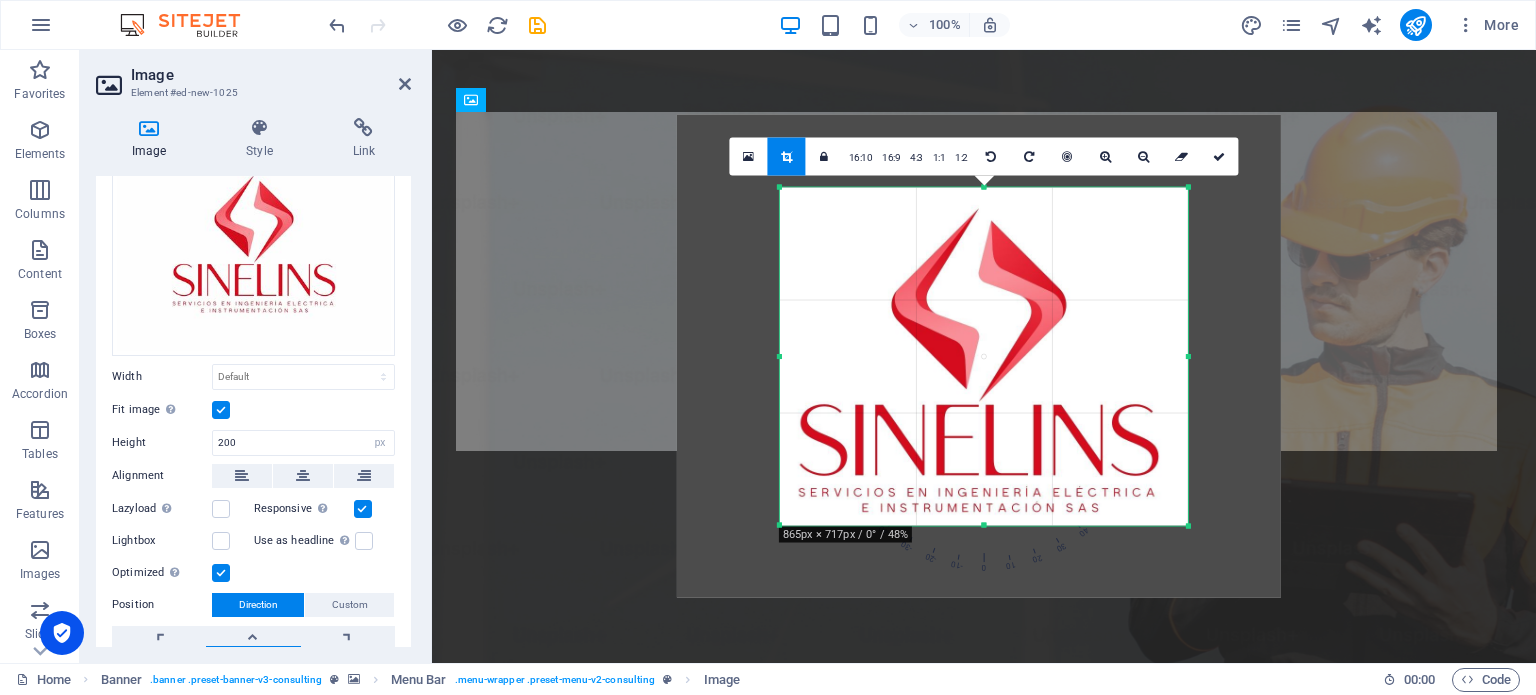 click on "180 170 160 150 140 130 120 110 100 90 80 70 60 50 40 30 20 10 0 -10 -20 -30 -40 -50 -60 -70 -80 -90 -100 -110 -120 -130 -140 -150 -160 -170 865px × 717px / 0° / 48% 16:10 16:9 4:3 1:1 1:2 0" at bounding box center (984, 356) 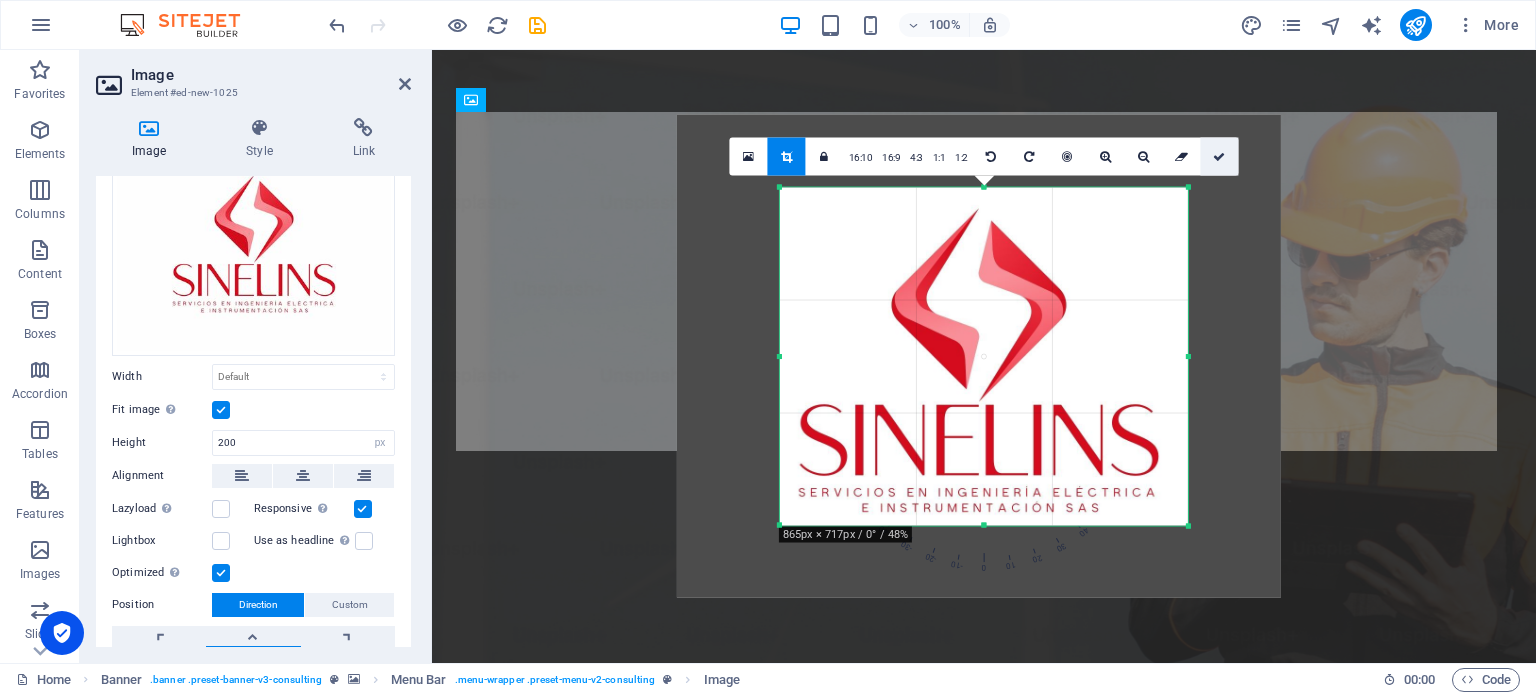 click at bounding box center [1219, 156] 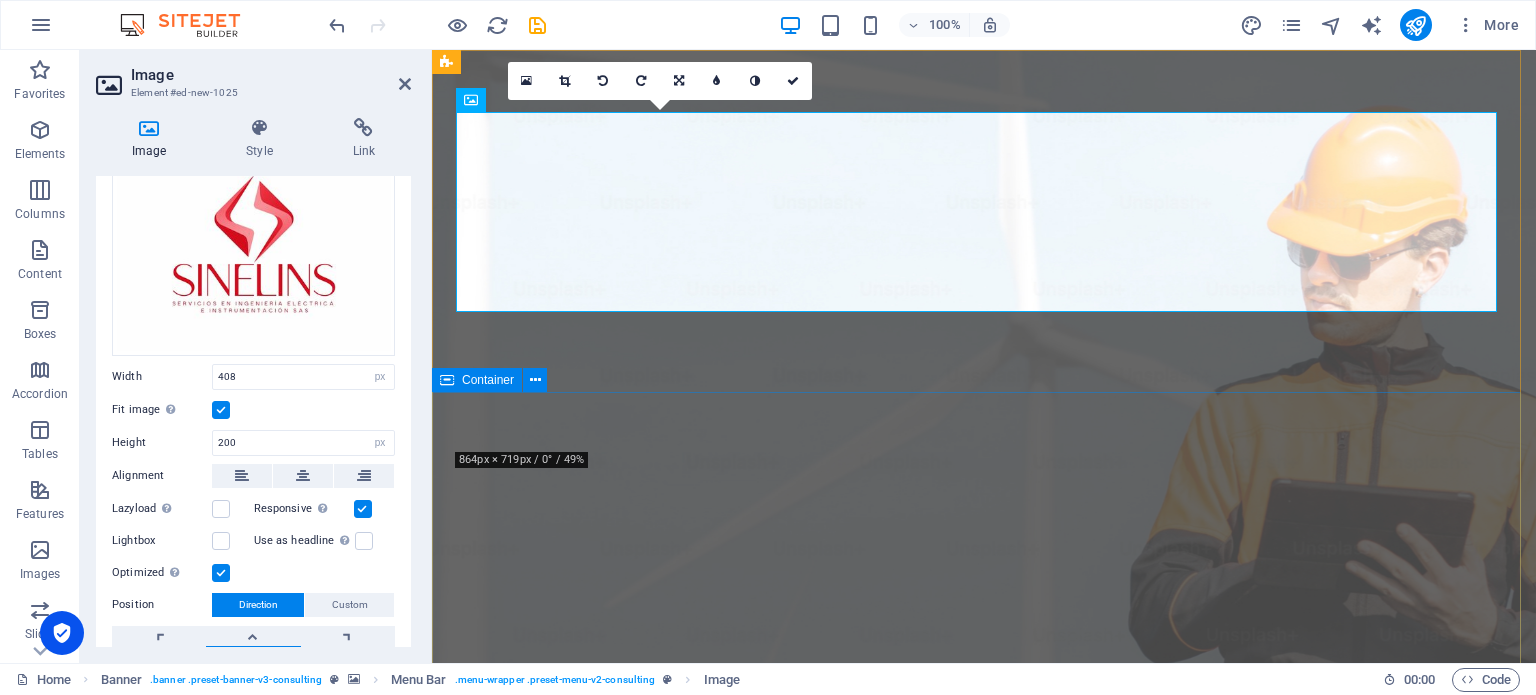 type 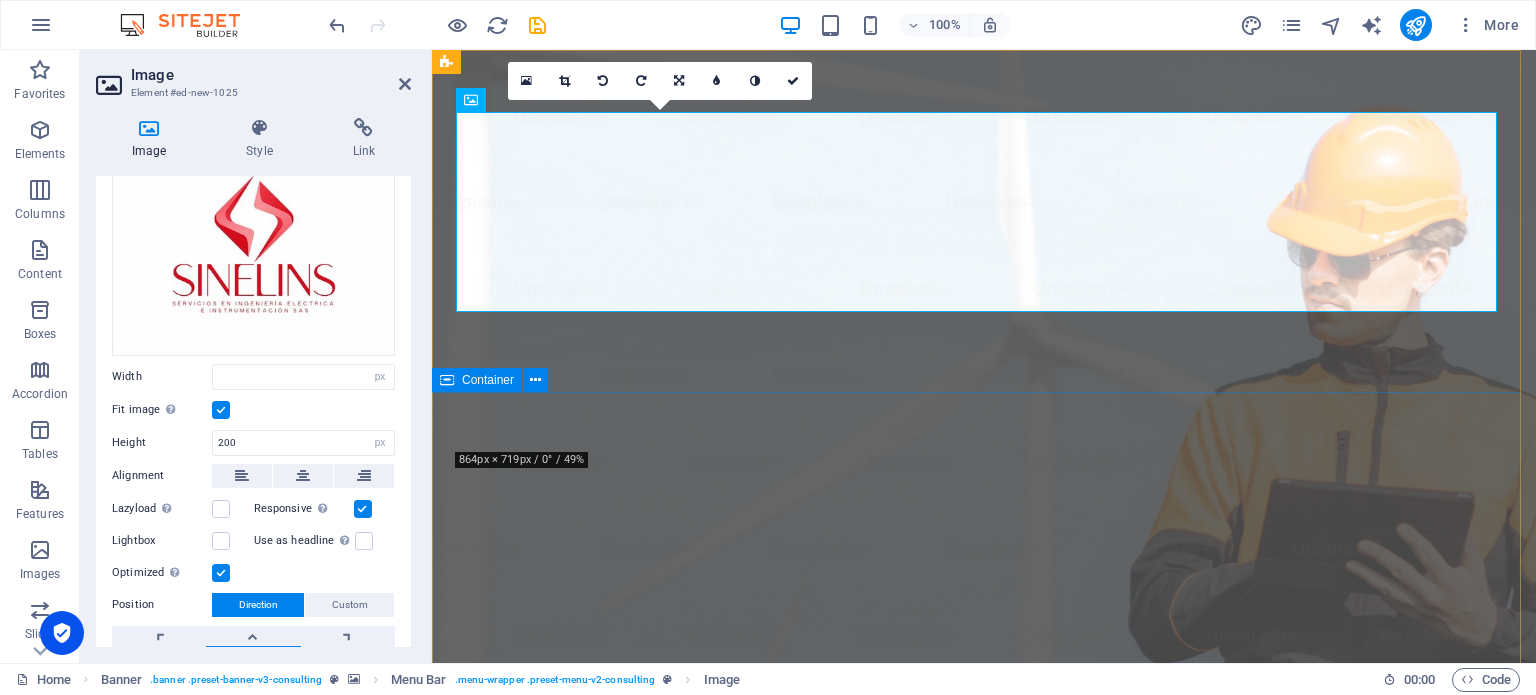 select on "DISABLED_OPTION_VALUE" 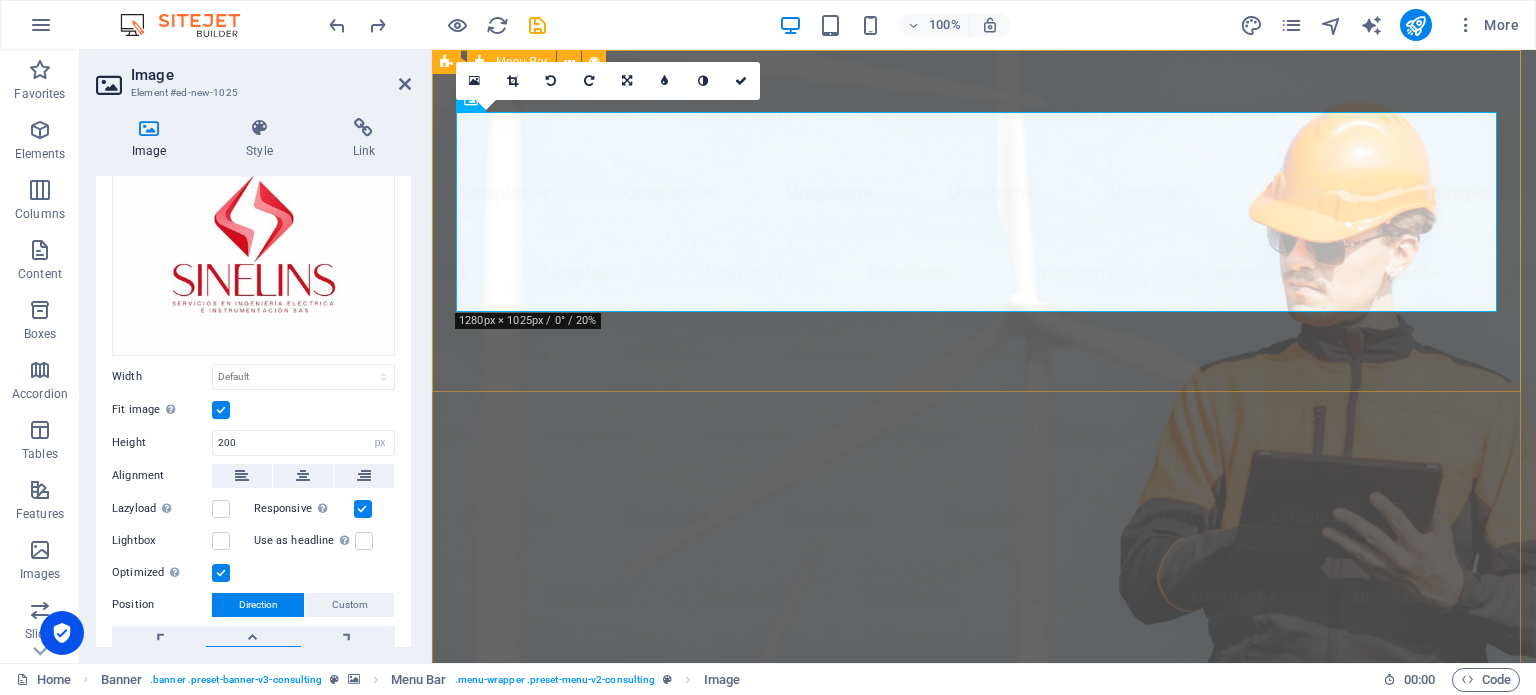 click on "Our Story Our Team Our Strengths Projects Contact Us Get Started" at bounding box center [984, 1145] 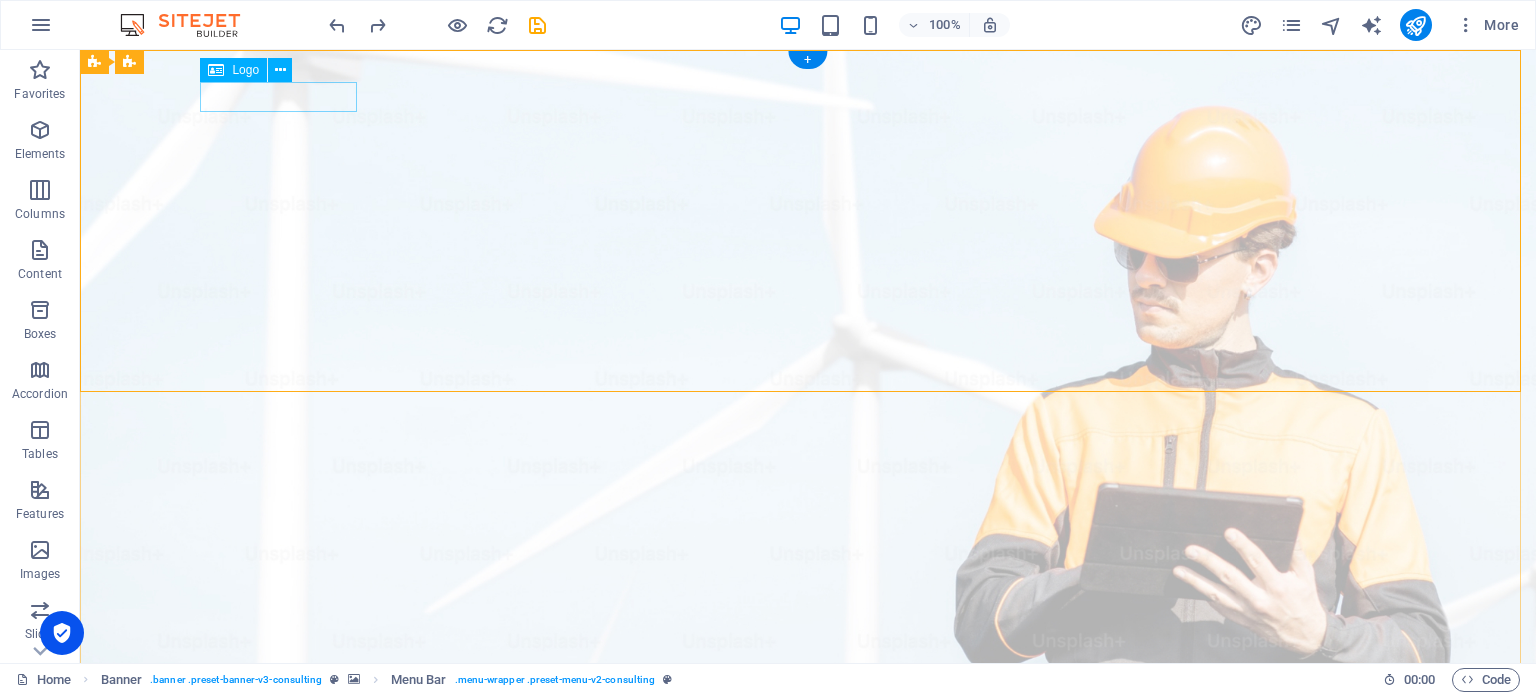 click at bounding box center (808, 997) 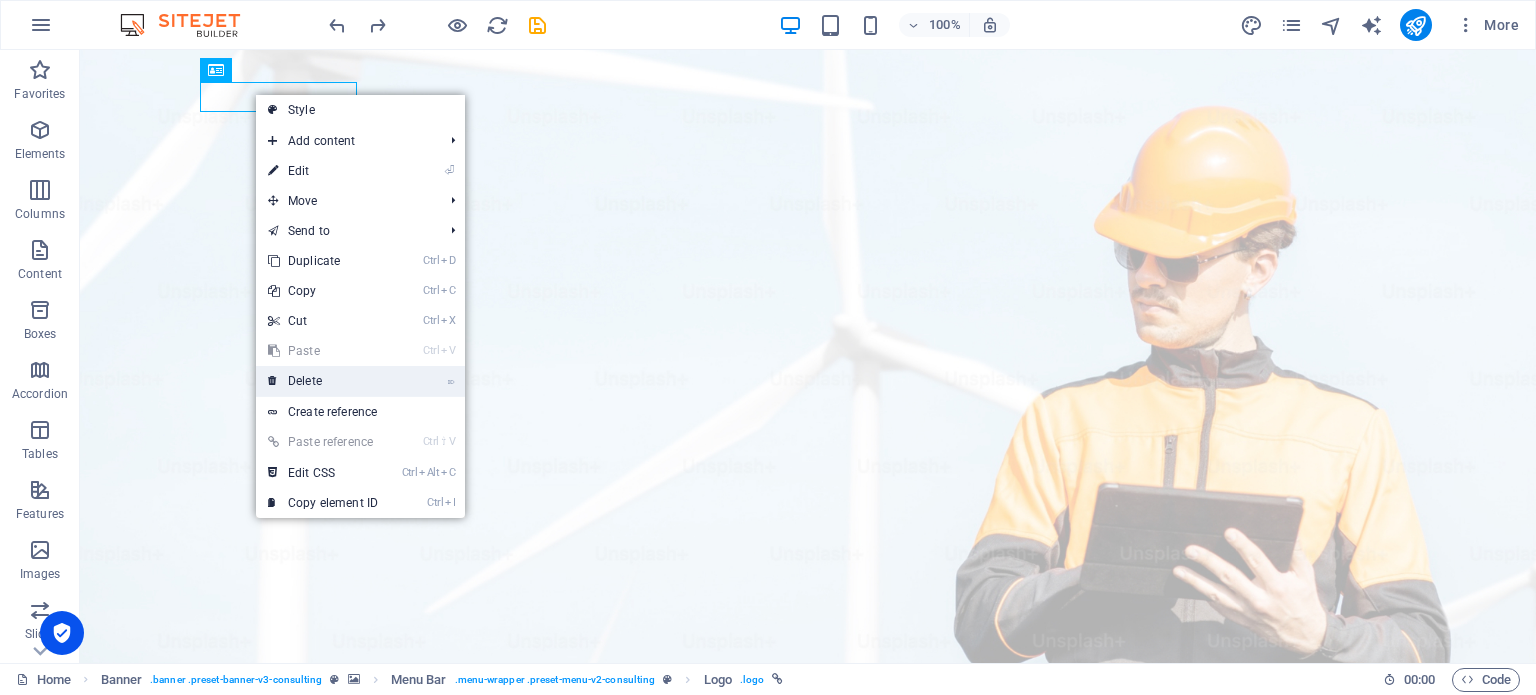 click on "⌦  Delete" at bounding box center (323, 381) 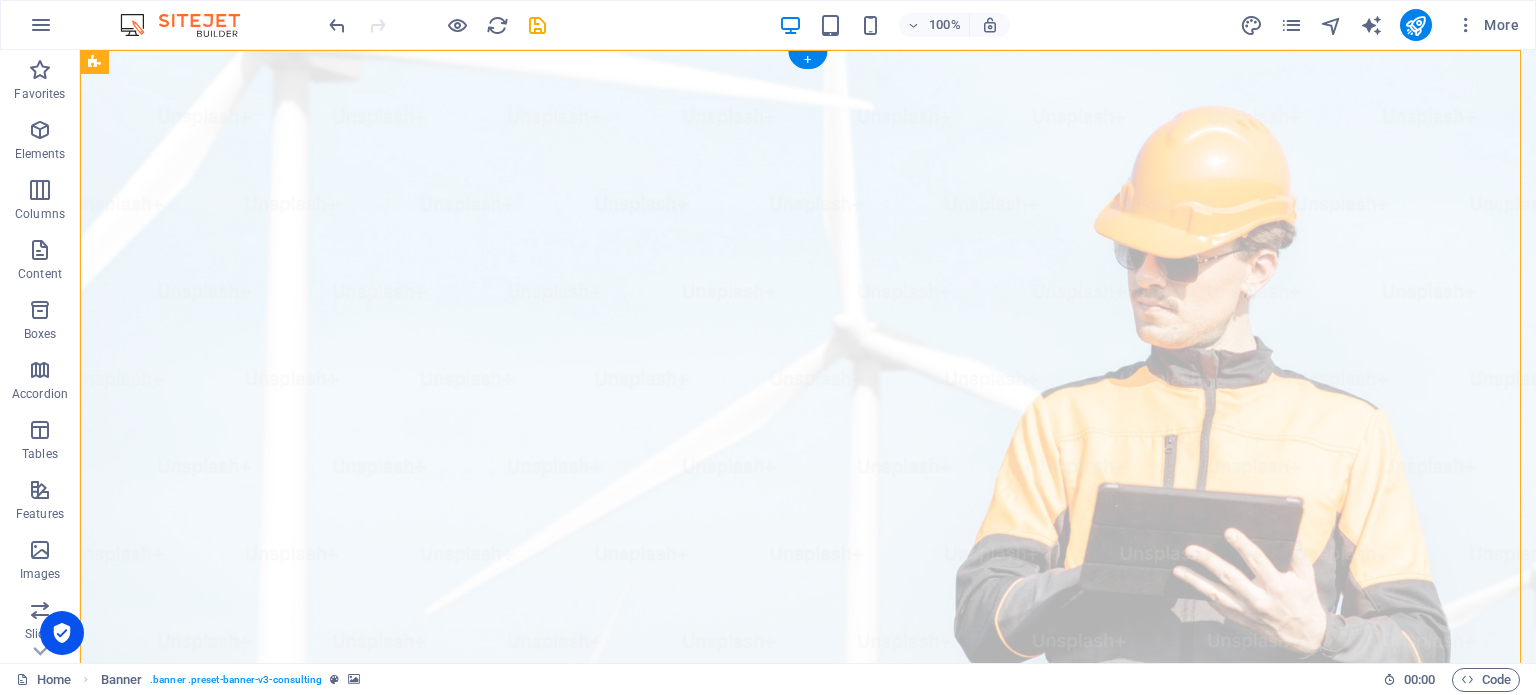drag, startPoint x: 256, startPoint y: 172, endPoint x: 194, endPoint y: 297, distance: 139.53136 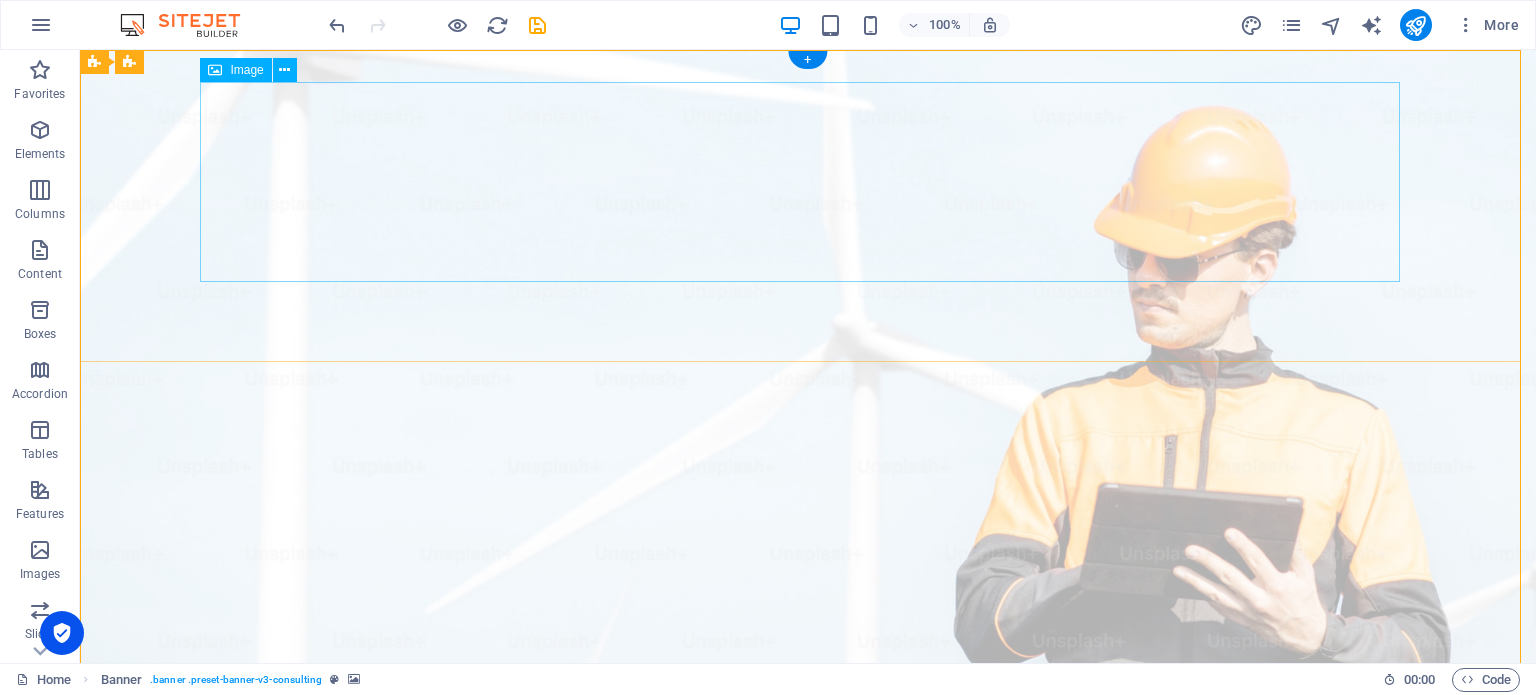 click at bounding box center (808, 1082) 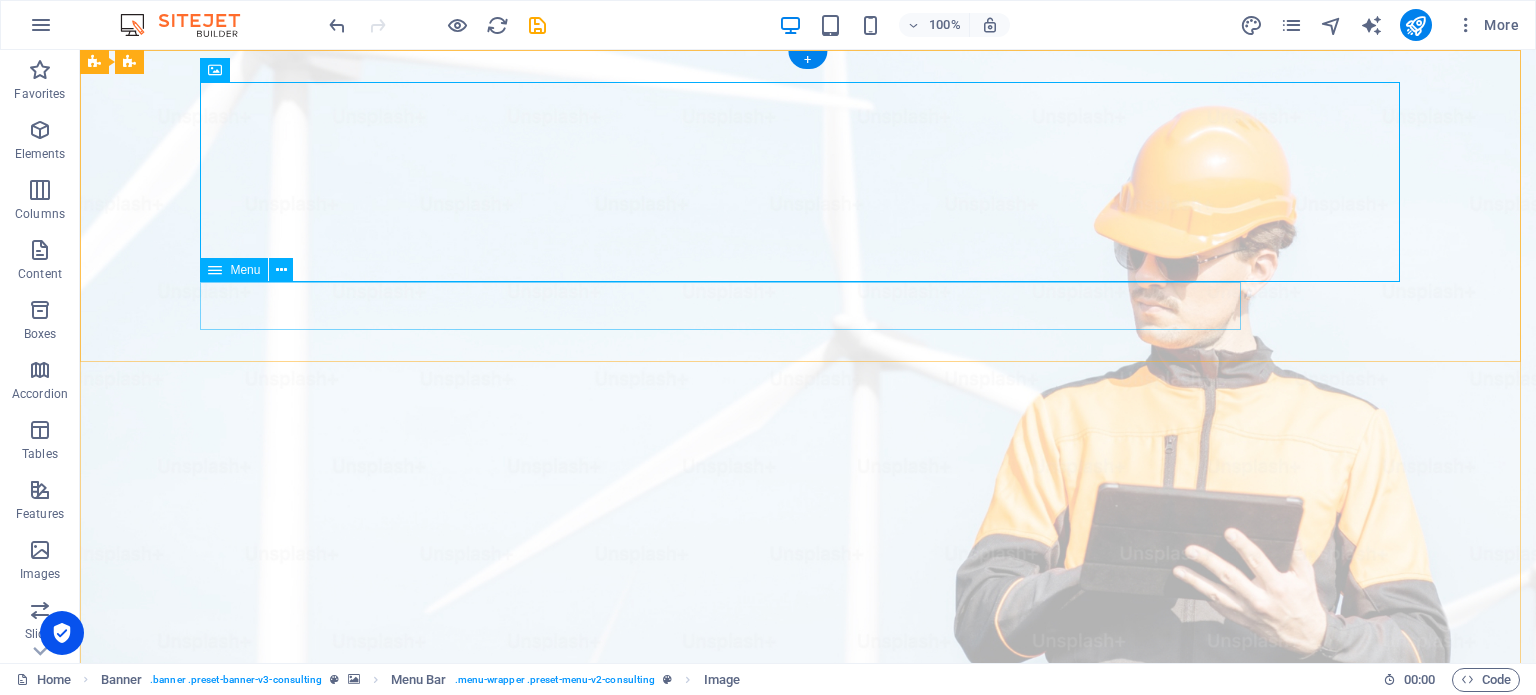click on "Our Story Our Team Our Strengths Projects Contact Us" at bounding box center [808, 1206] 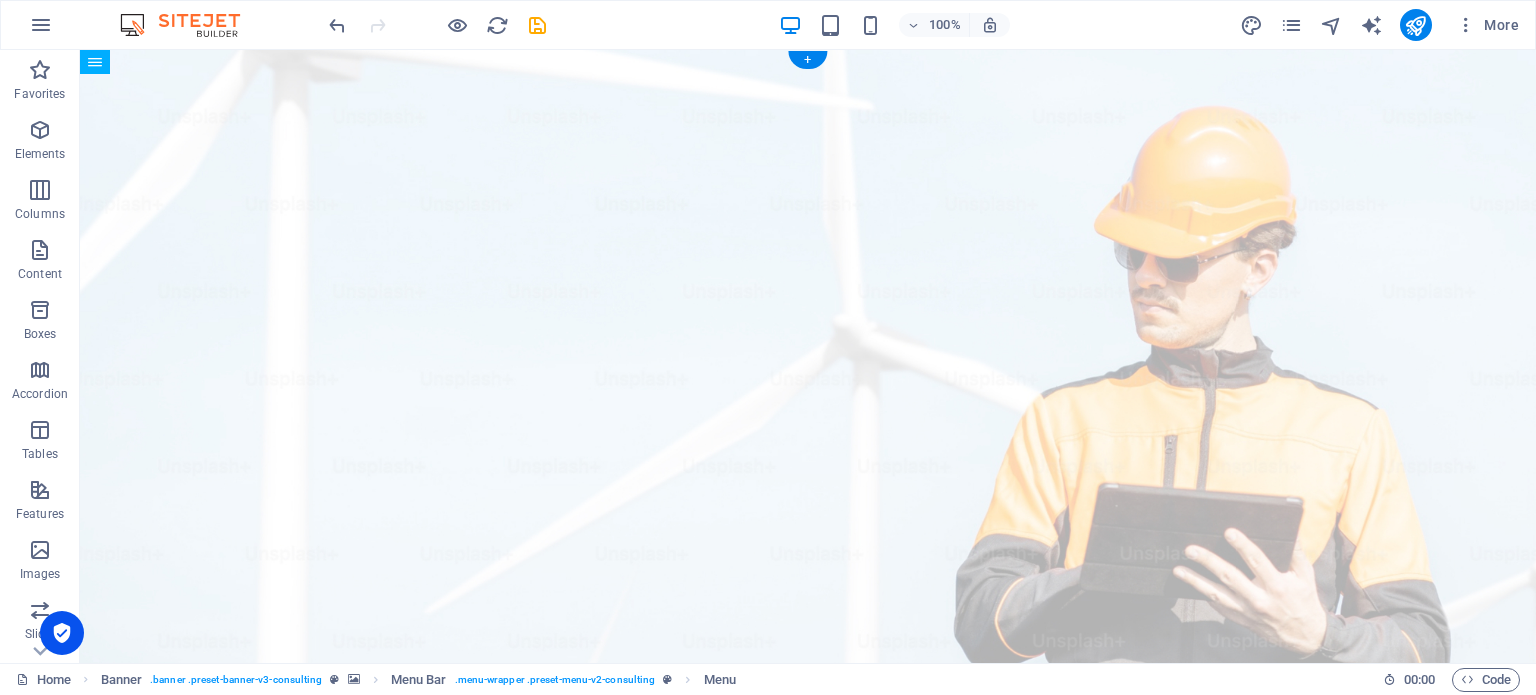 drag, startPoint x: 346, startPoint y: 329, endPoint x: 445, endPoint y: 274, distance: 113.25193 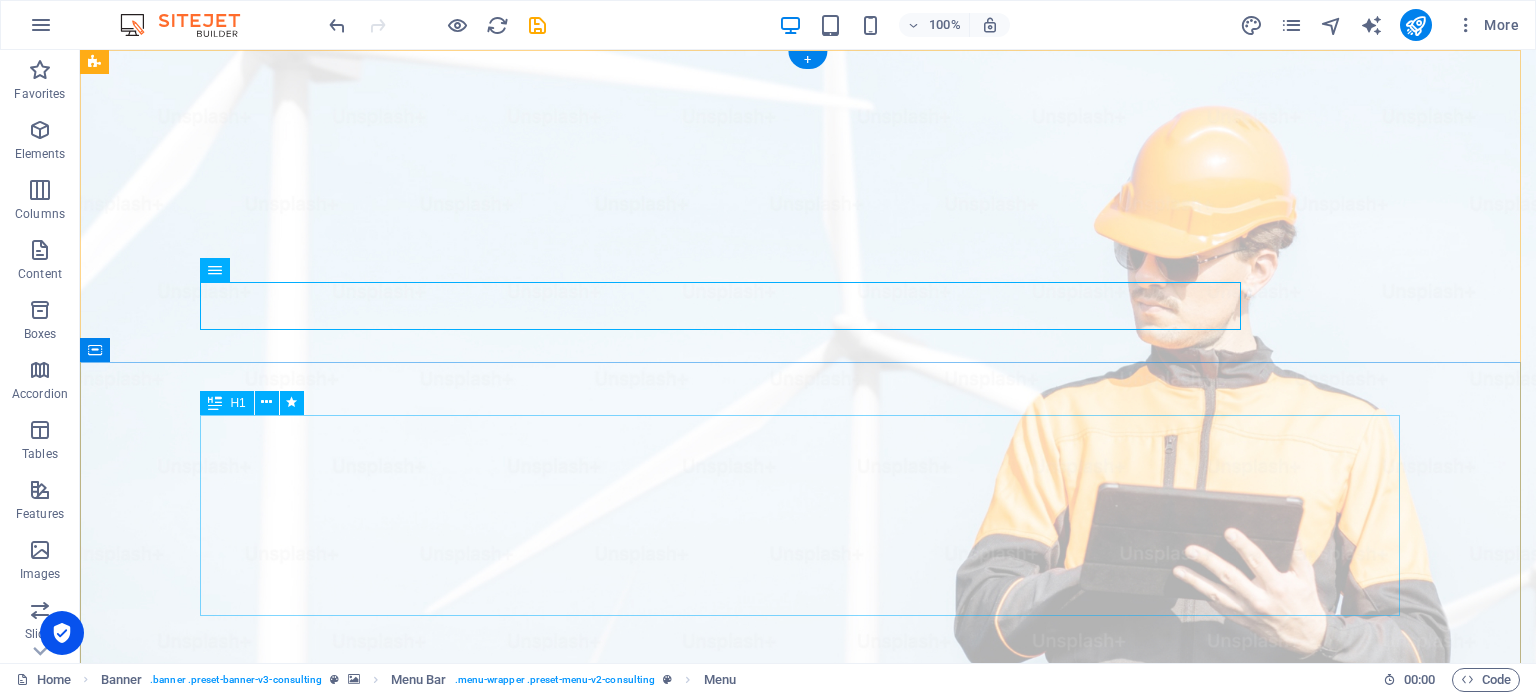 click on "Servicios en Ingeniería Eléctrica e Instrumentación S.A.S" at bounding box center [808, 1411] 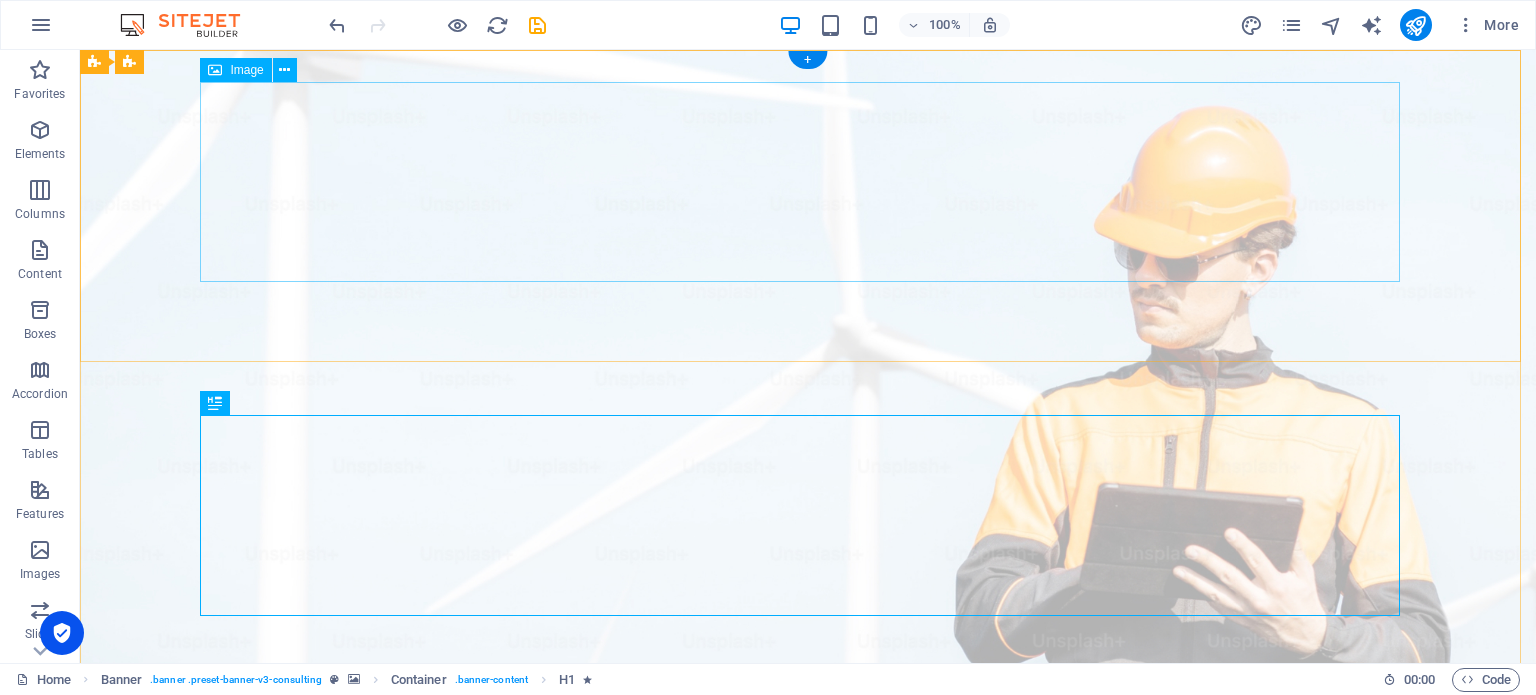 click at bounding box center [808, 1082] 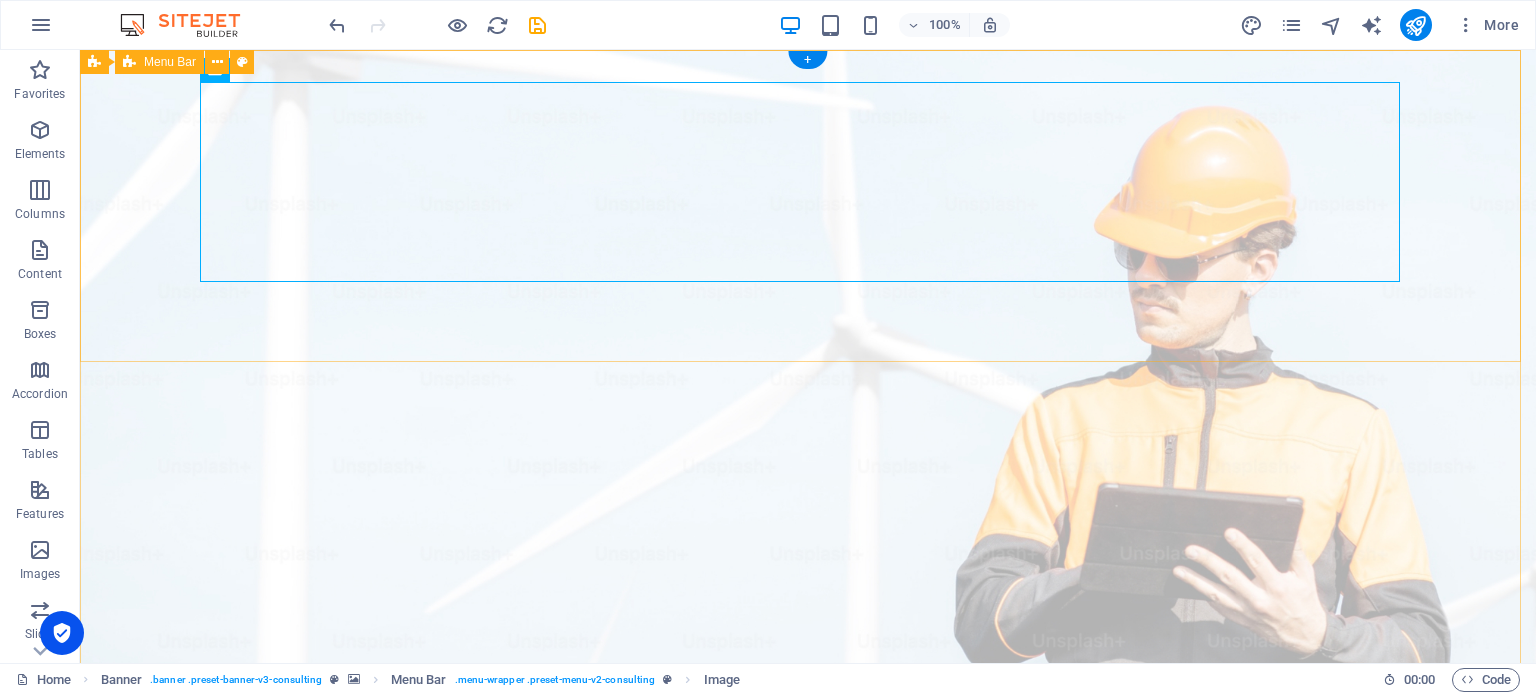 click on "Our Story Our Team Our Strengths Projects Contact Us Get Started" at bounding box center [808, 1130] 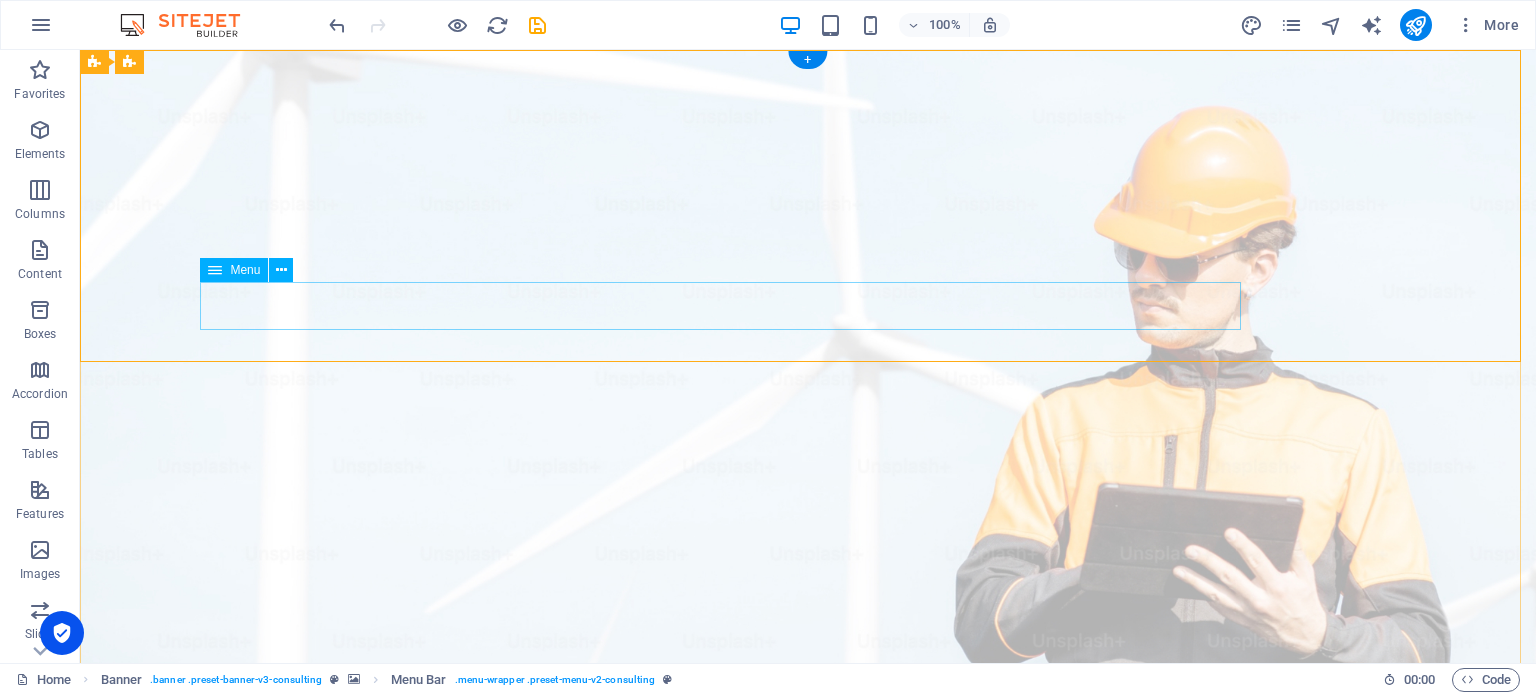 click on "Our Story Our Team Our Strengths Projects Contact Us" at bounding box center [808, 1206] 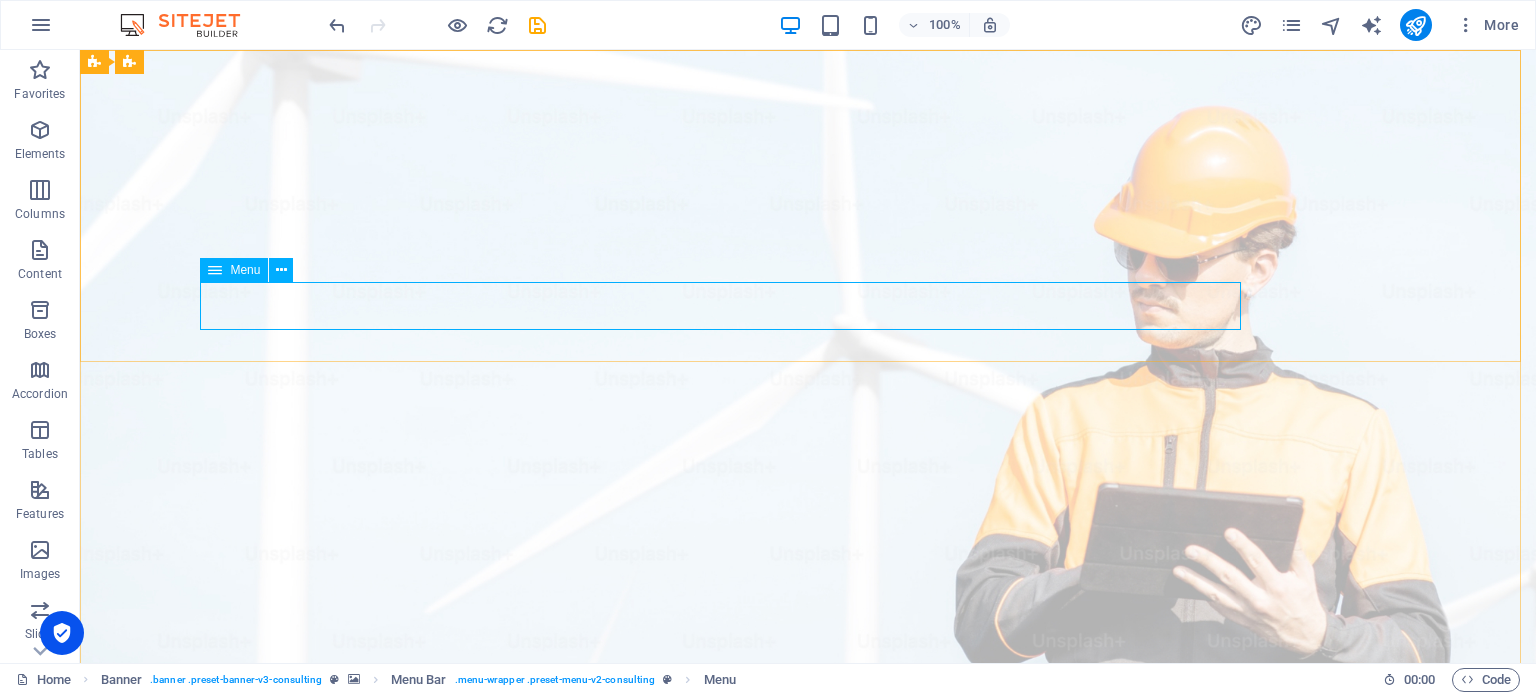click on "Menu" at bounding box center (234, 270) 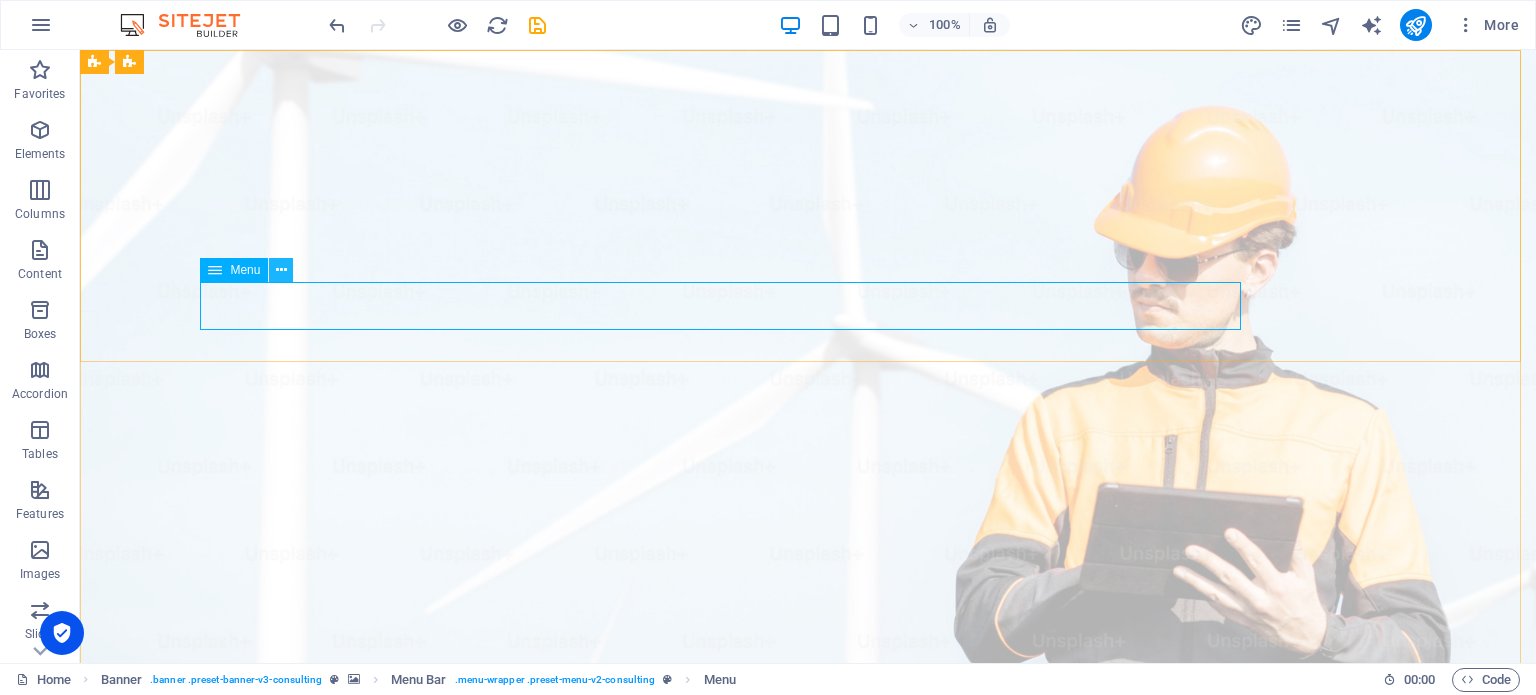 click at bounding box center (281, 270) 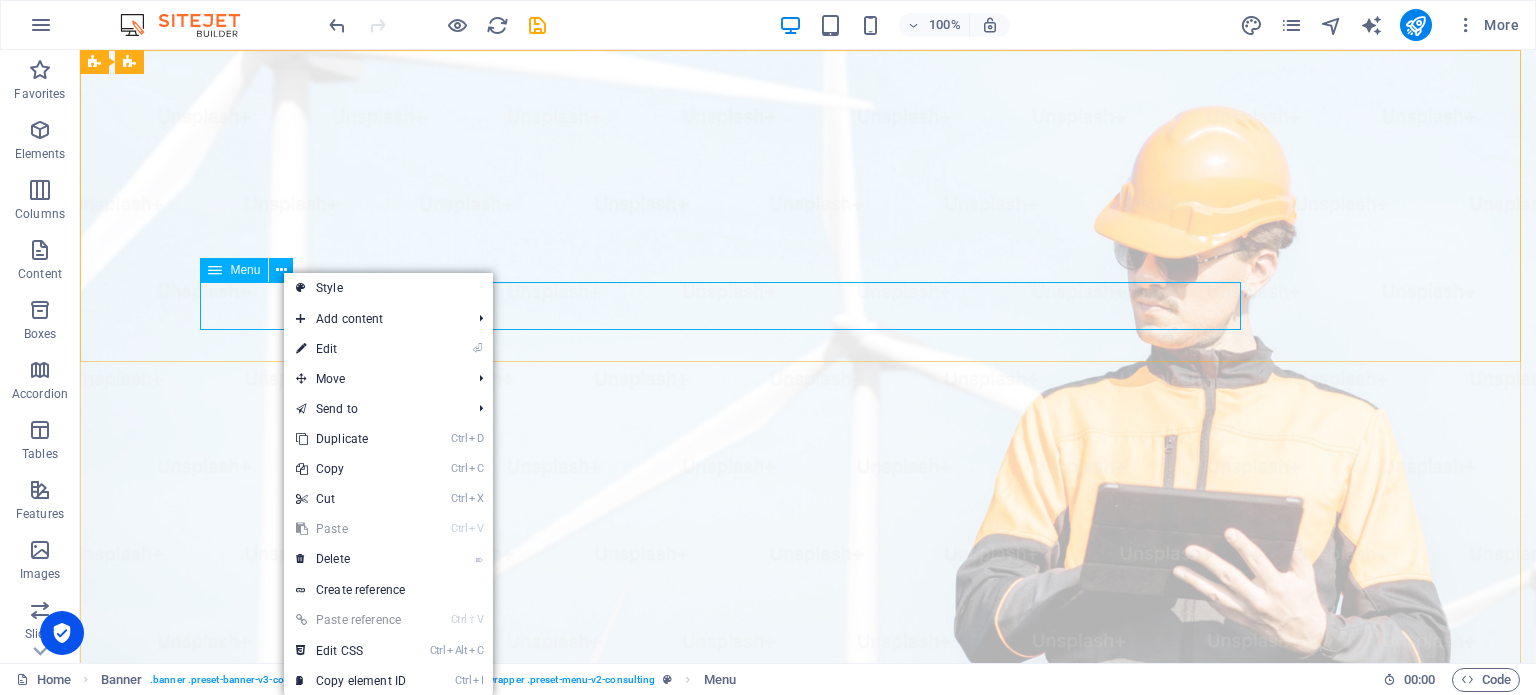 click on "Menu" at bounding box center (245, 270) 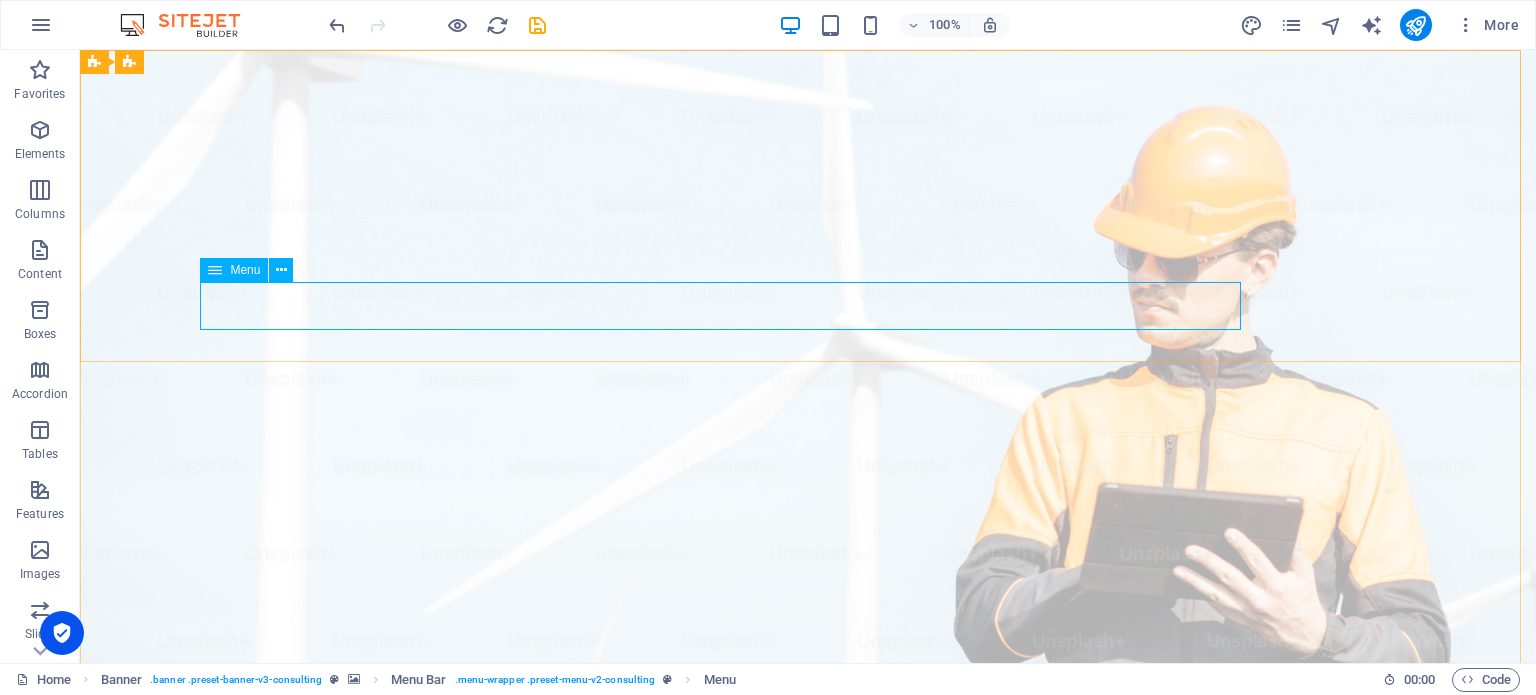 click at bounding box center [215, 270] 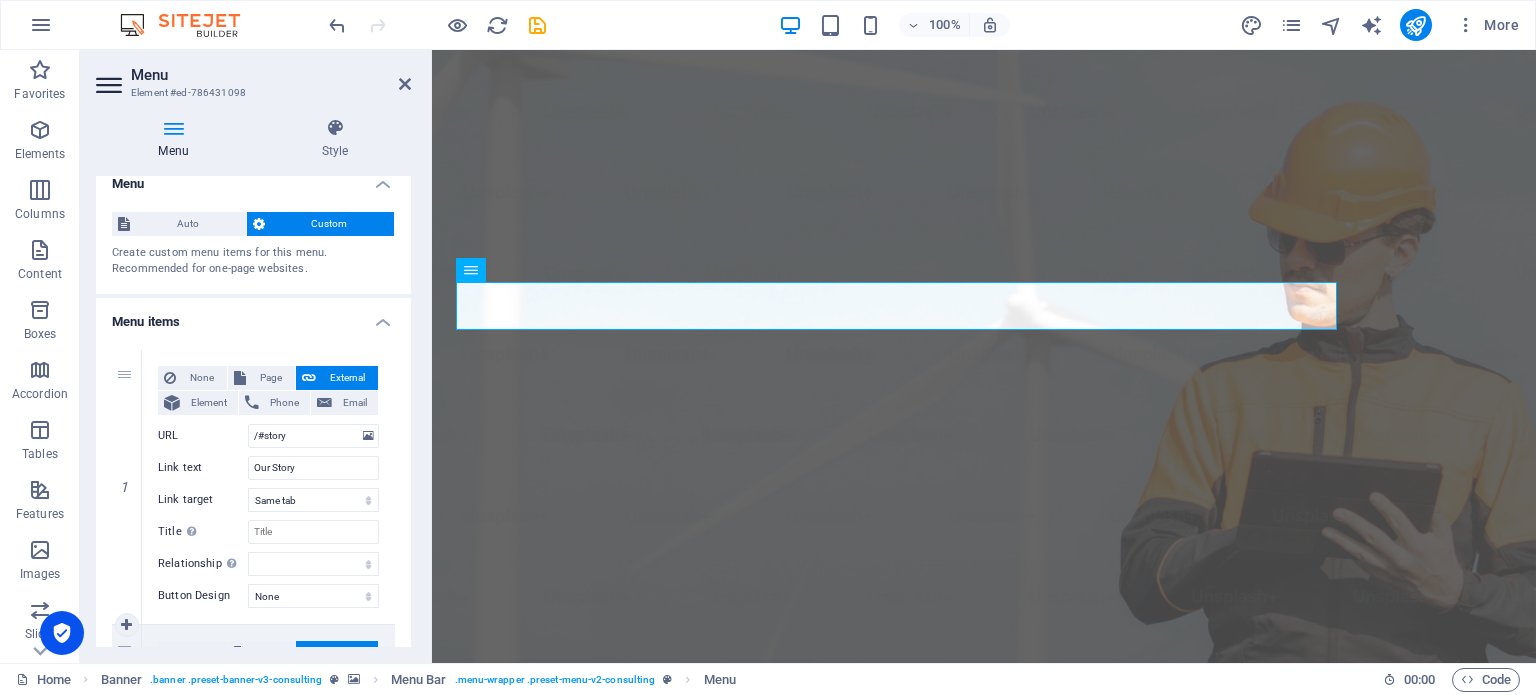 scroll, scrollTop: 0, scrollLeft: 0, axis: both 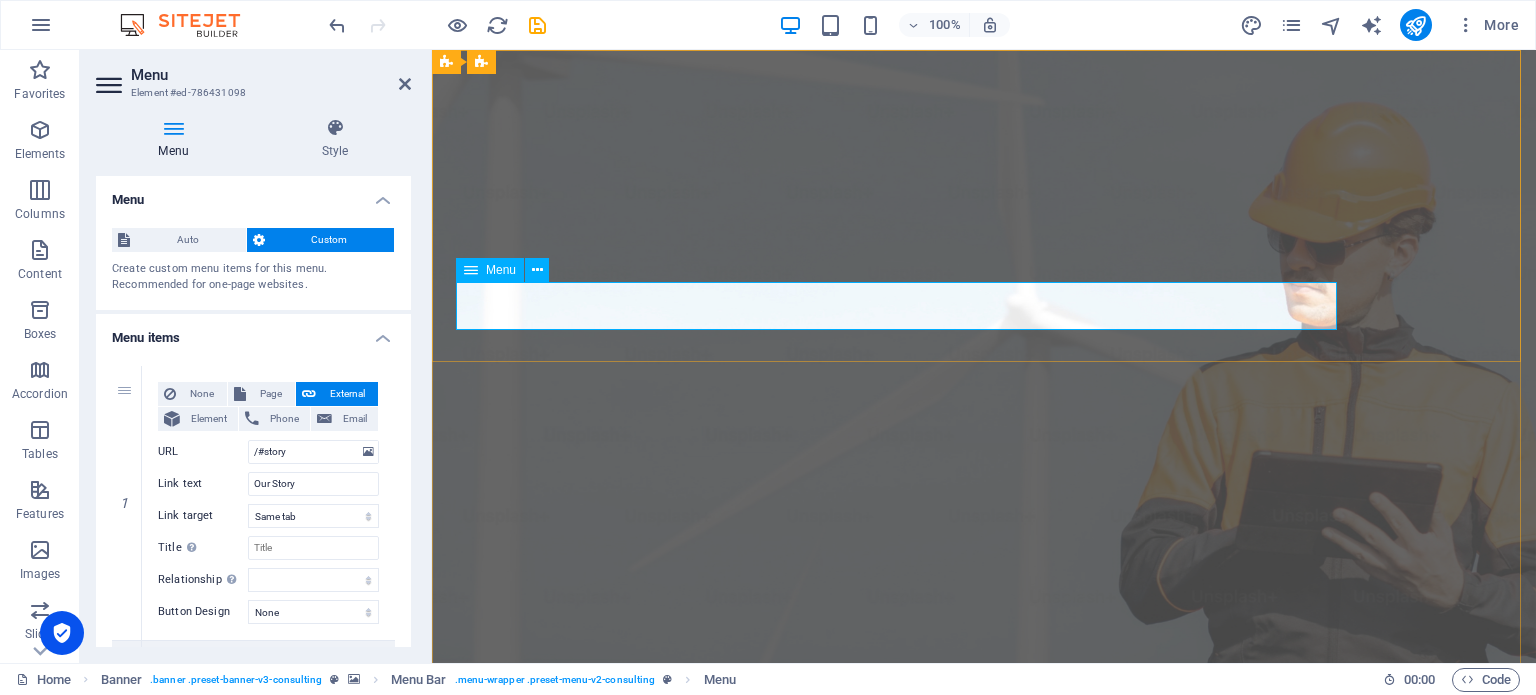 click at bounding box center [471, 270] 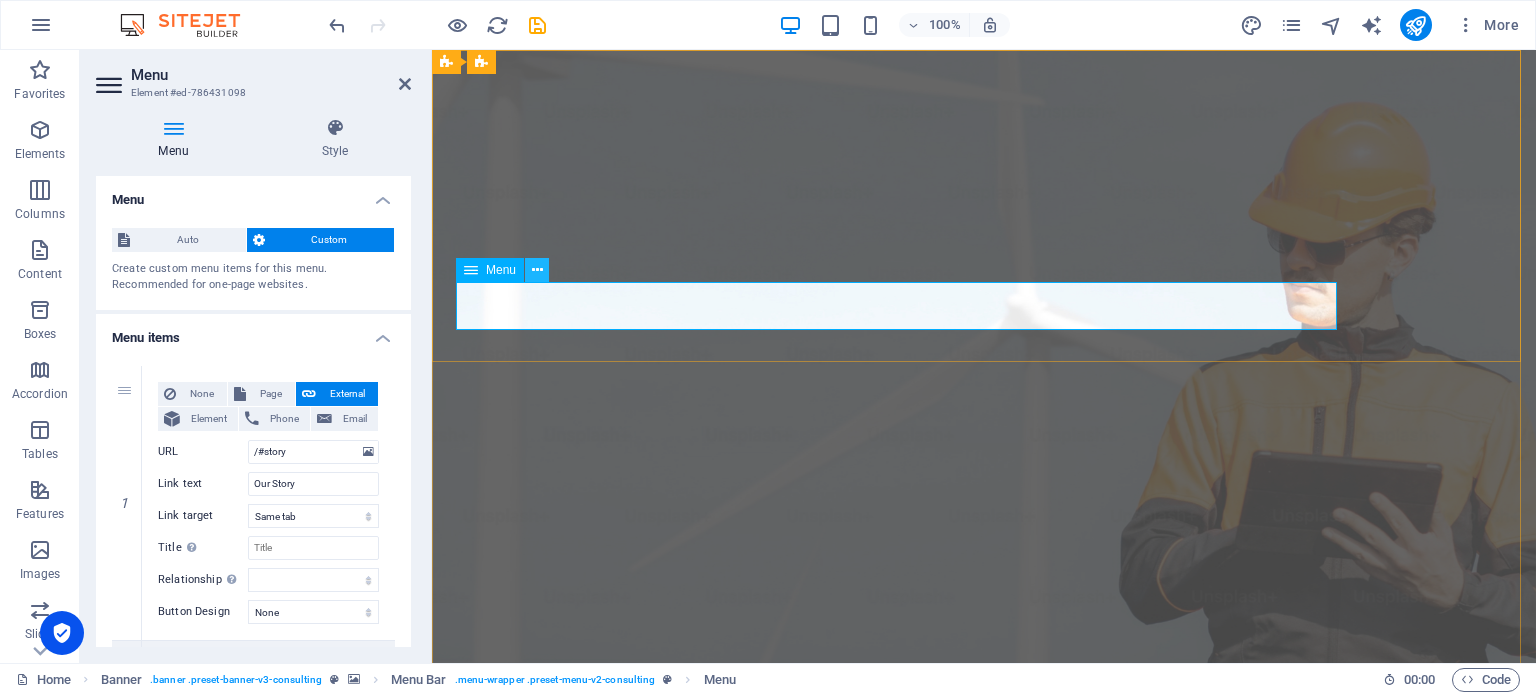click at bounding box center [537, 270] 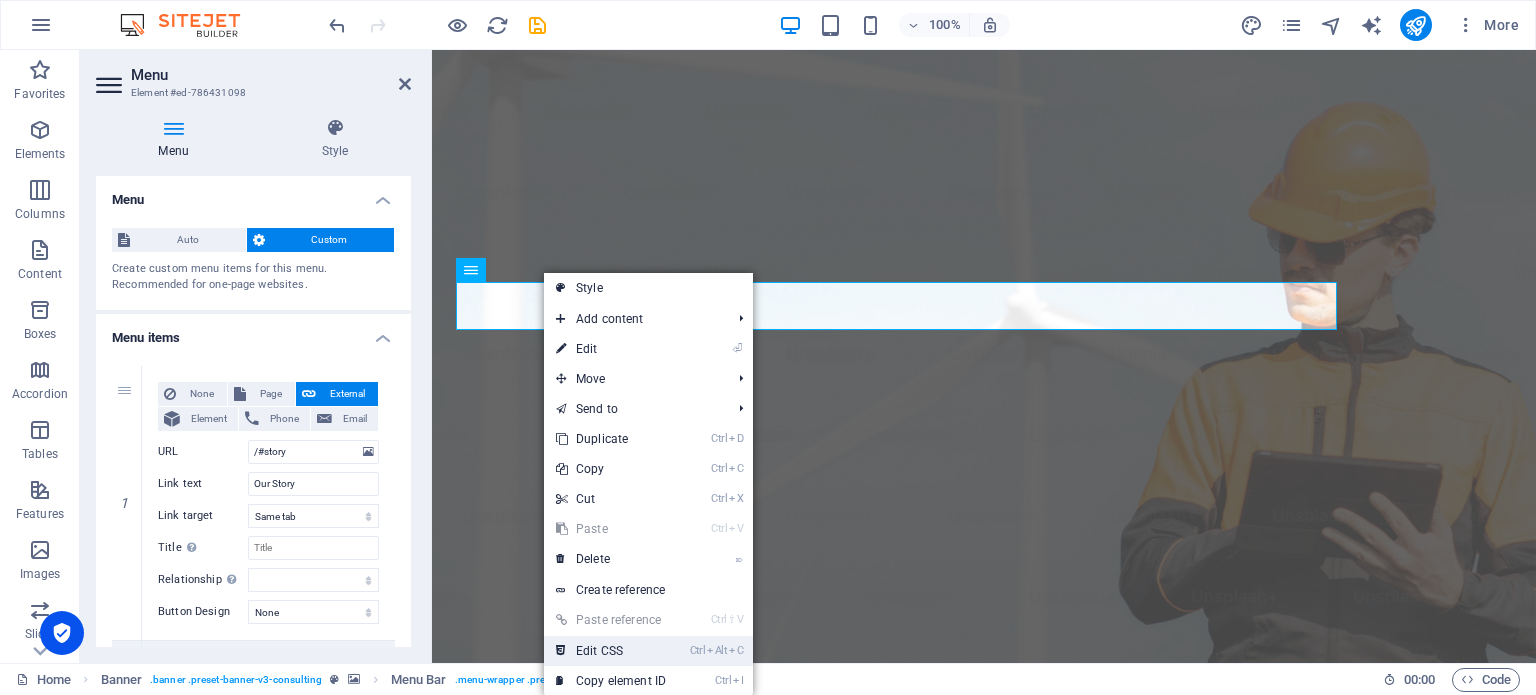 click on "Ctrl Alt C  Edit CSS" at bounding box center [611, 651] 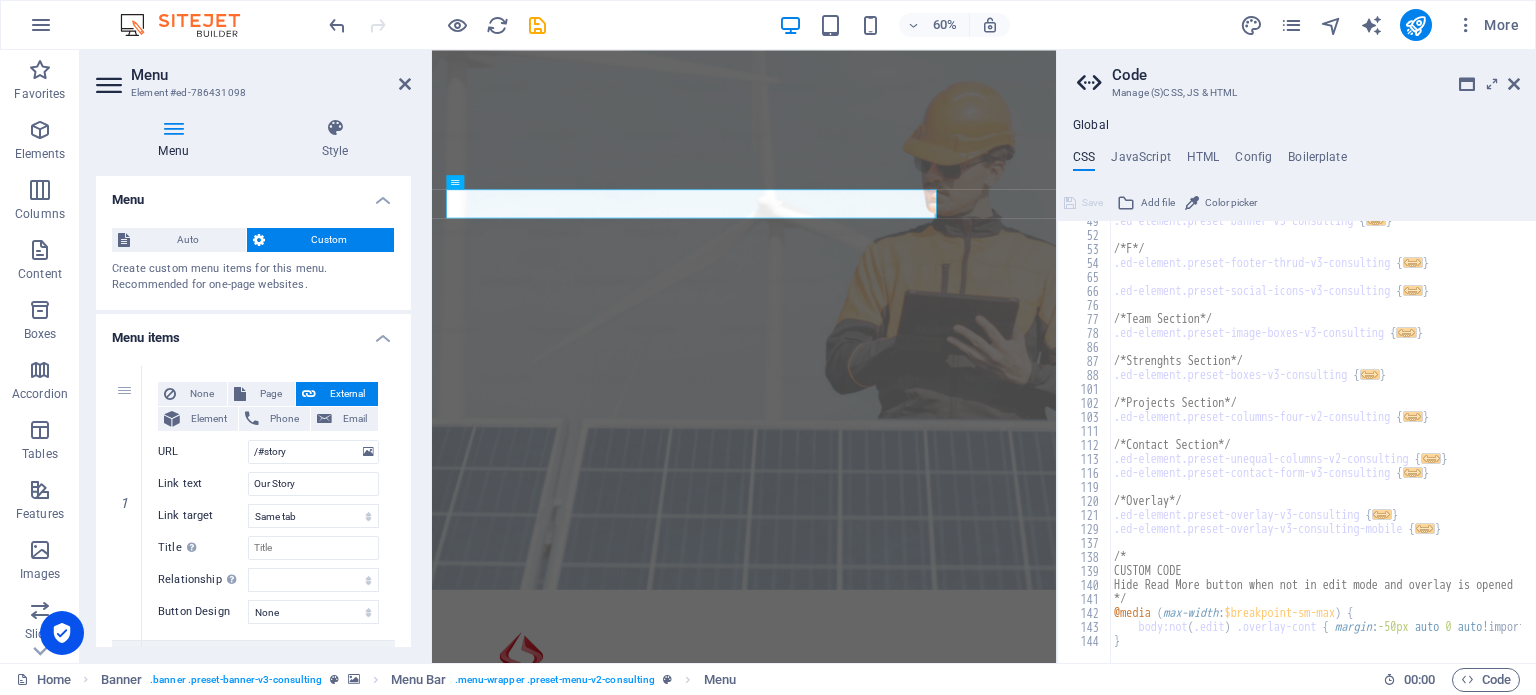scroll, scrollTop: 0, scrollLeft: 0, axis: both 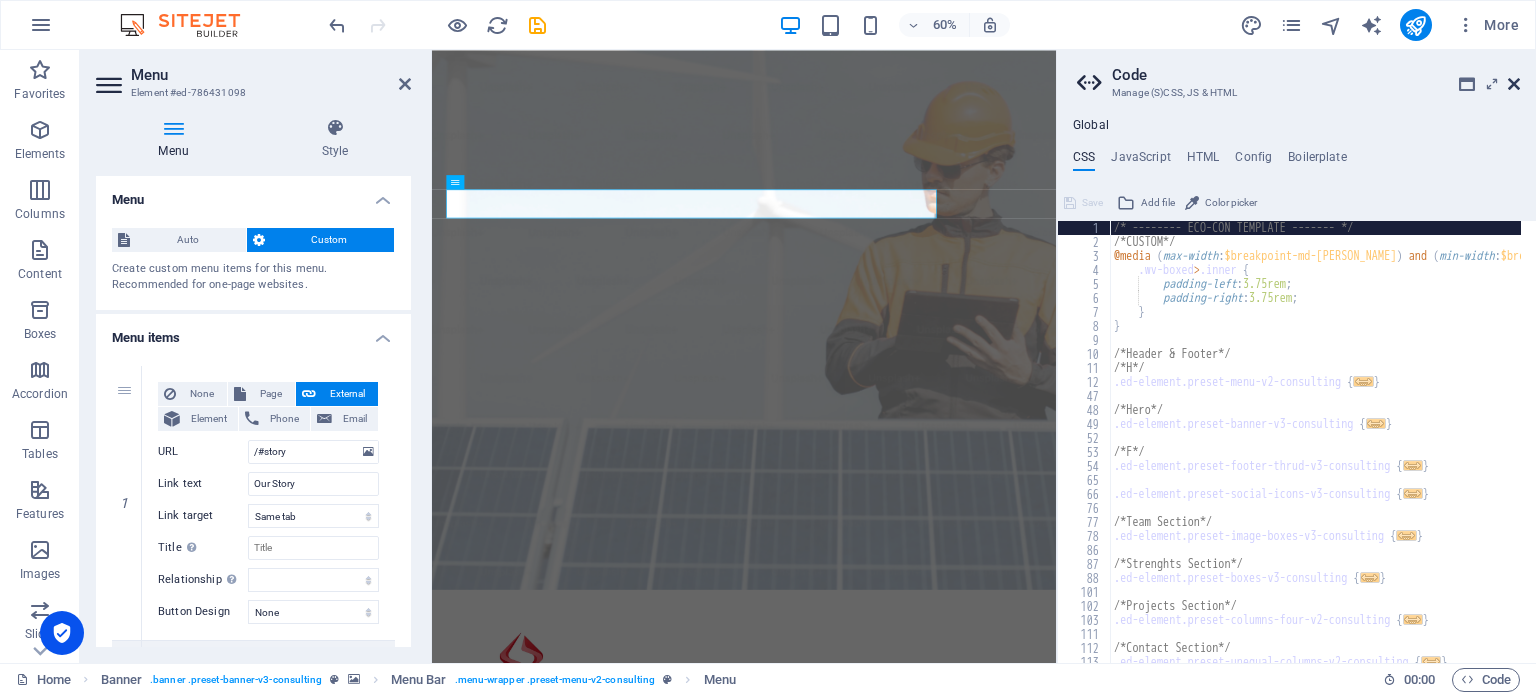 click at bounding box center (1514, 84) 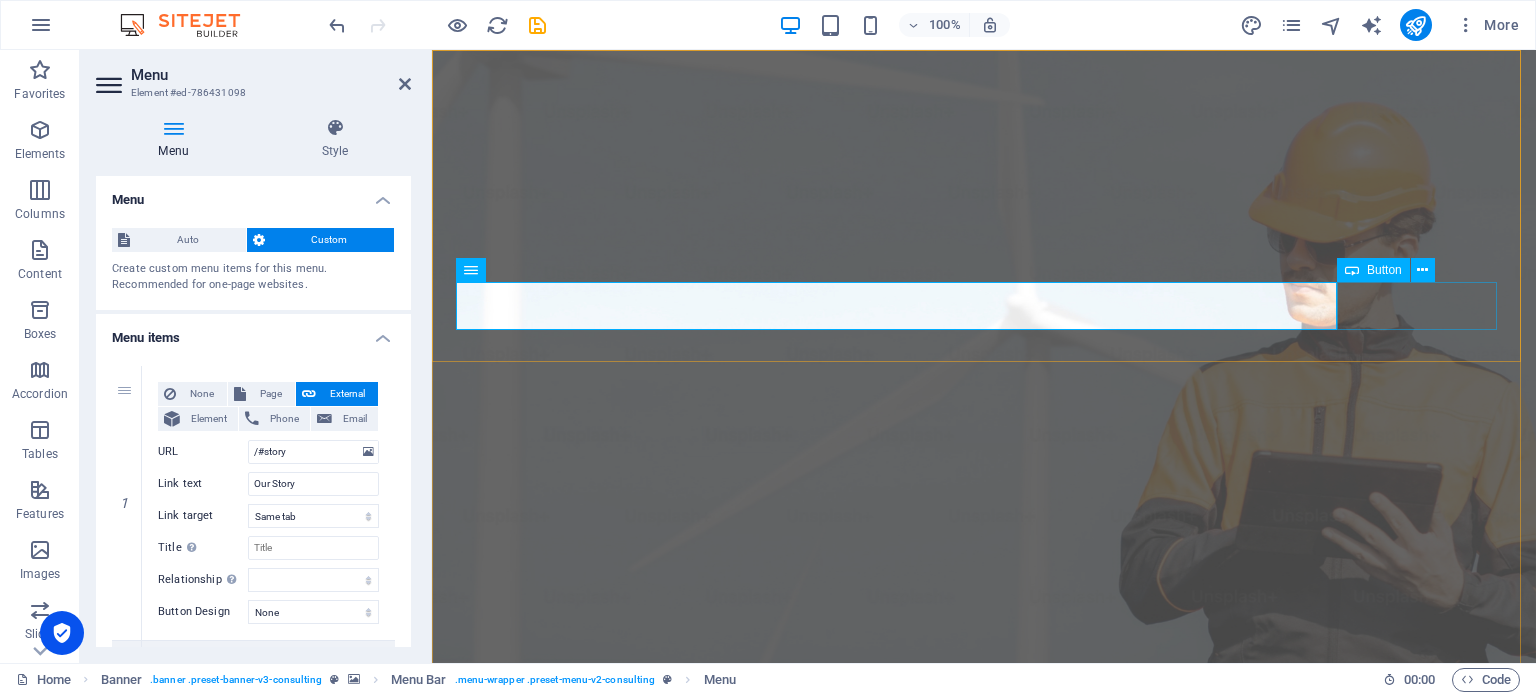 click at bounding box center (1352, 270) 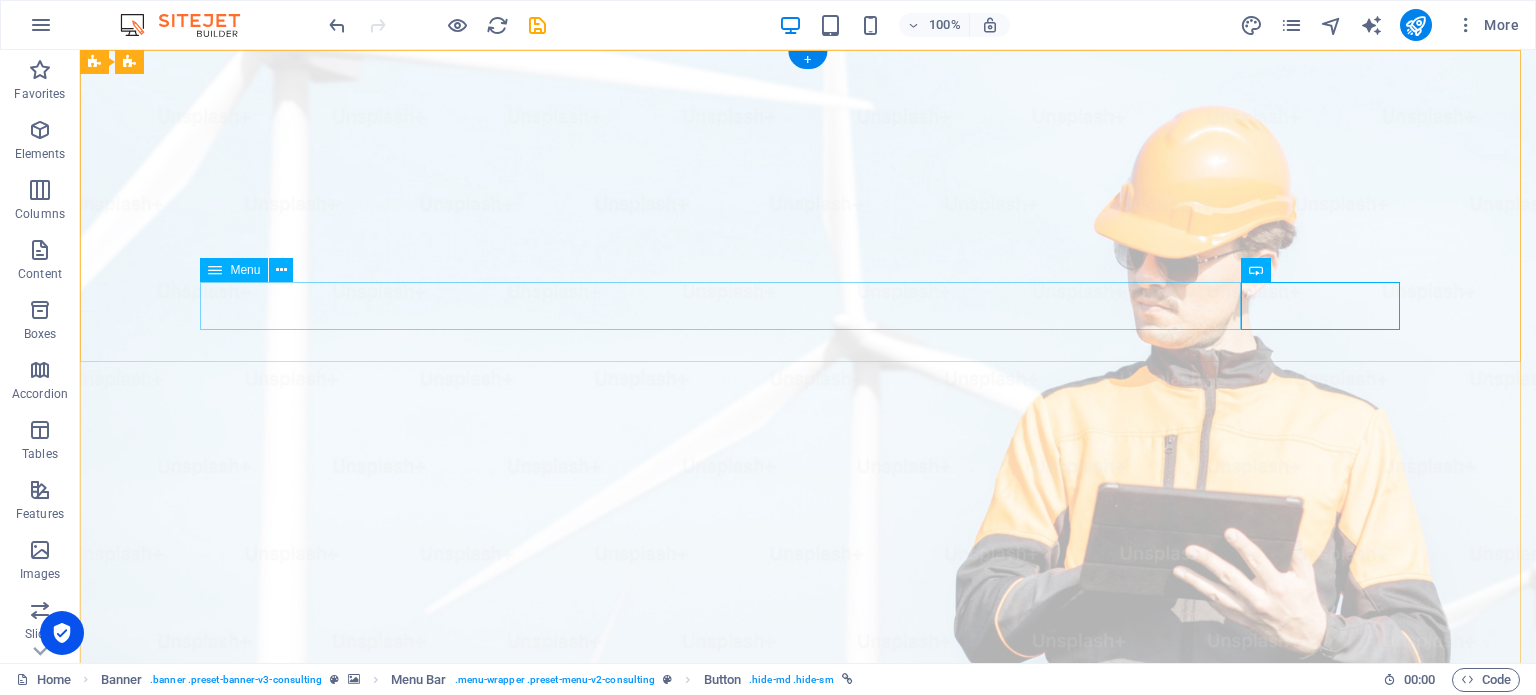 click on "Our Story Our Team Our Strengths Projects Contact Us" at bounding box center (808, 1206) 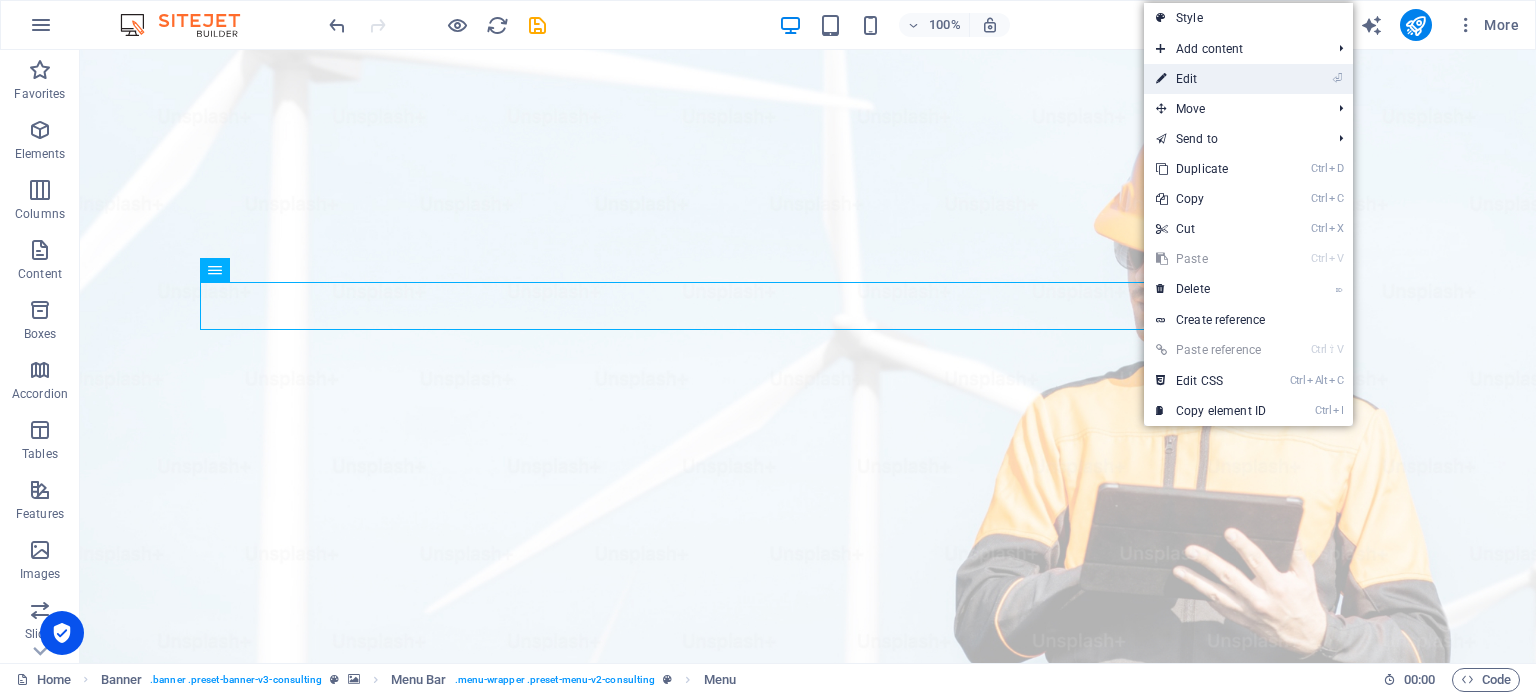 click on "⏎  Edit" at bounding box center (1211, 79) 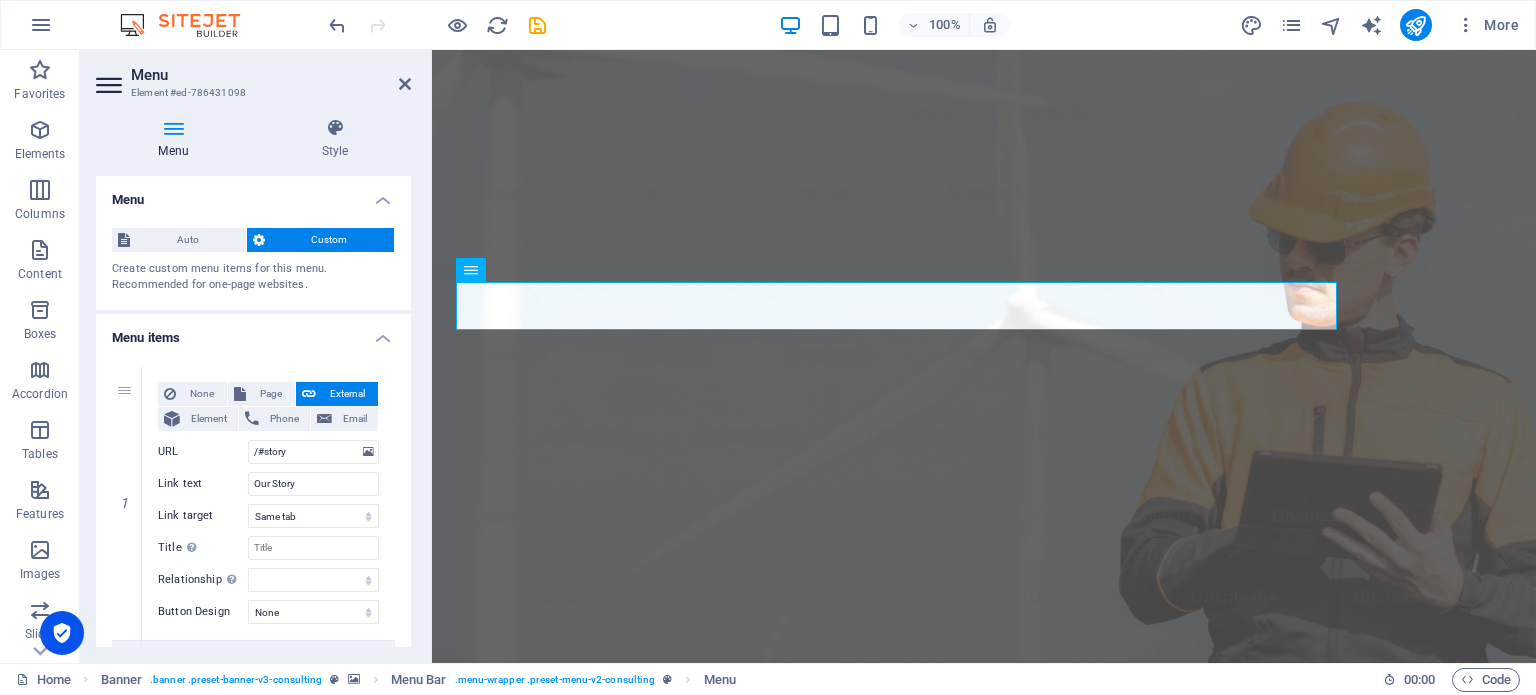click on "Menu" at bounding box center (177, 139) 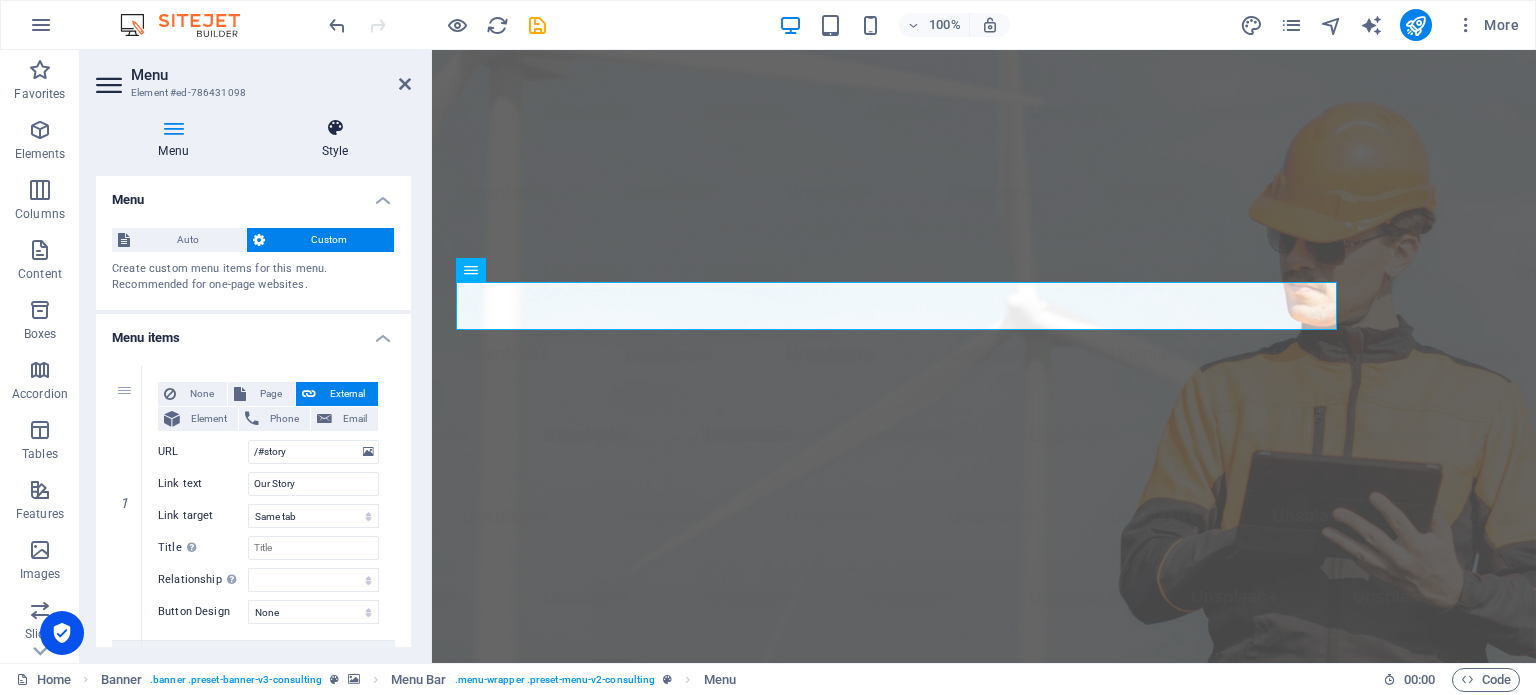 click at bounding box center (335, 128) 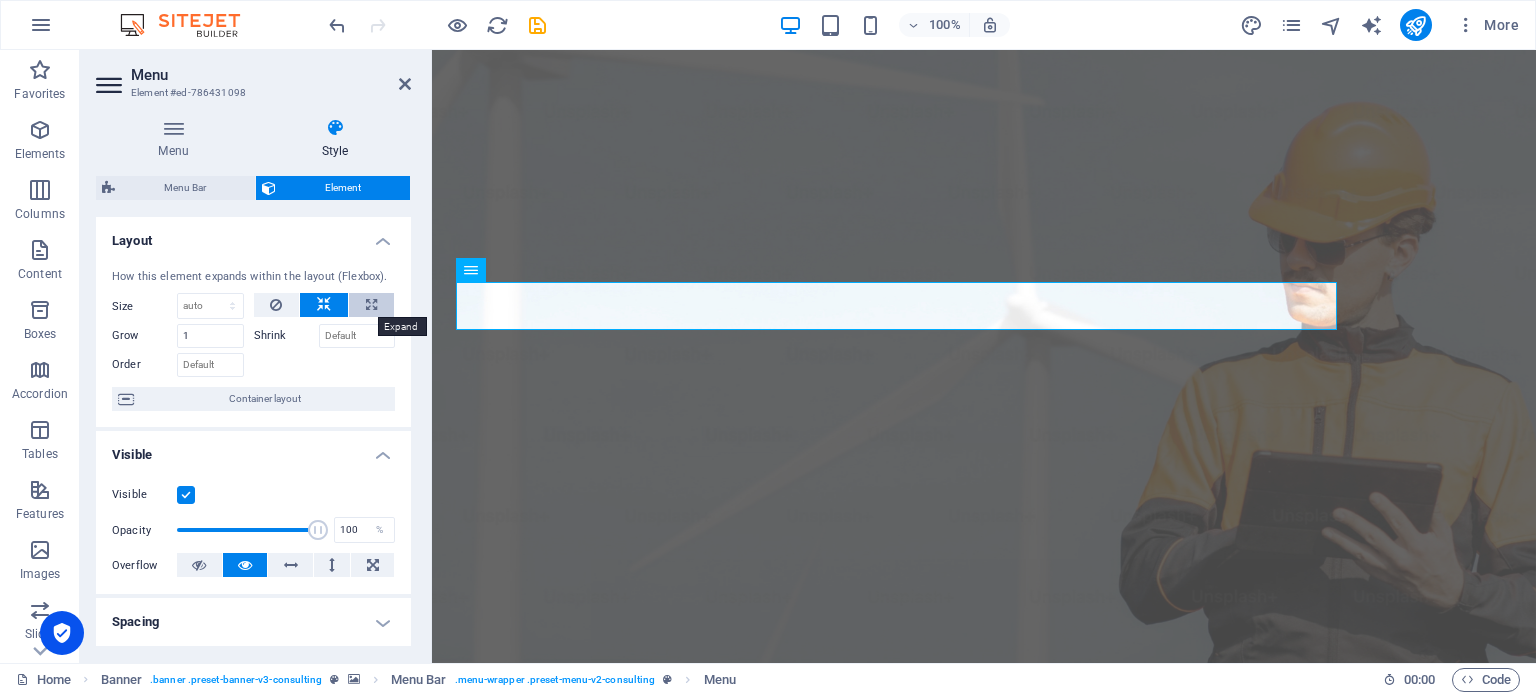 click at bounding box center [371, 305] 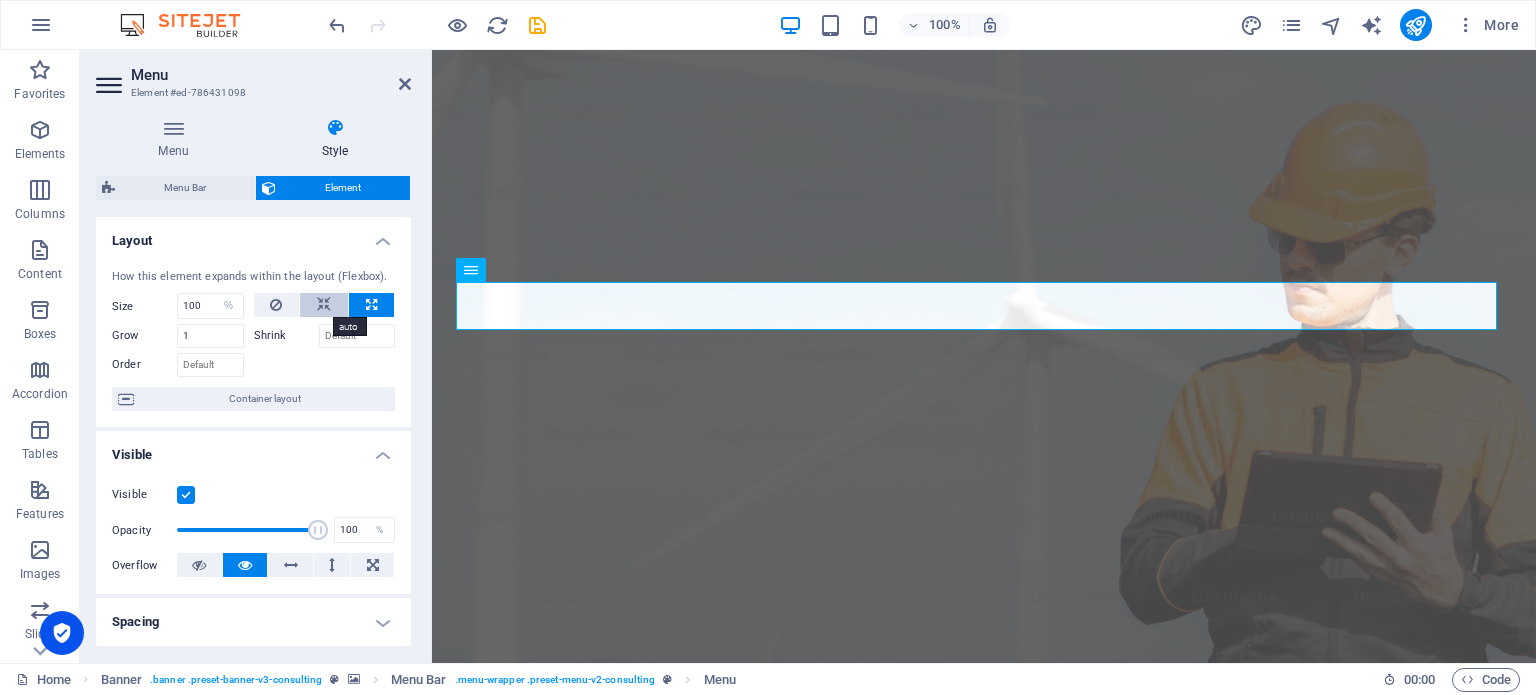 click at bounding box center [324, 305] 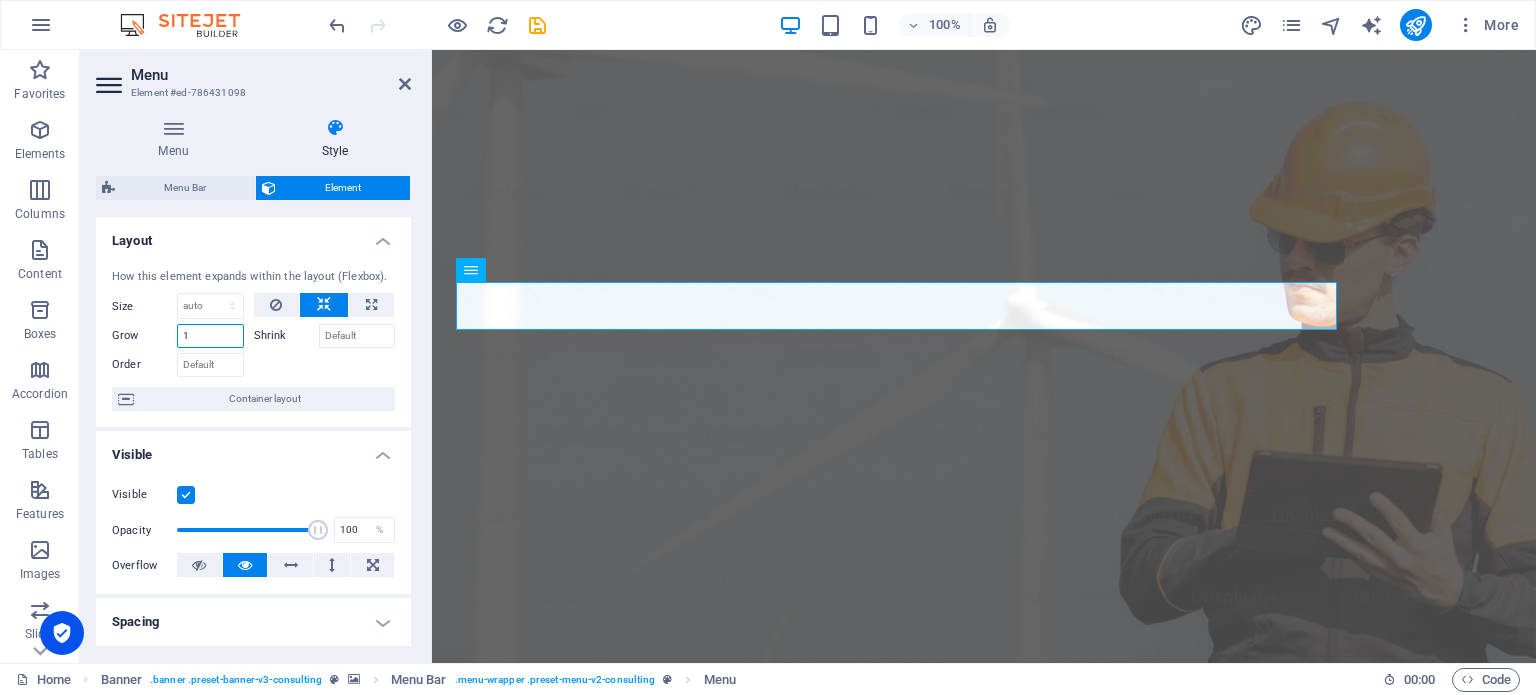 click on "1" at bounding box center (210, 336) 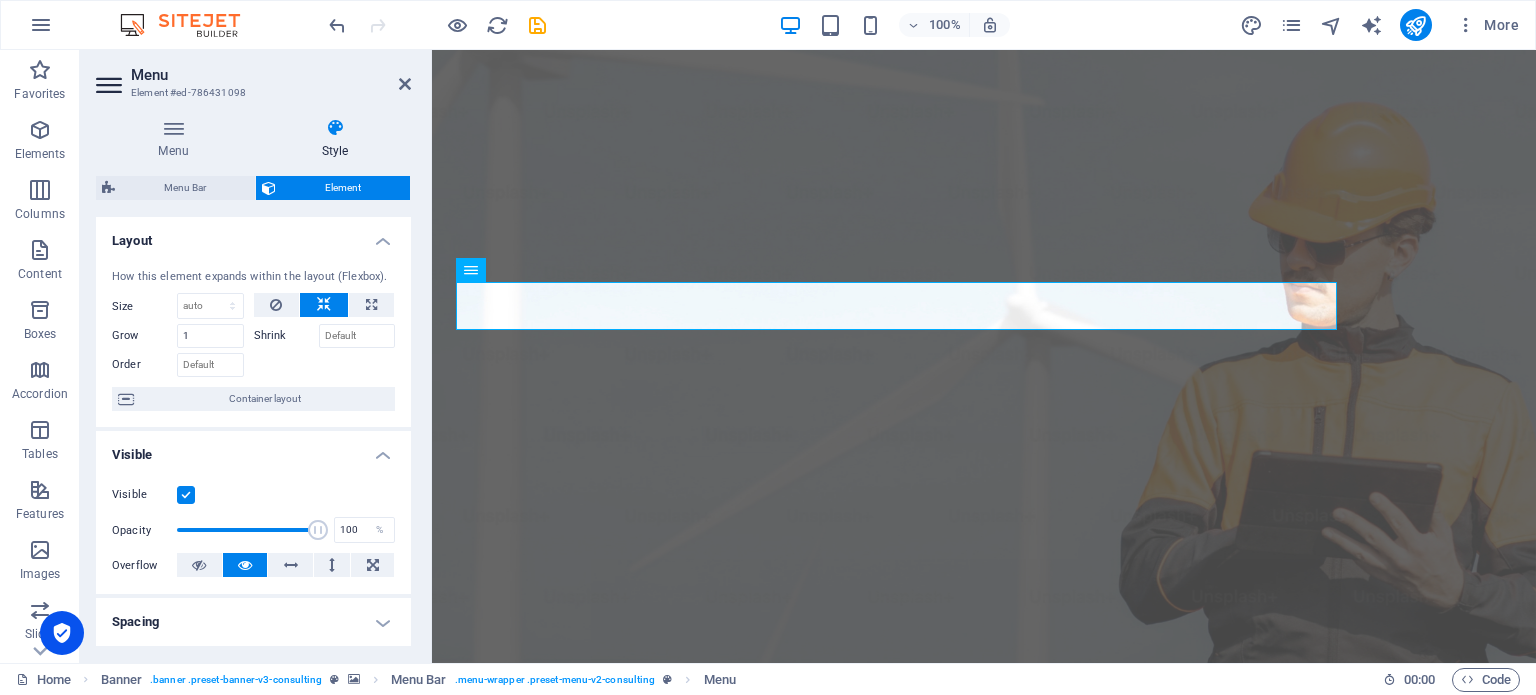 click on "Shrink" at bounding box center (286, 336) 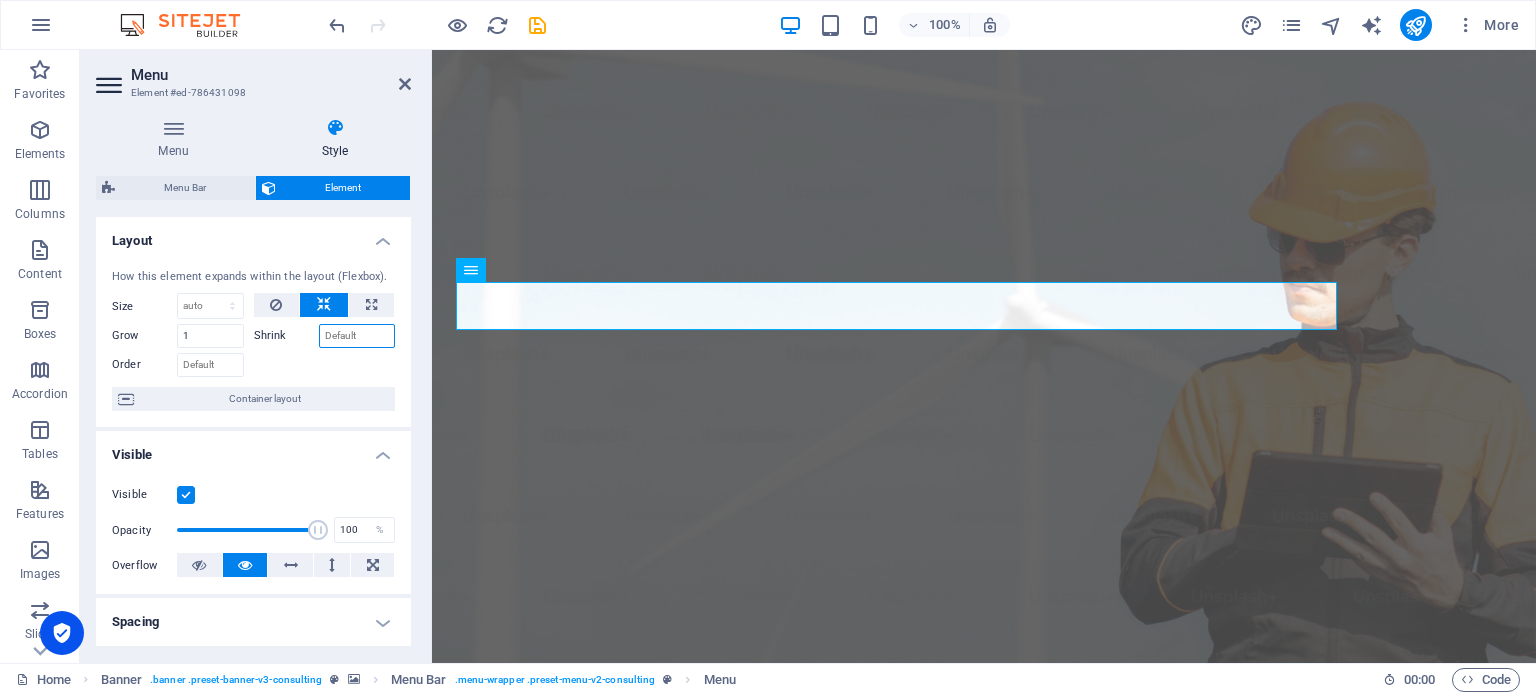 click on "Shrink" at bounding box center [357, 336] 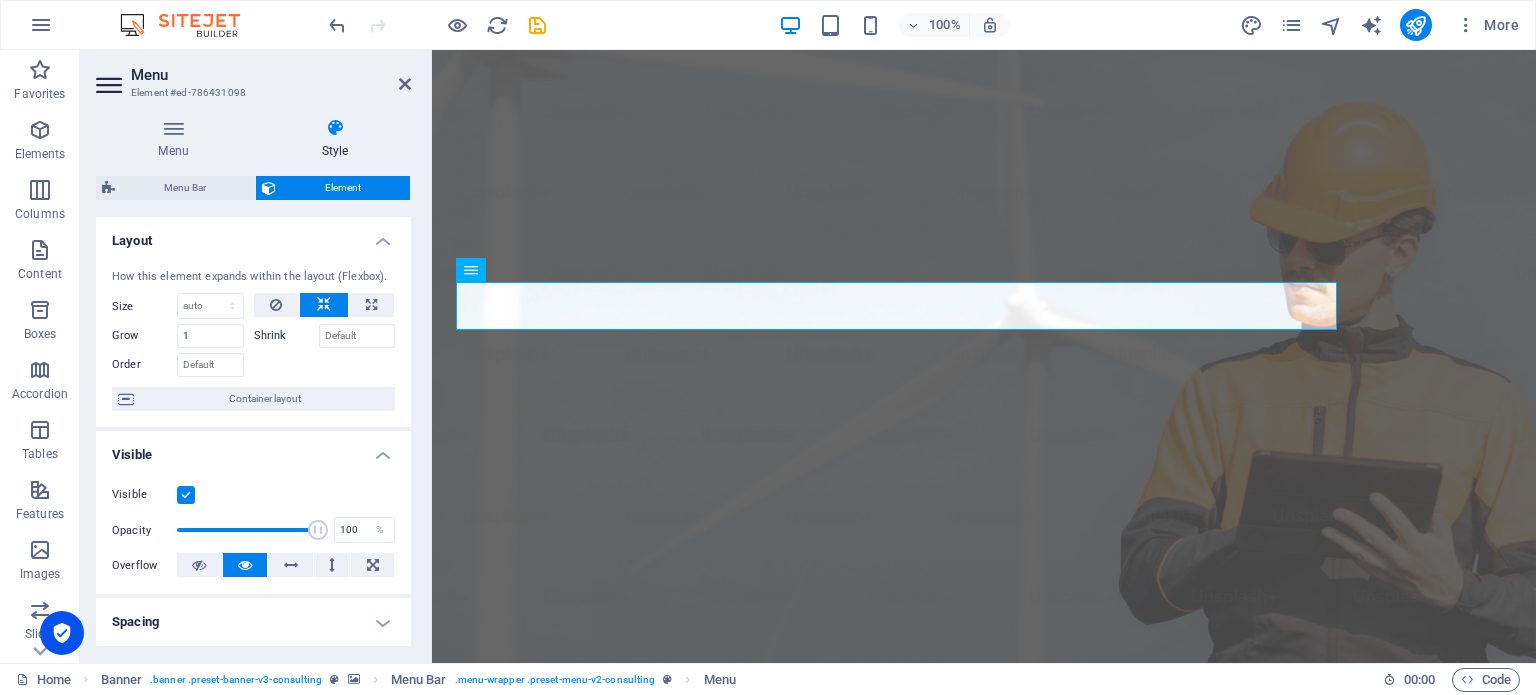 click on "Shrink" at bounding box center [286, 336] 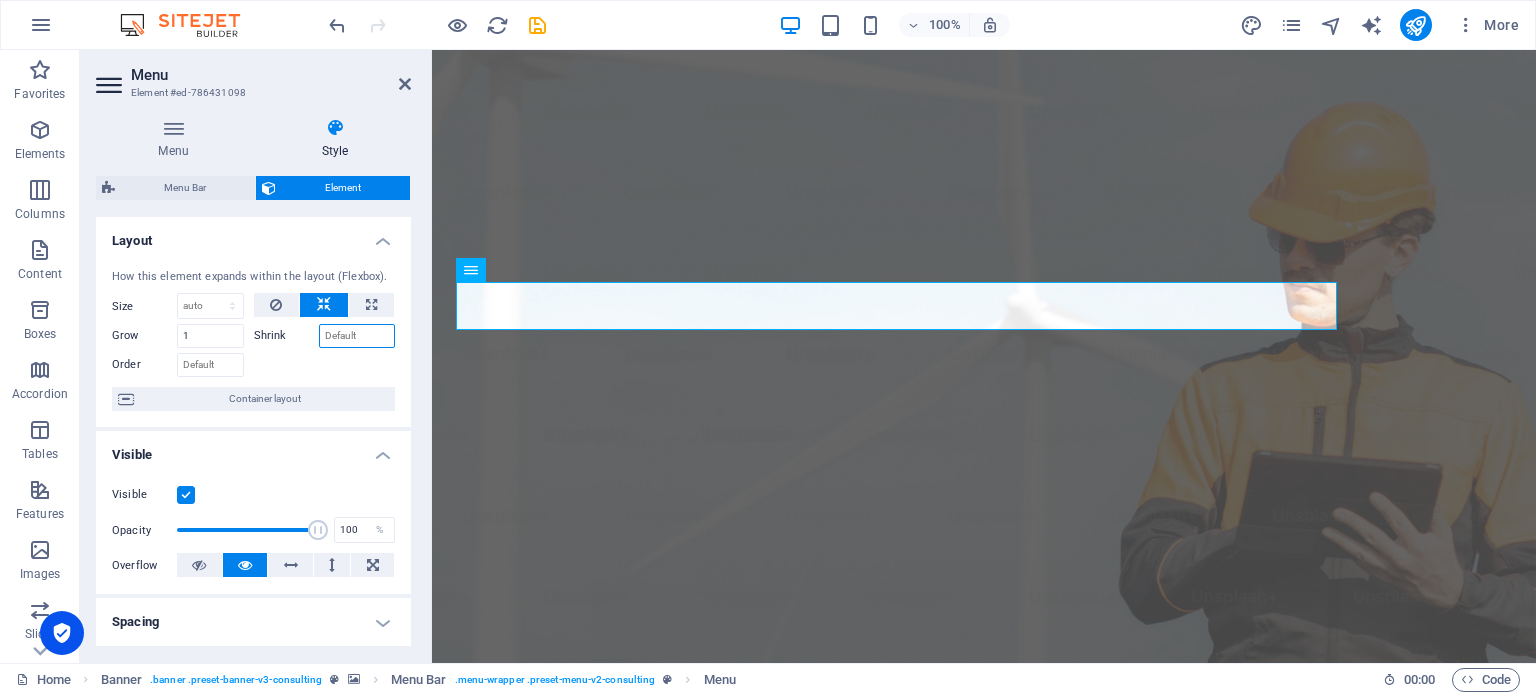 click on "Shrink" at bounding box center [357, 336] 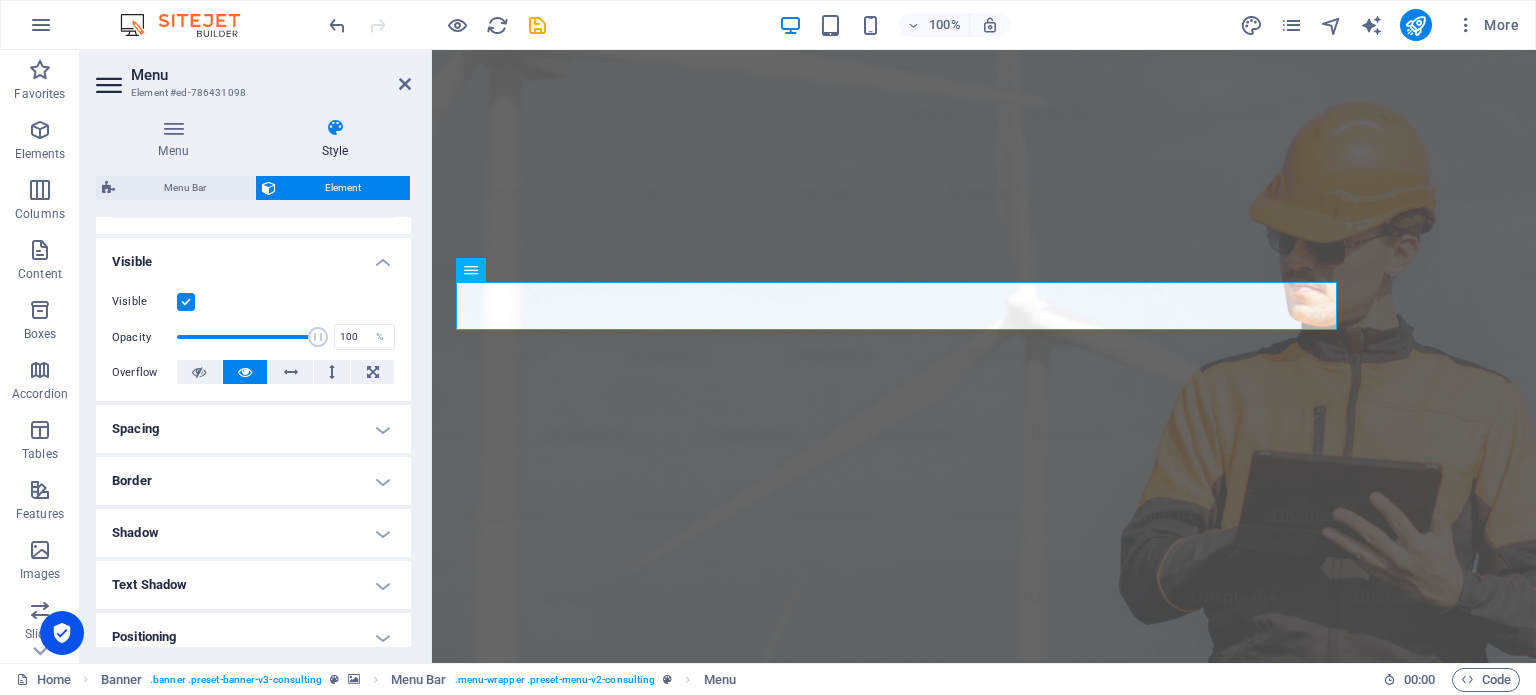 scroll, scrollTop: 200, scrollLeft: 0, axis: vertical 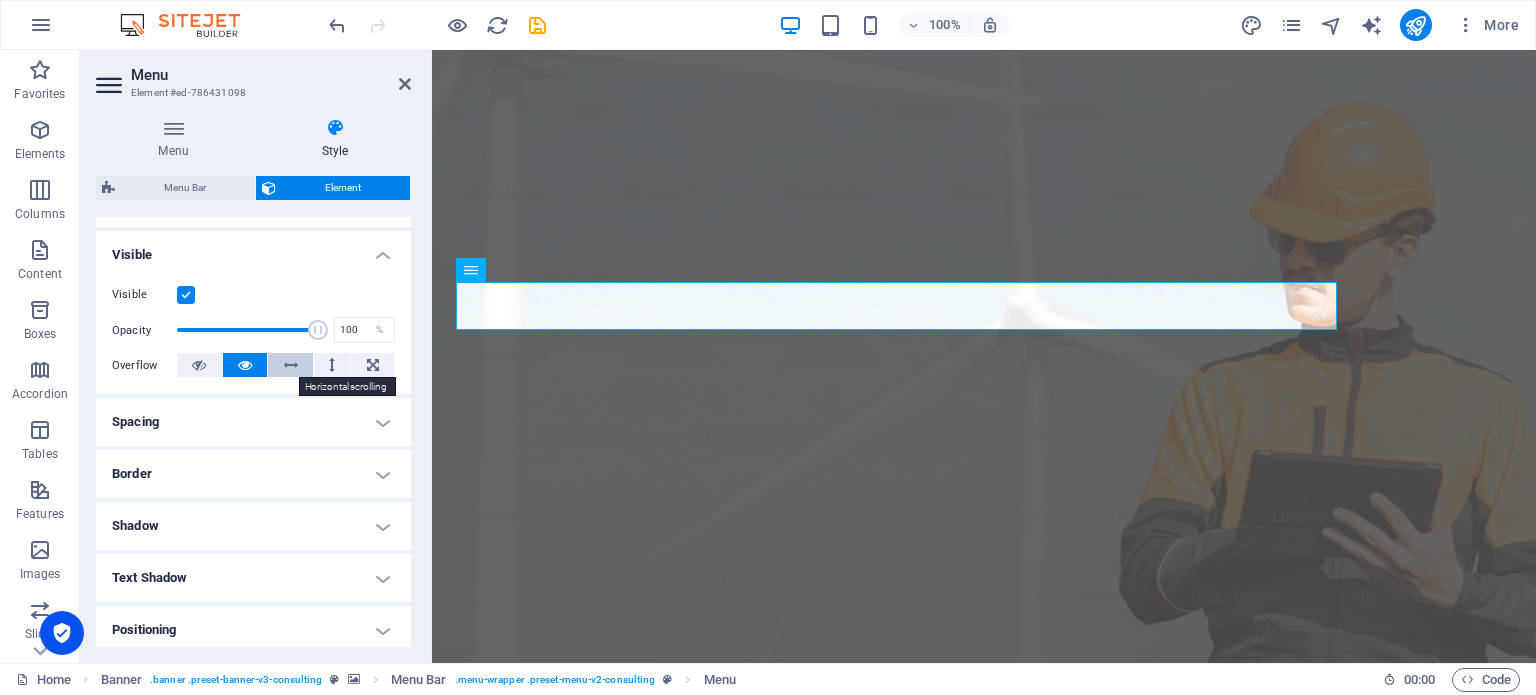 click at bounding box center [291, 365] 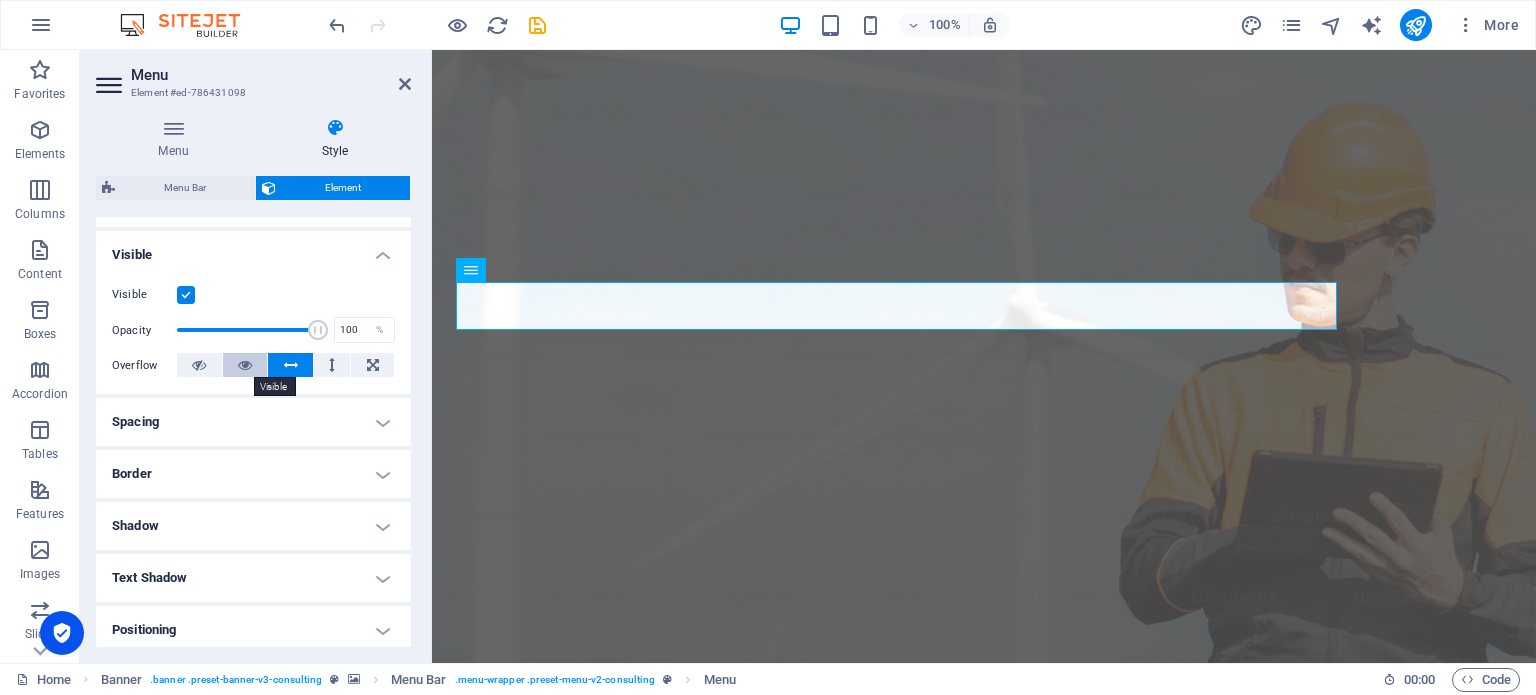 click at bounding box center [245, 365] 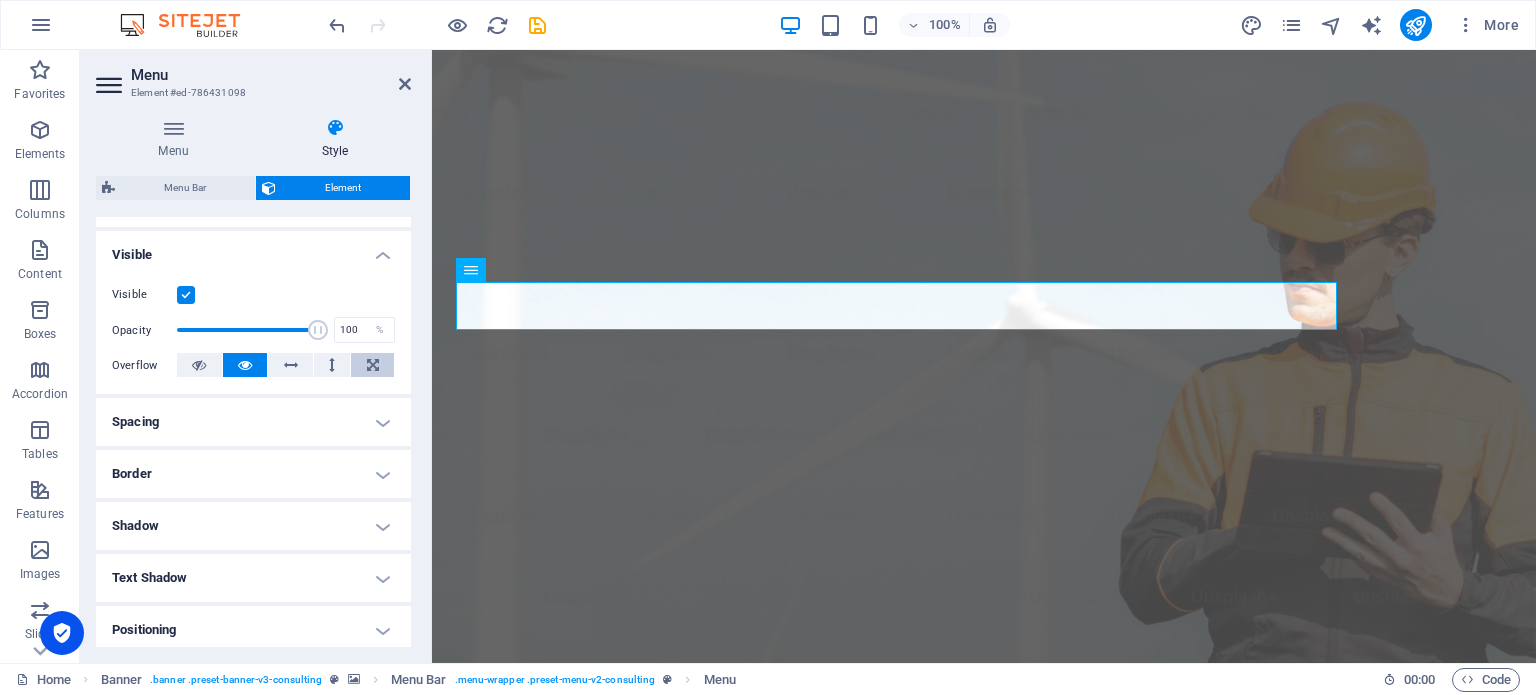 click at bounding box center [373, 365] 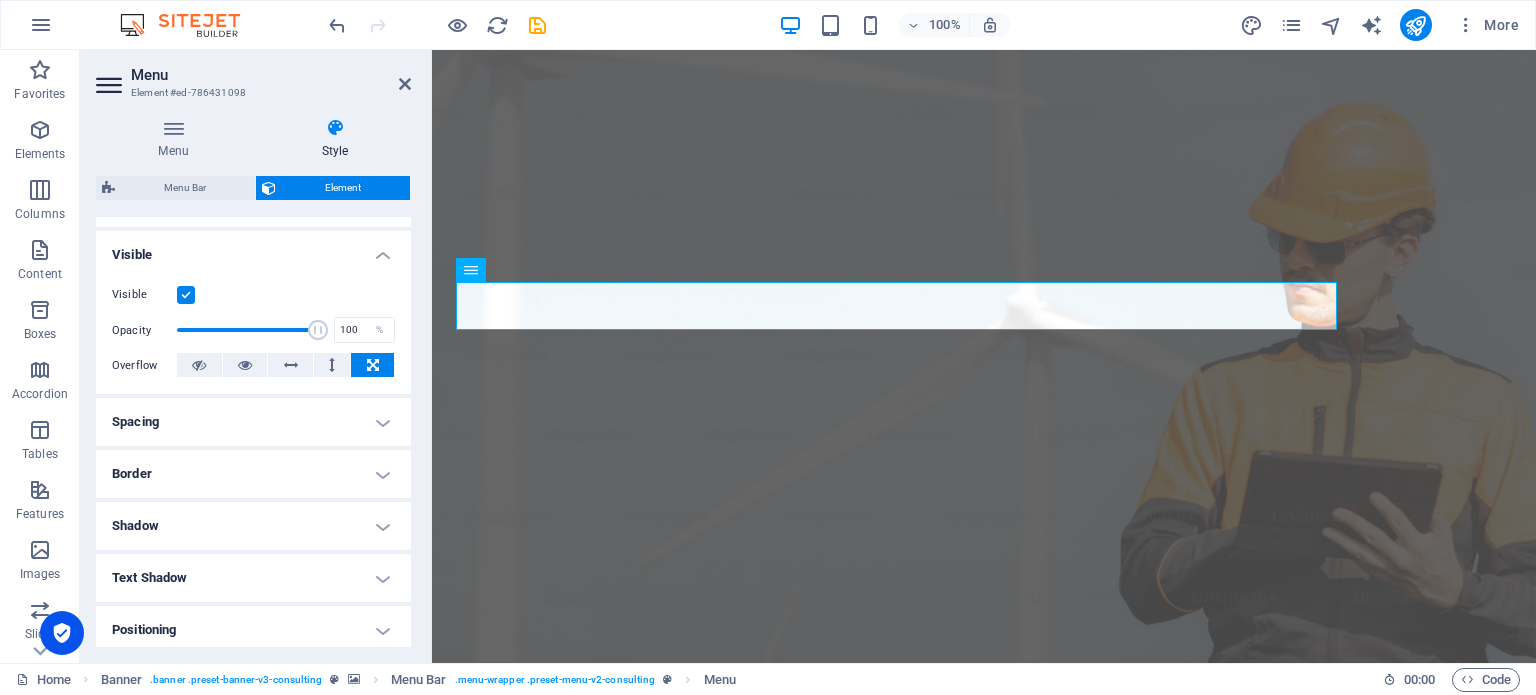 click on "Spacing" at bounding box center [253, 422] 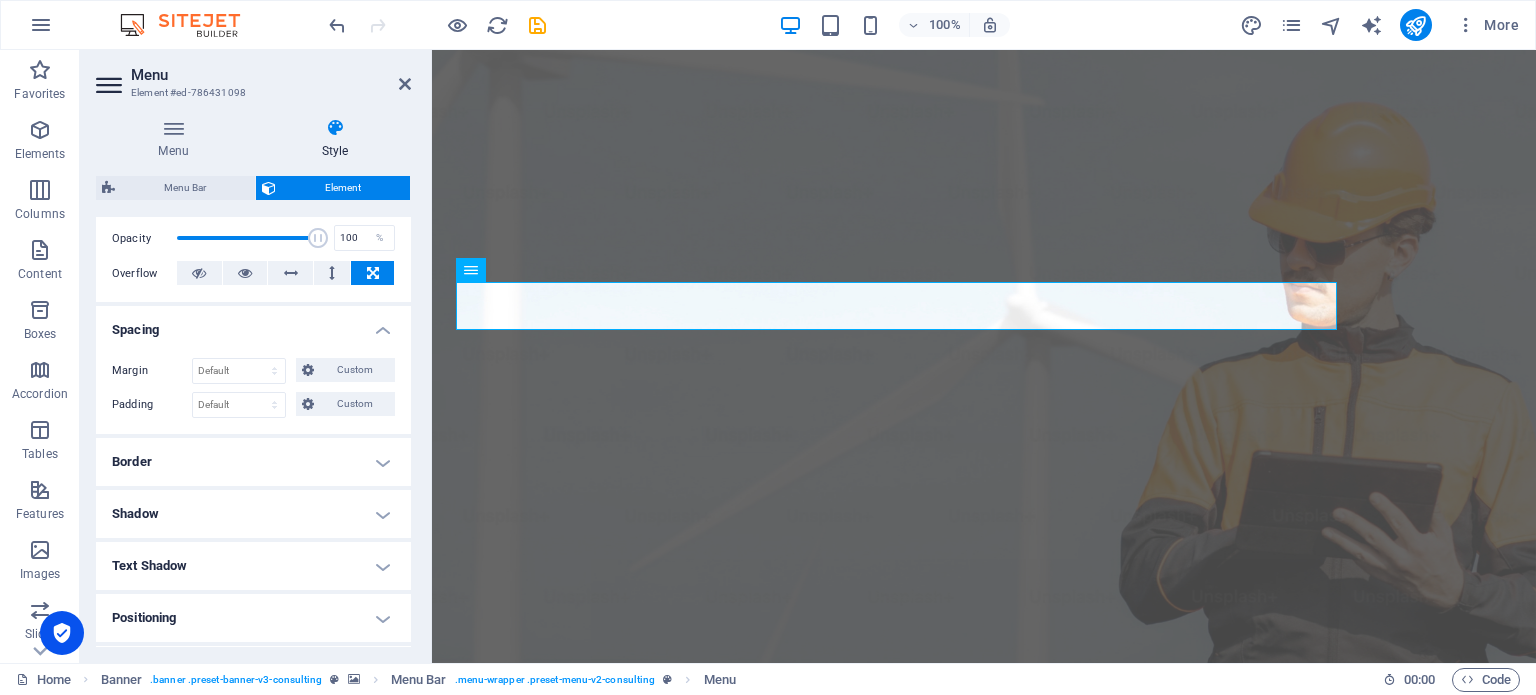 scroll, scrollTop: 300, scrollLeft: 0, axis: vertical 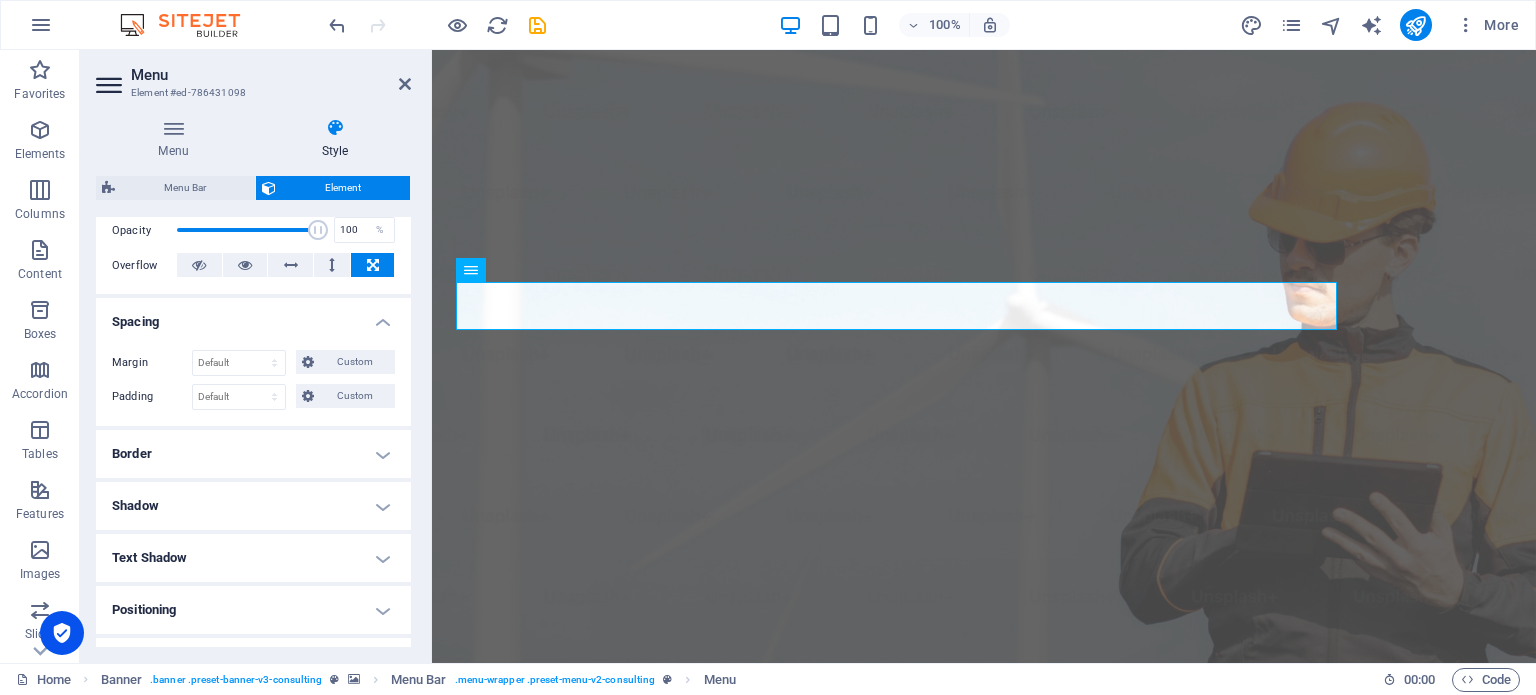 click on "Padding" at bounding box center [152, 397] 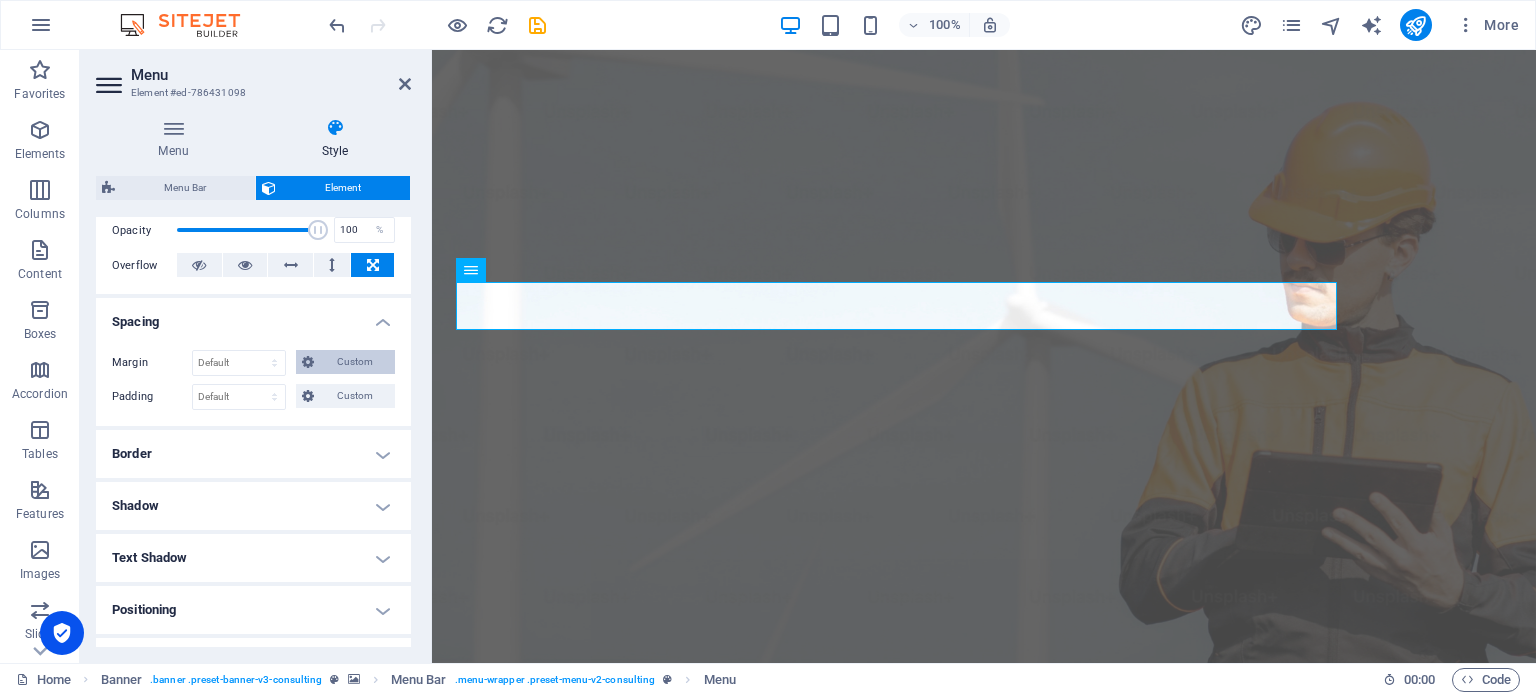 click on "Custom" at bounding box center (354, 362) 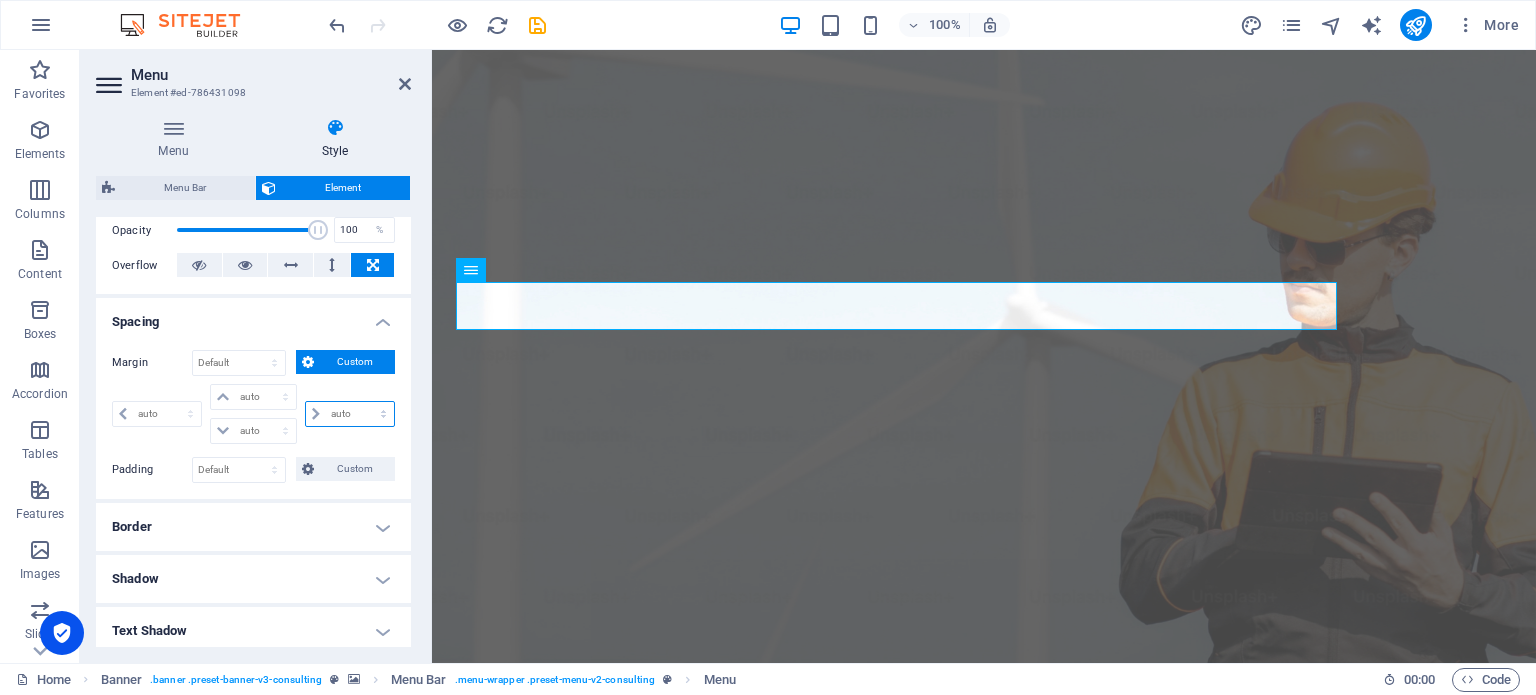 click on "auto px % rem vw vh" at bounding box center [350, 414] 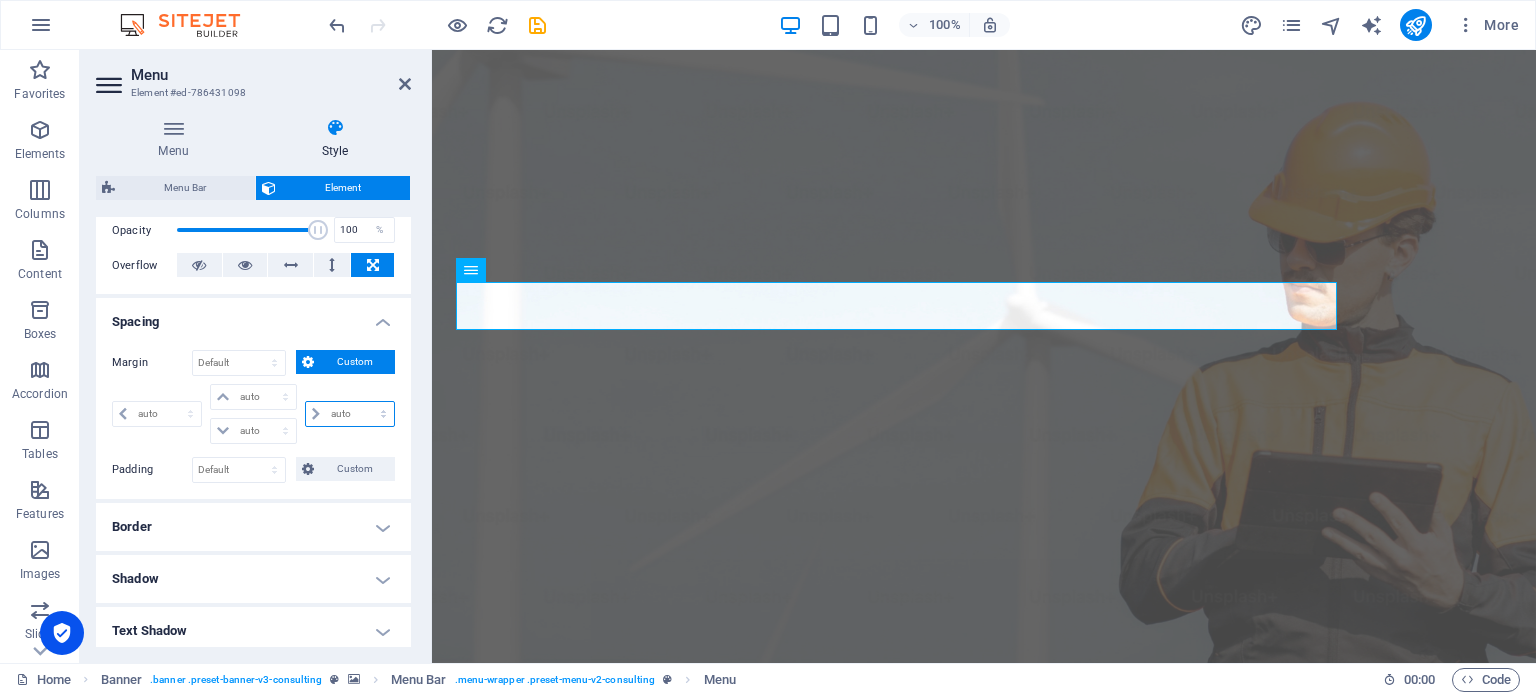 click on "auto px % rem vw vh" at bounding box center [350, 414] 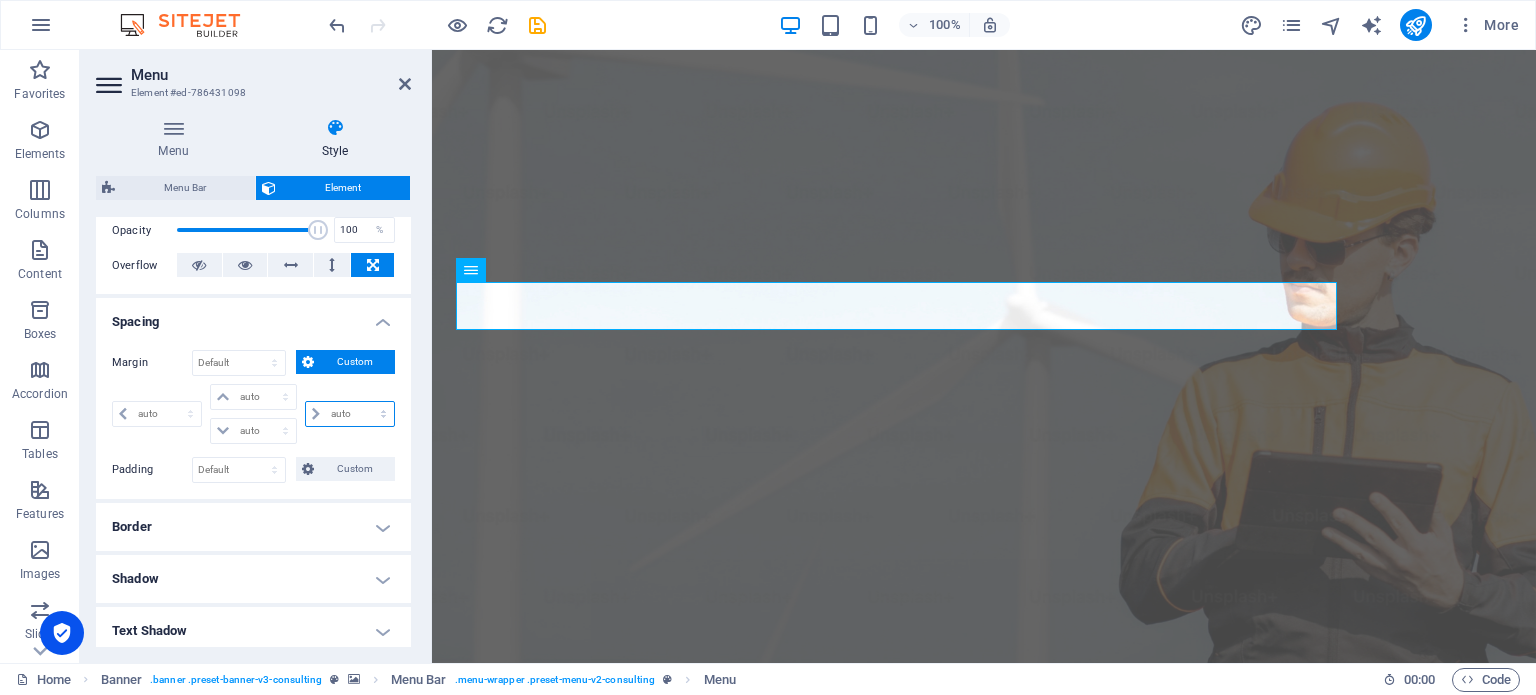 select on "auto" 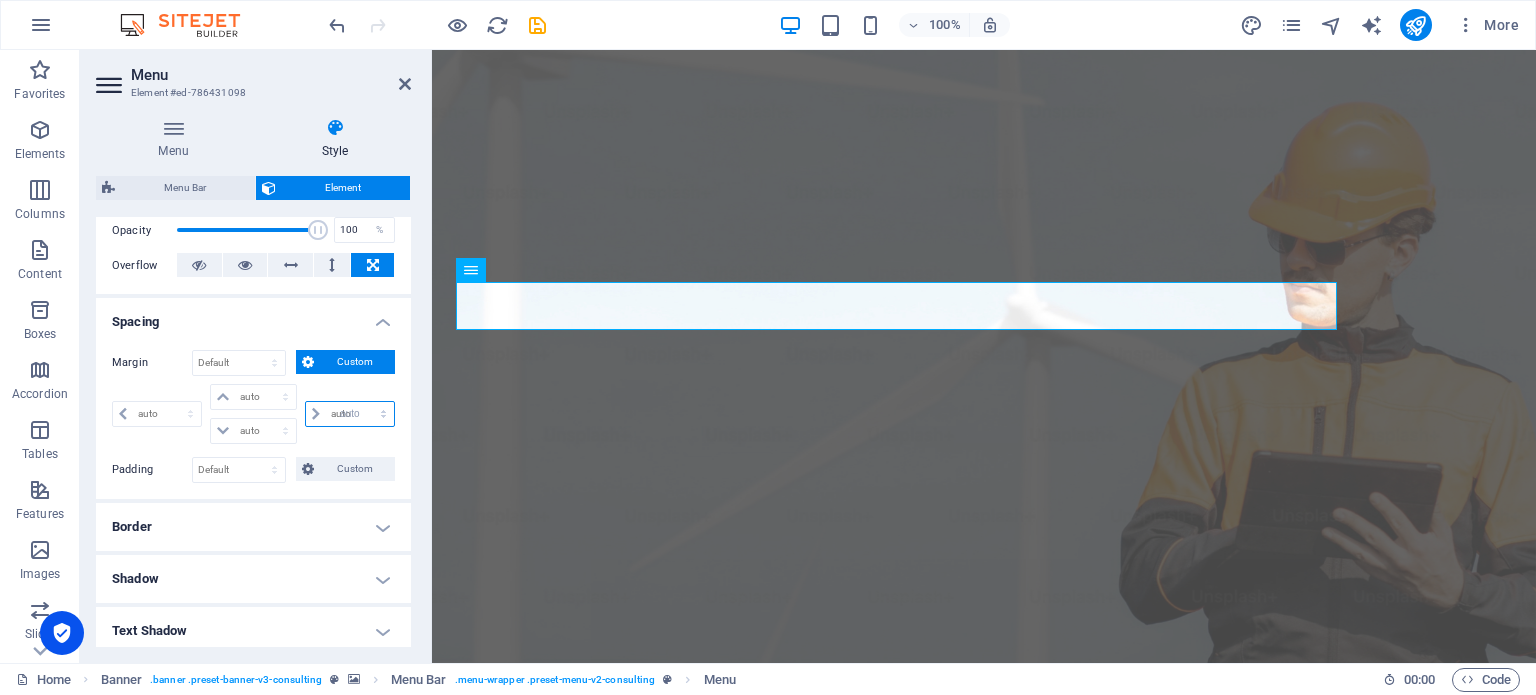 click on "auto px % rem vw vh" at bounding box center [350, 414] 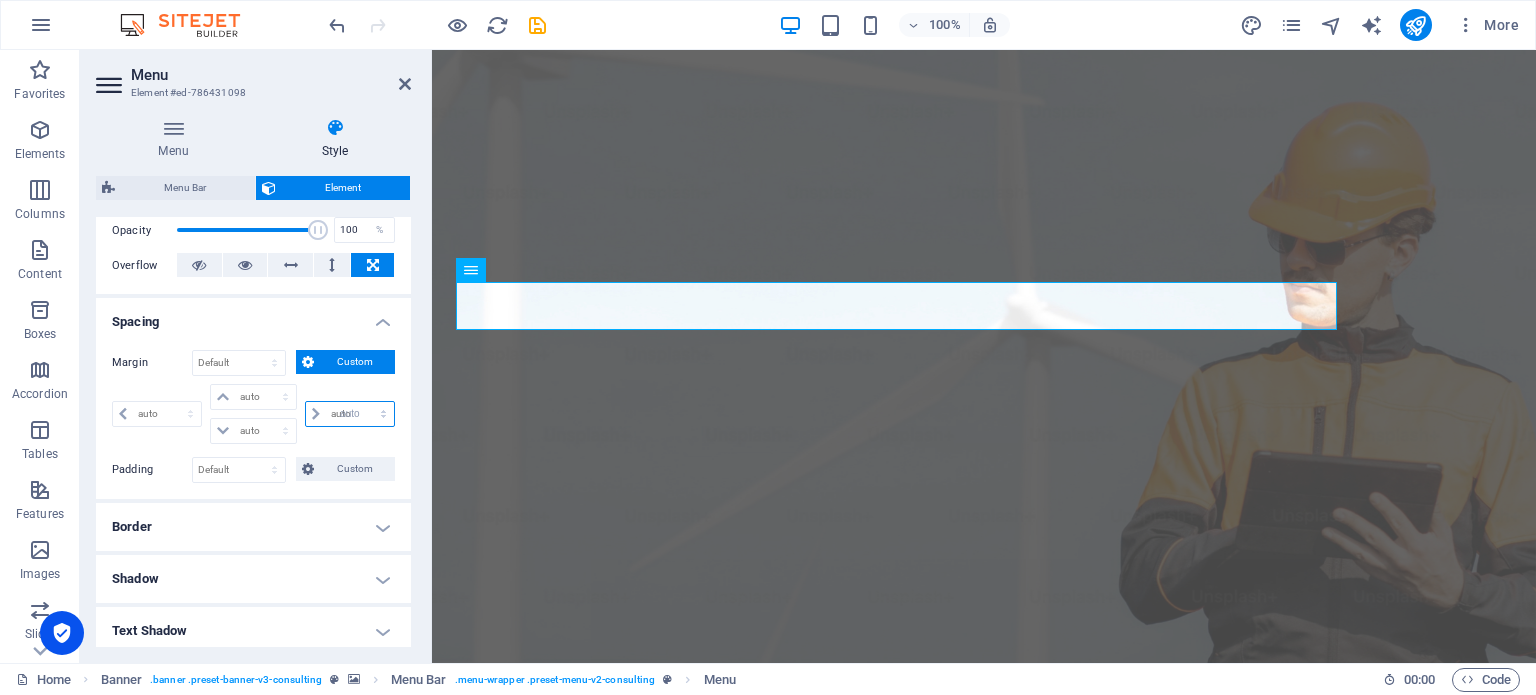 type on "0" 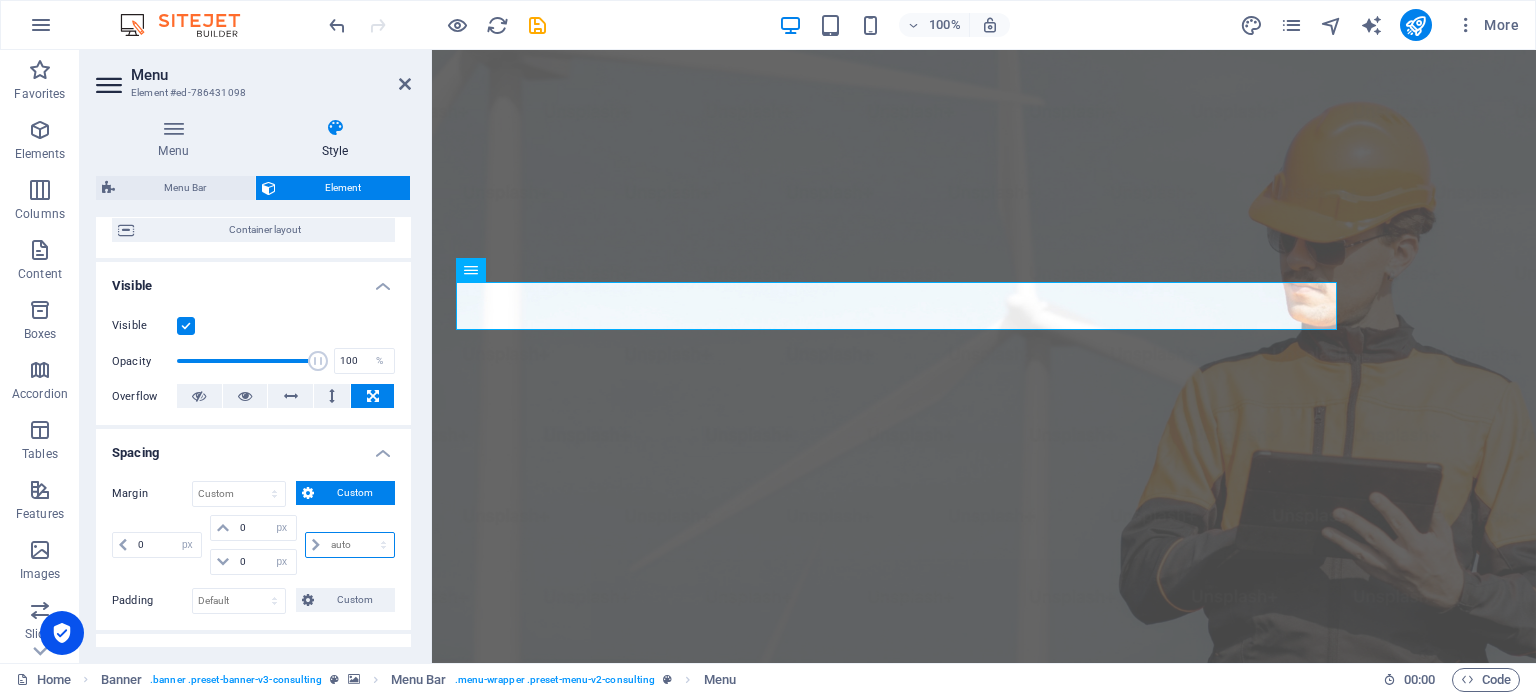 scroll, scrollTop: 165, scrollLeft: 0, axis: vertical 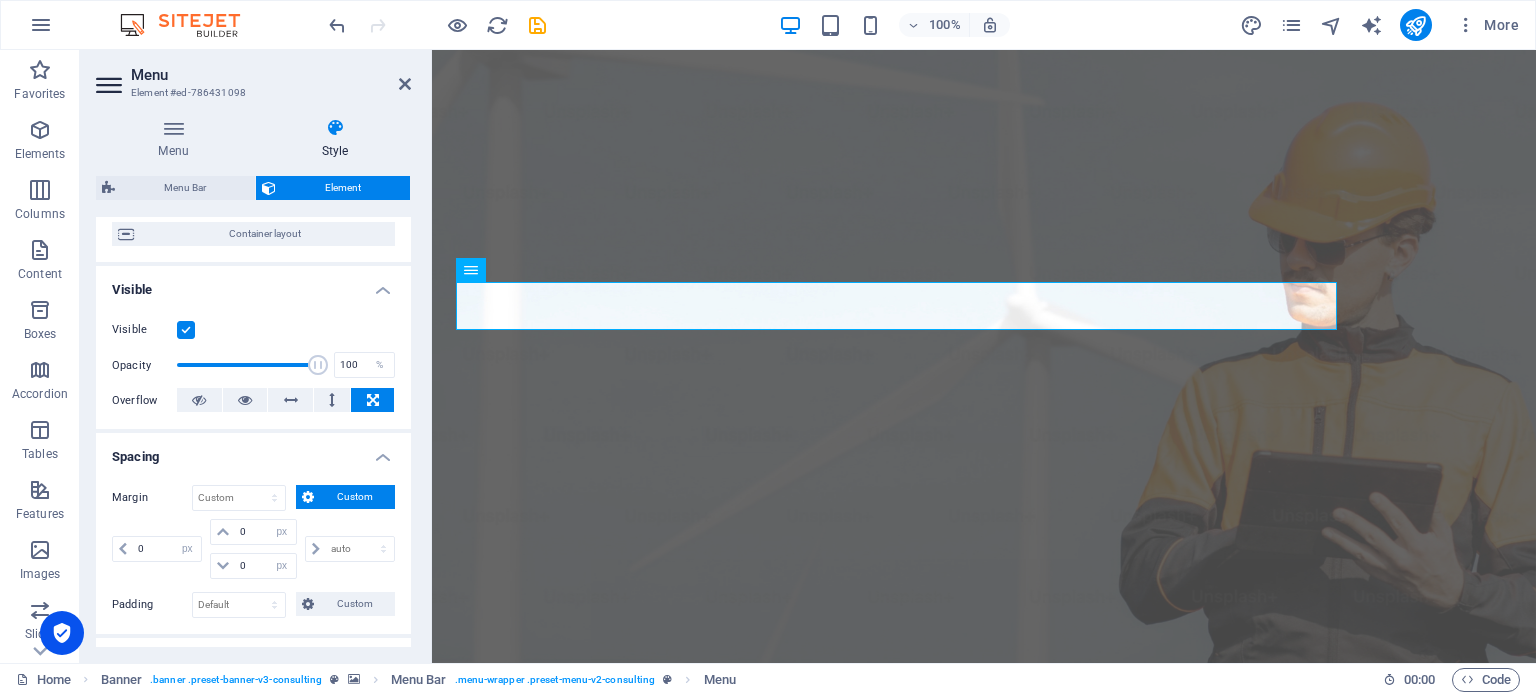 click on "Spacing" at bounding box center [253, 451] 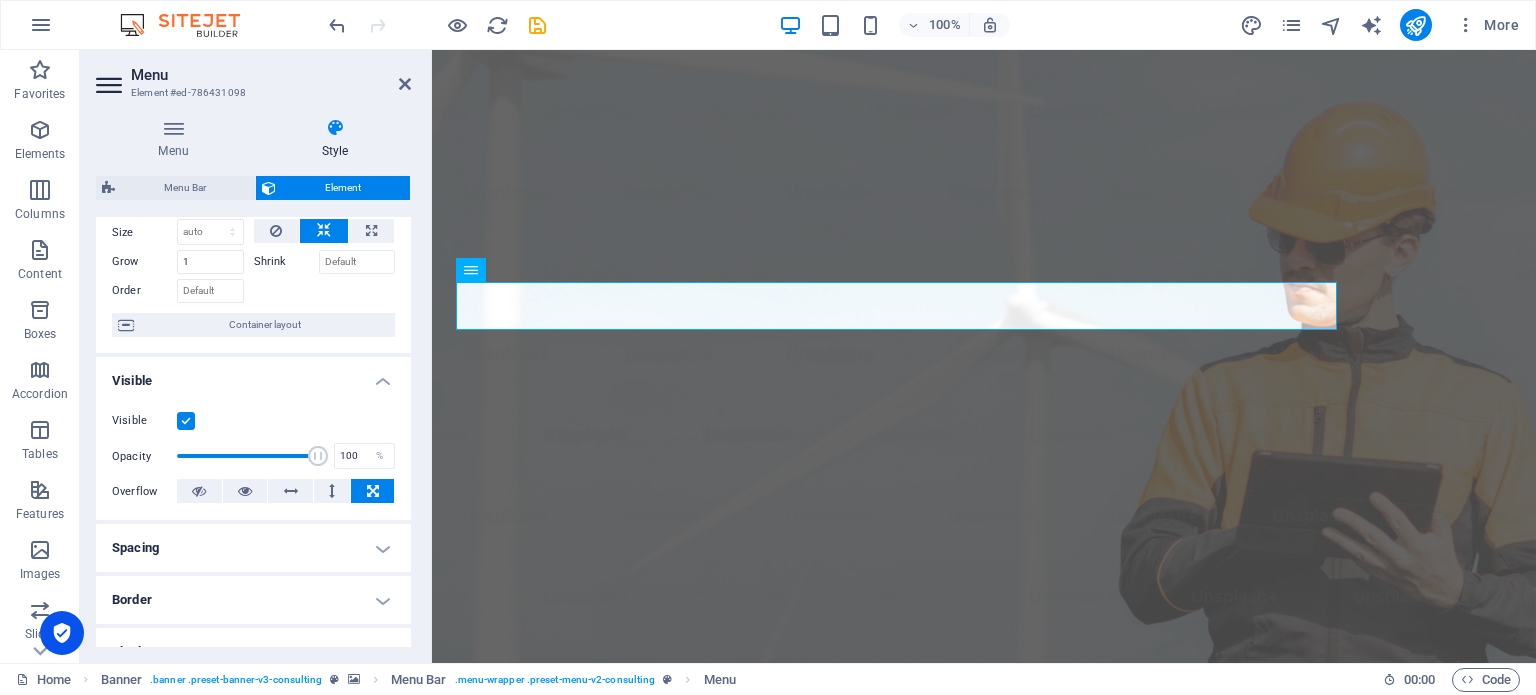 scroll, scrollTop: 0, scrollLeft: 0, axis: both 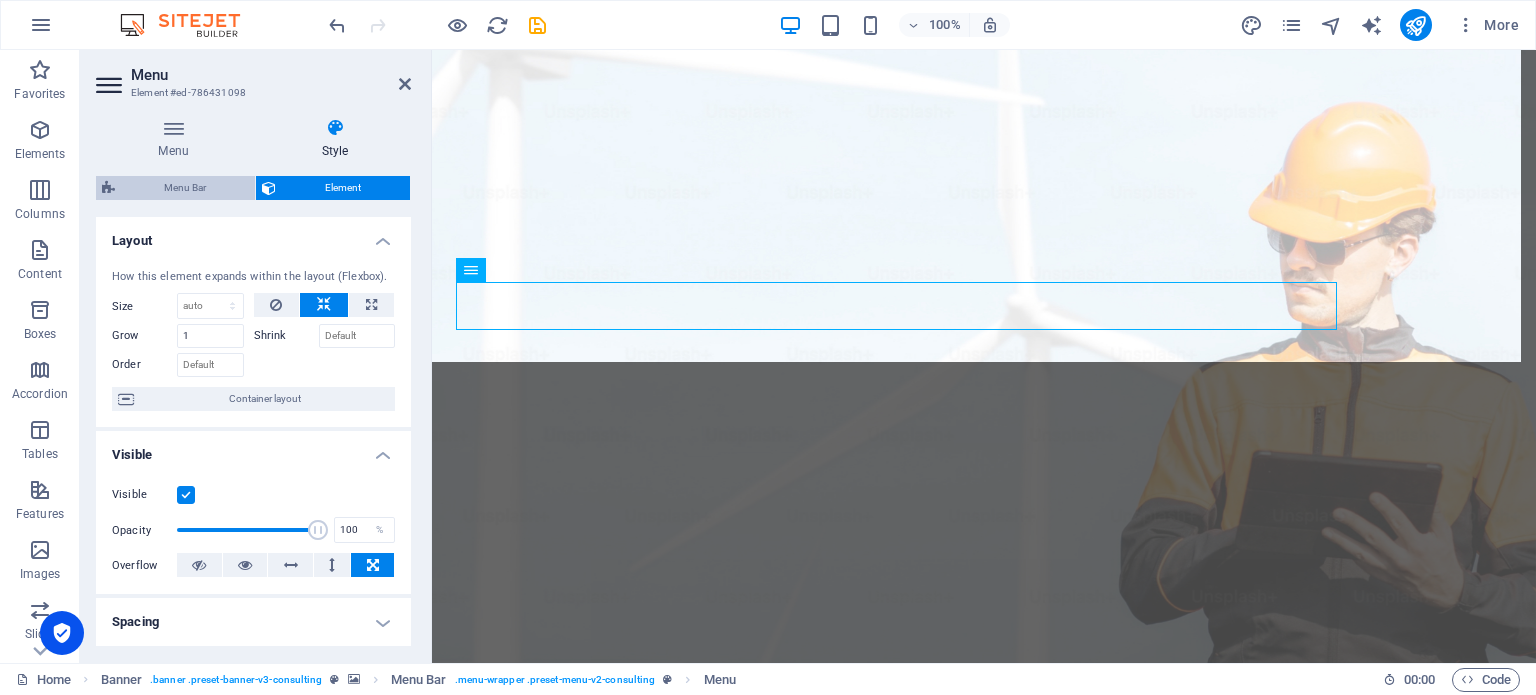 click on "Menu Bar" at bounding box center (185, 188) 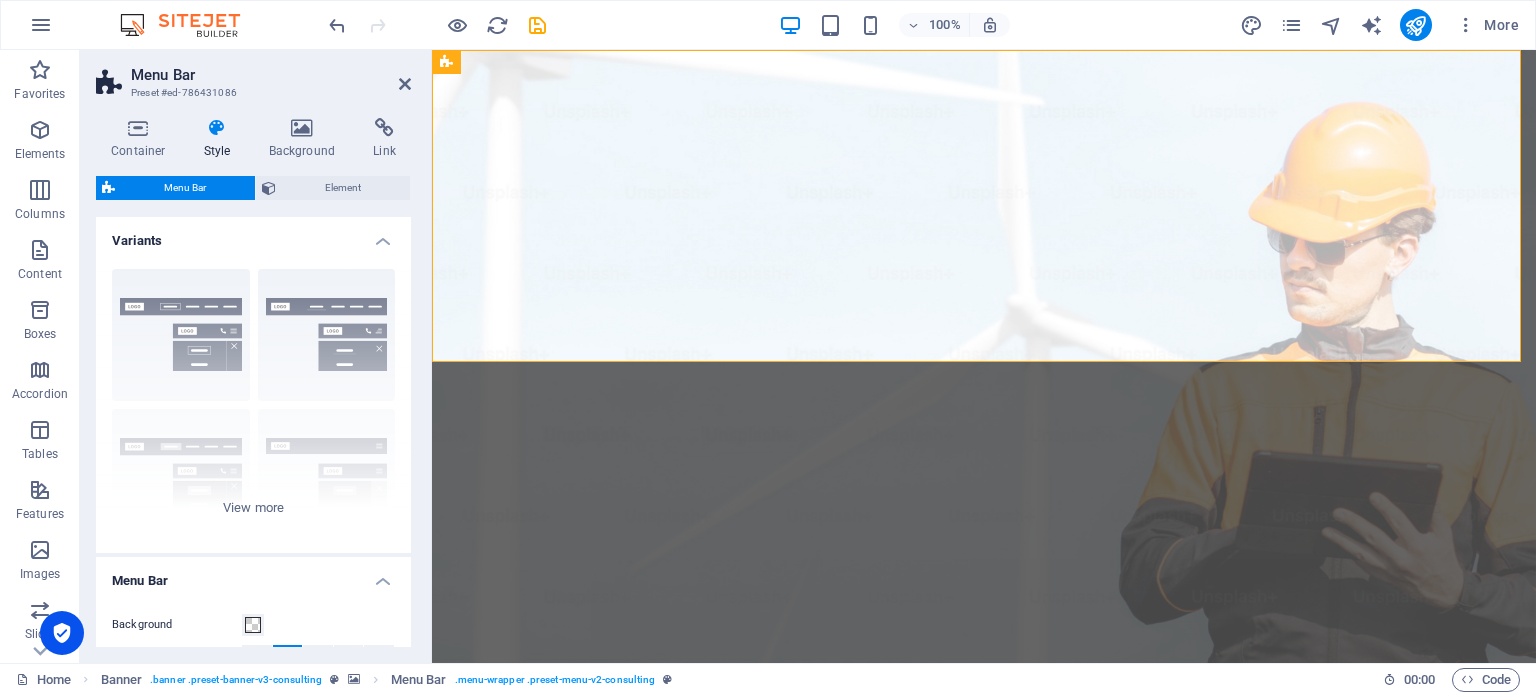 click on "Variants" at bounding box center [253, 235] 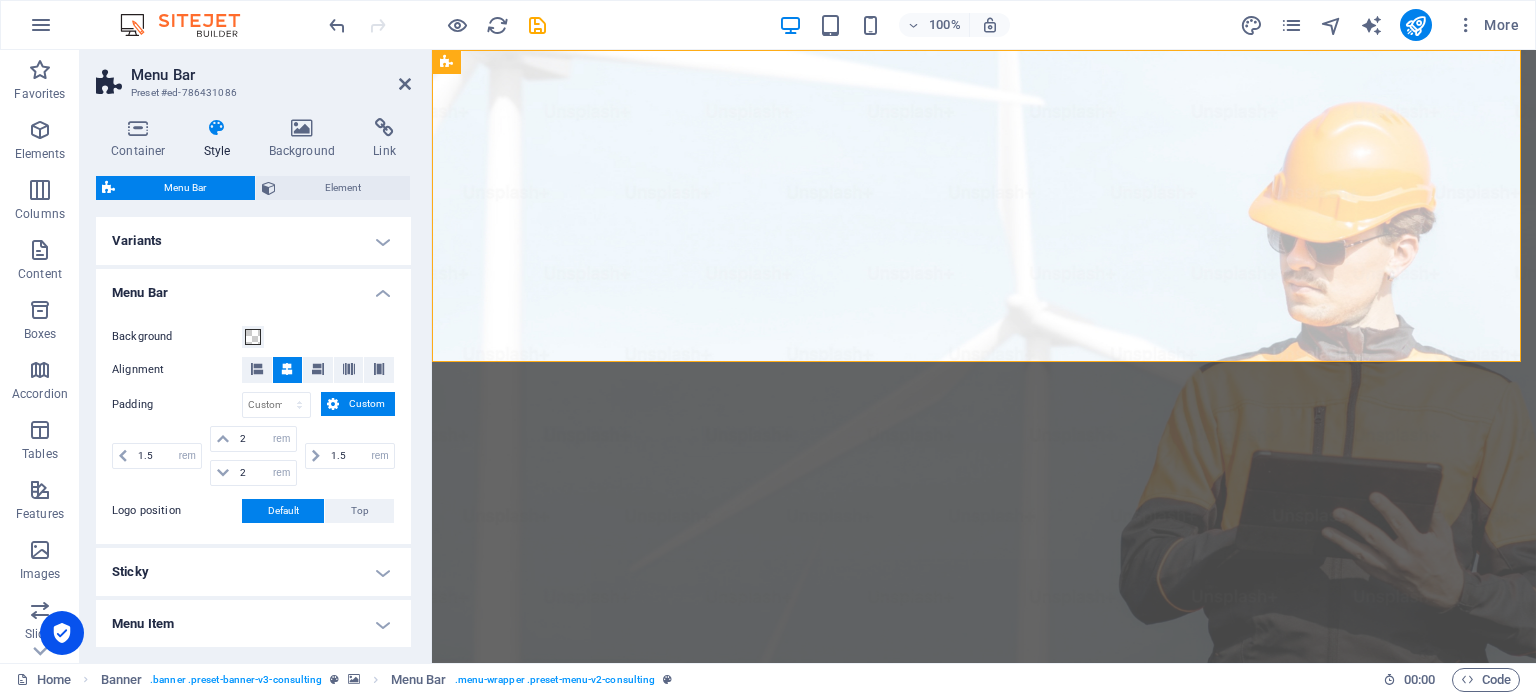 click on "Menu Bar" at bounding box center [253, 287] 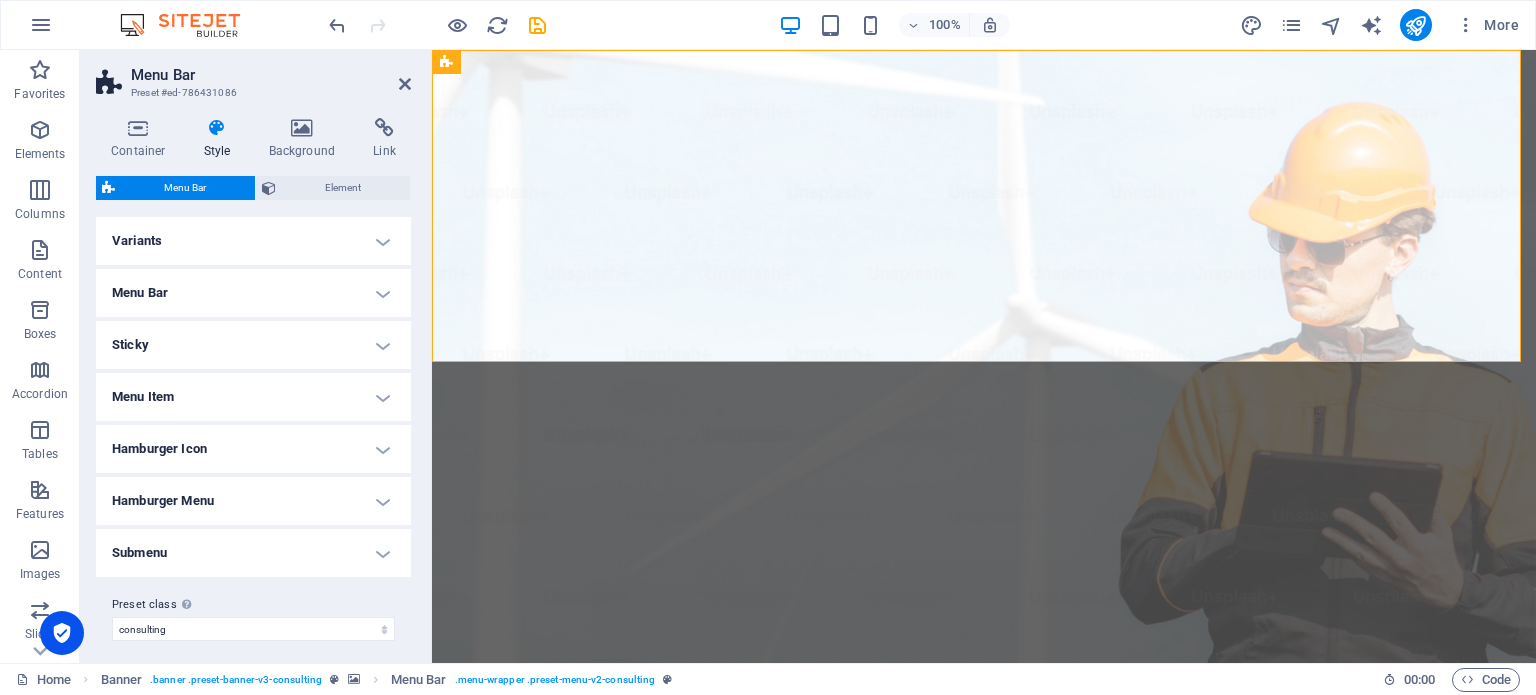 click on "Variants" at bounding box center [253, 241] 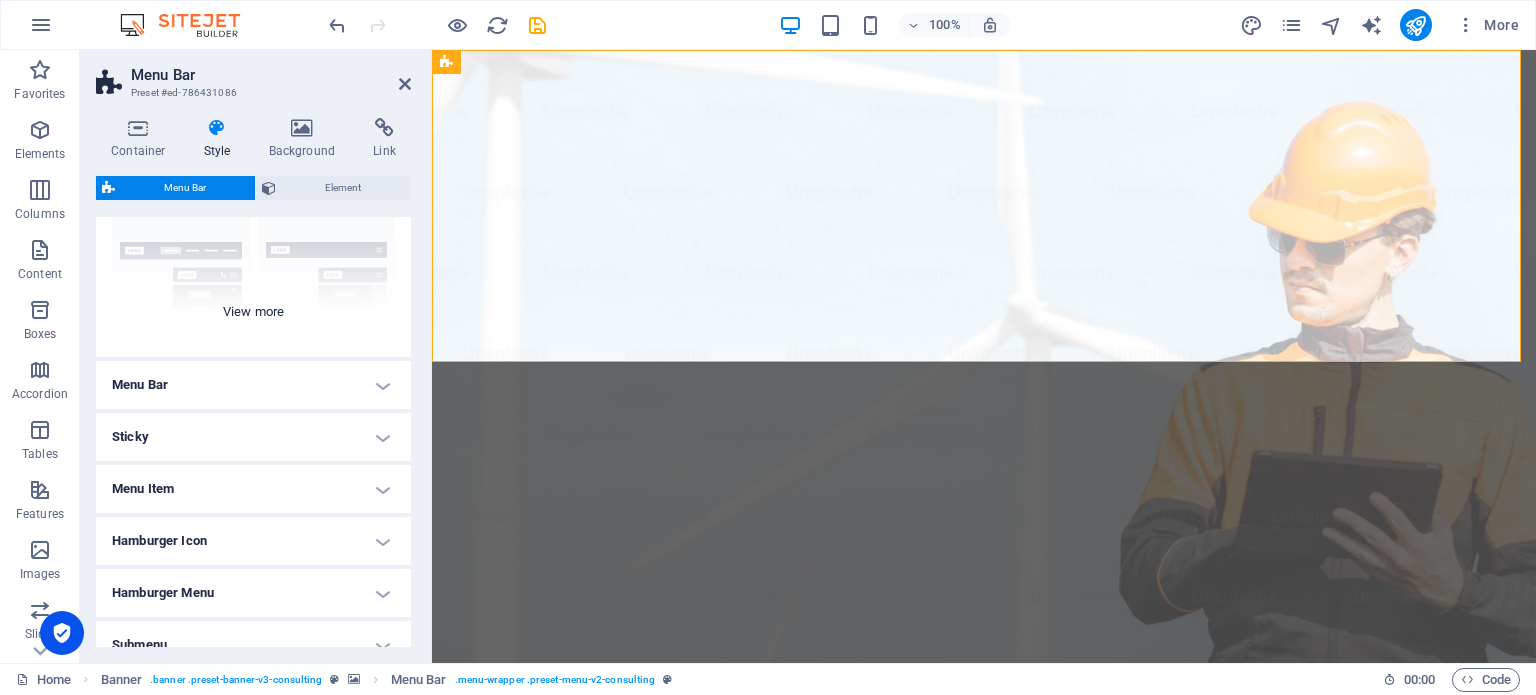 scroll, scrollTop: 200, scrollLeft: 0, axis: vertical 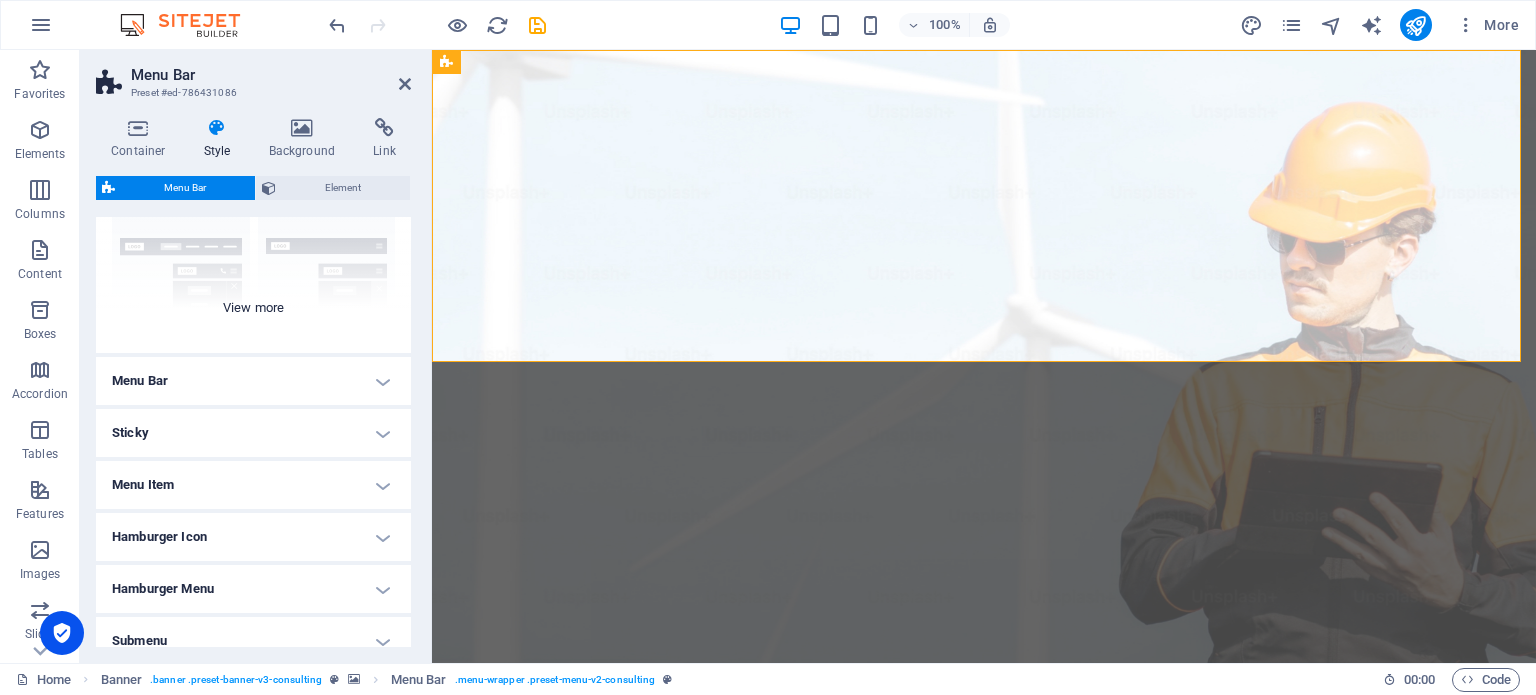 click on "Border Centered Default Fixed Loki Trigger Wide XXL" at bounding box center (253, 203) 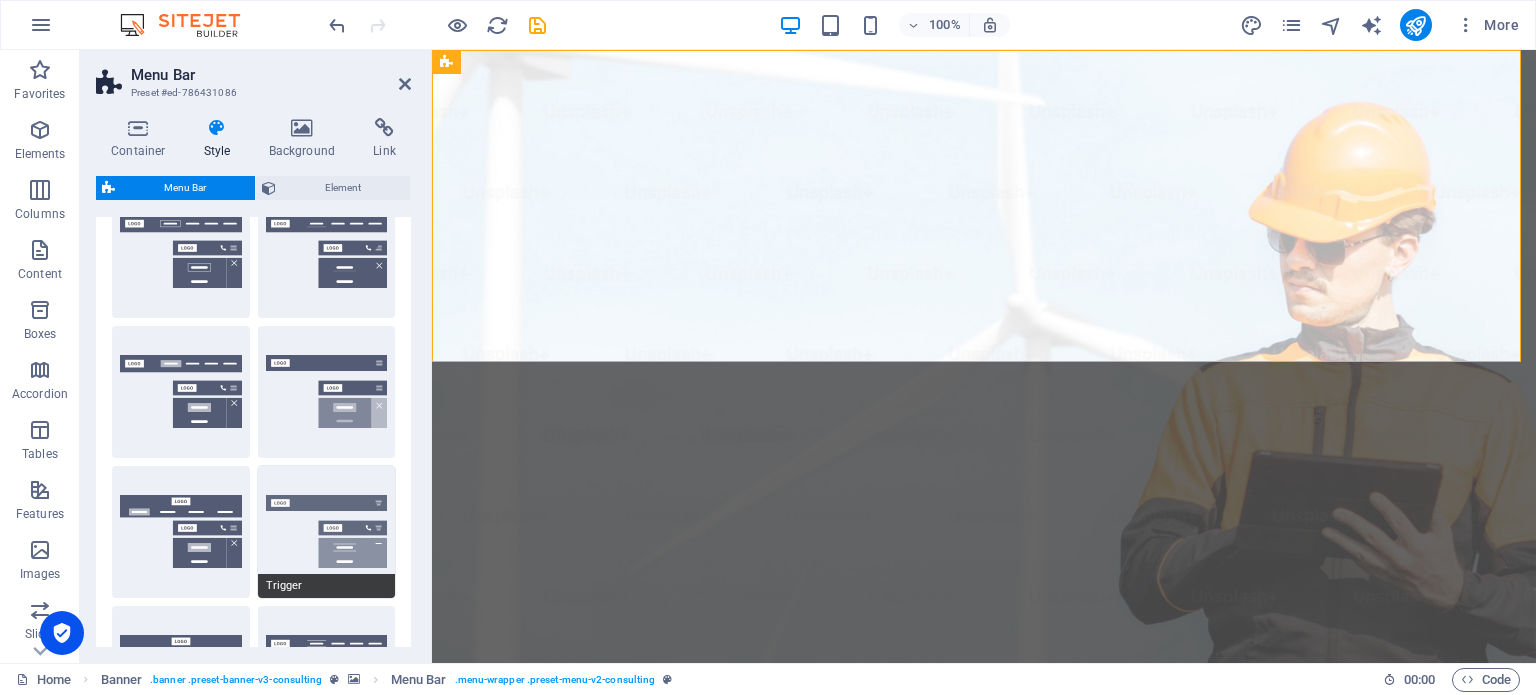 scroll, scrollTop: 0, scrollLeft: 0, axis: both 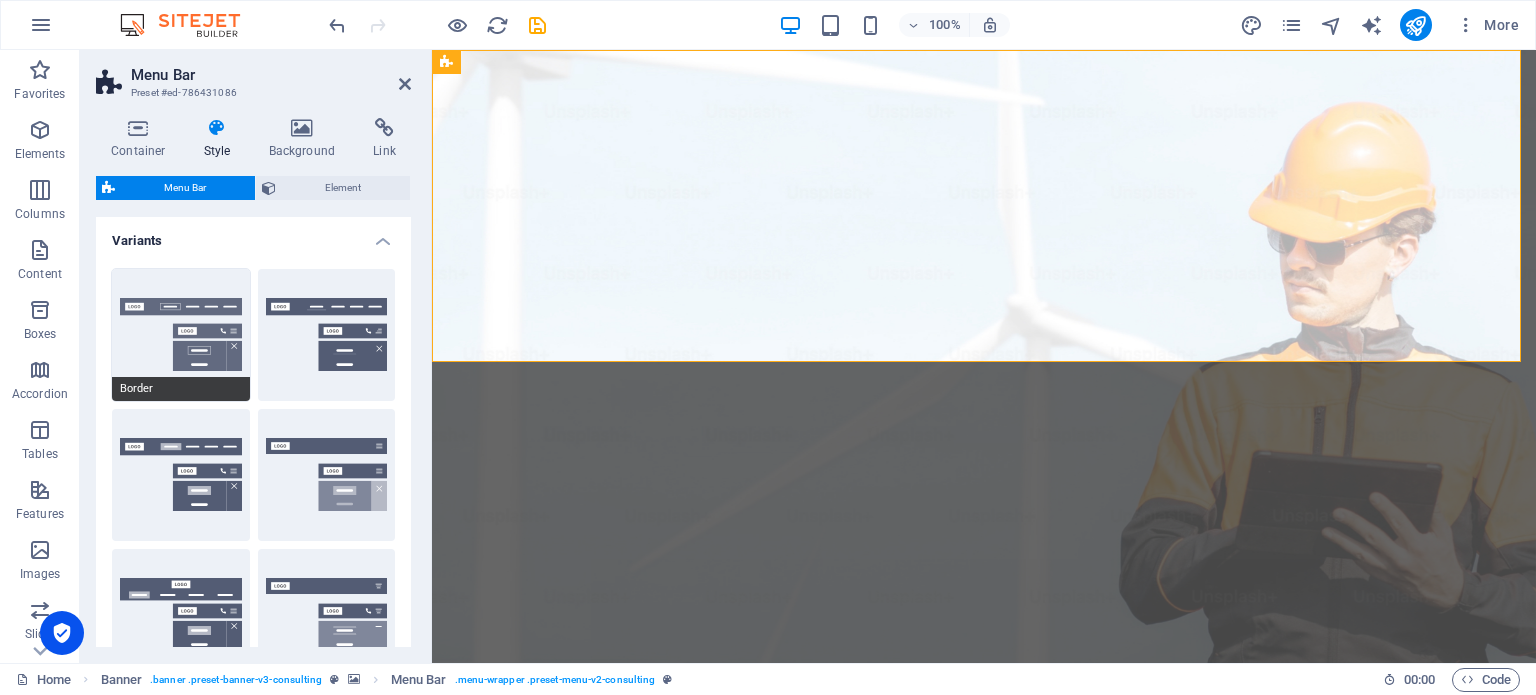 click on "Border" at bounding box center (181, 335) 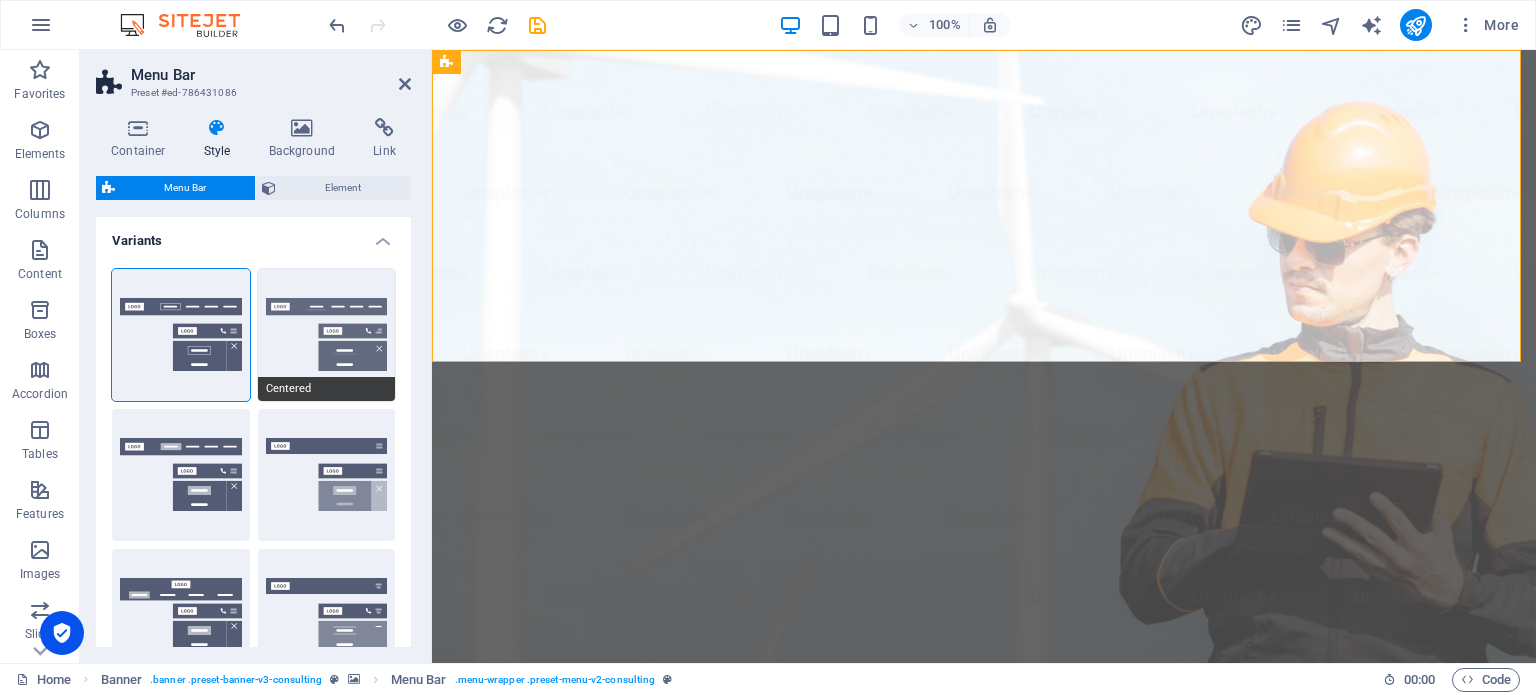 click on "Centered" at bounding box center [327, 335] 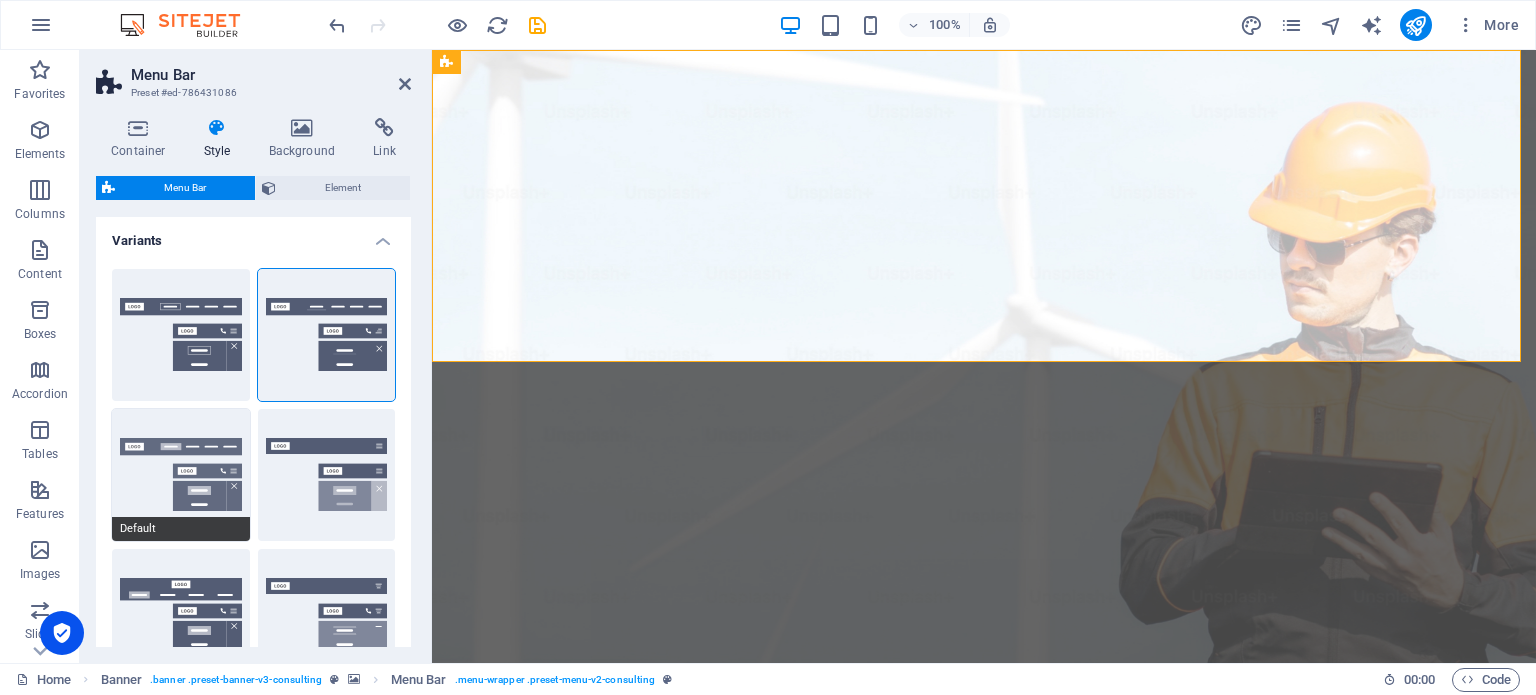 click on "Default" at bounding box center (181, 475) 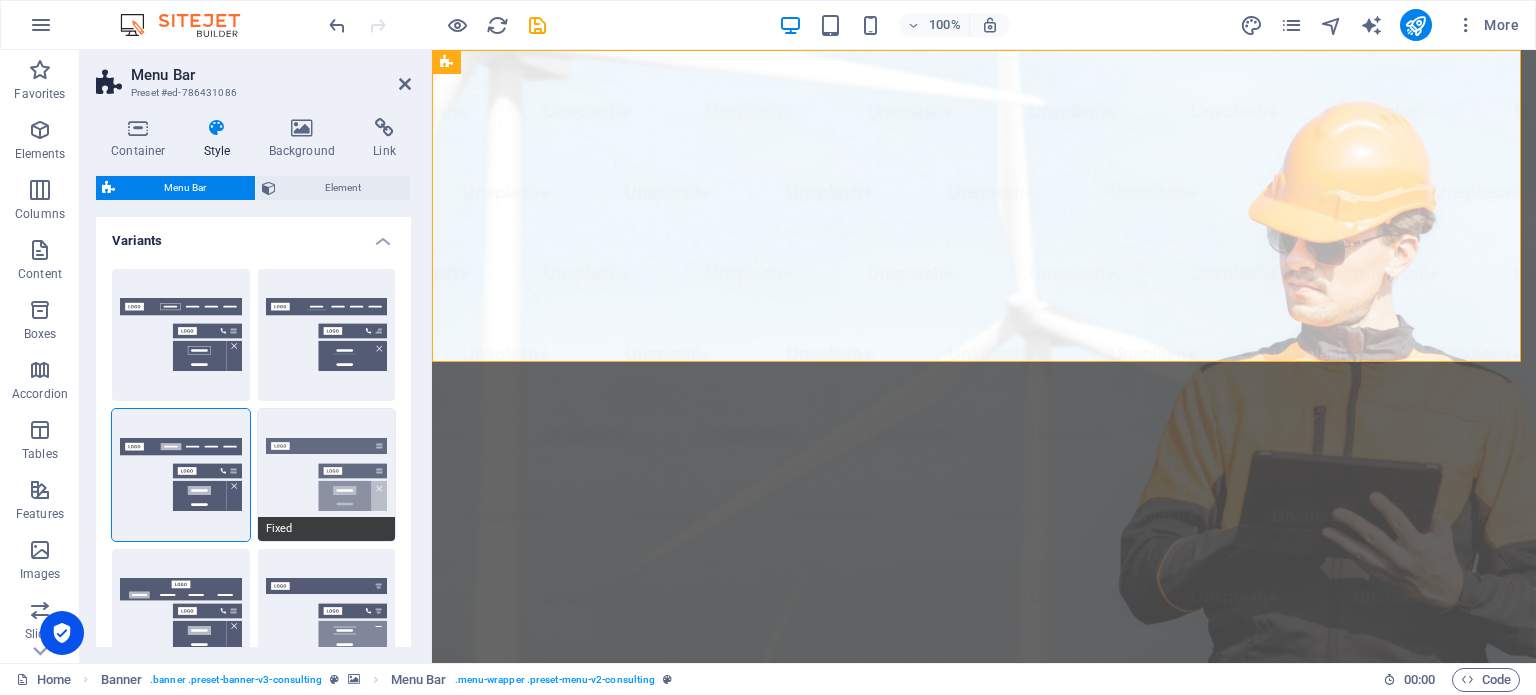 click on "Fixed" at bounding box center (327, 475) 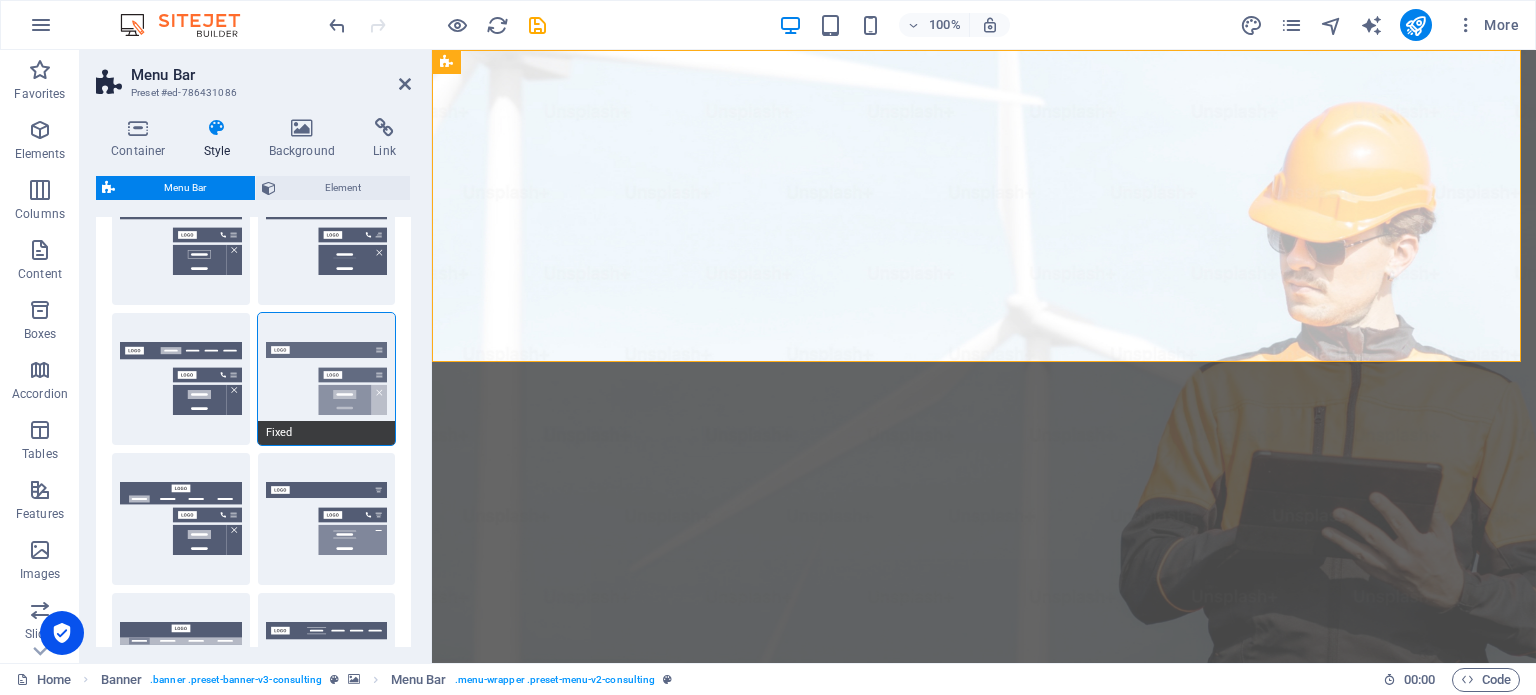 scroll, scrollTop: 100, scrollLeft: 0, axis: vertical 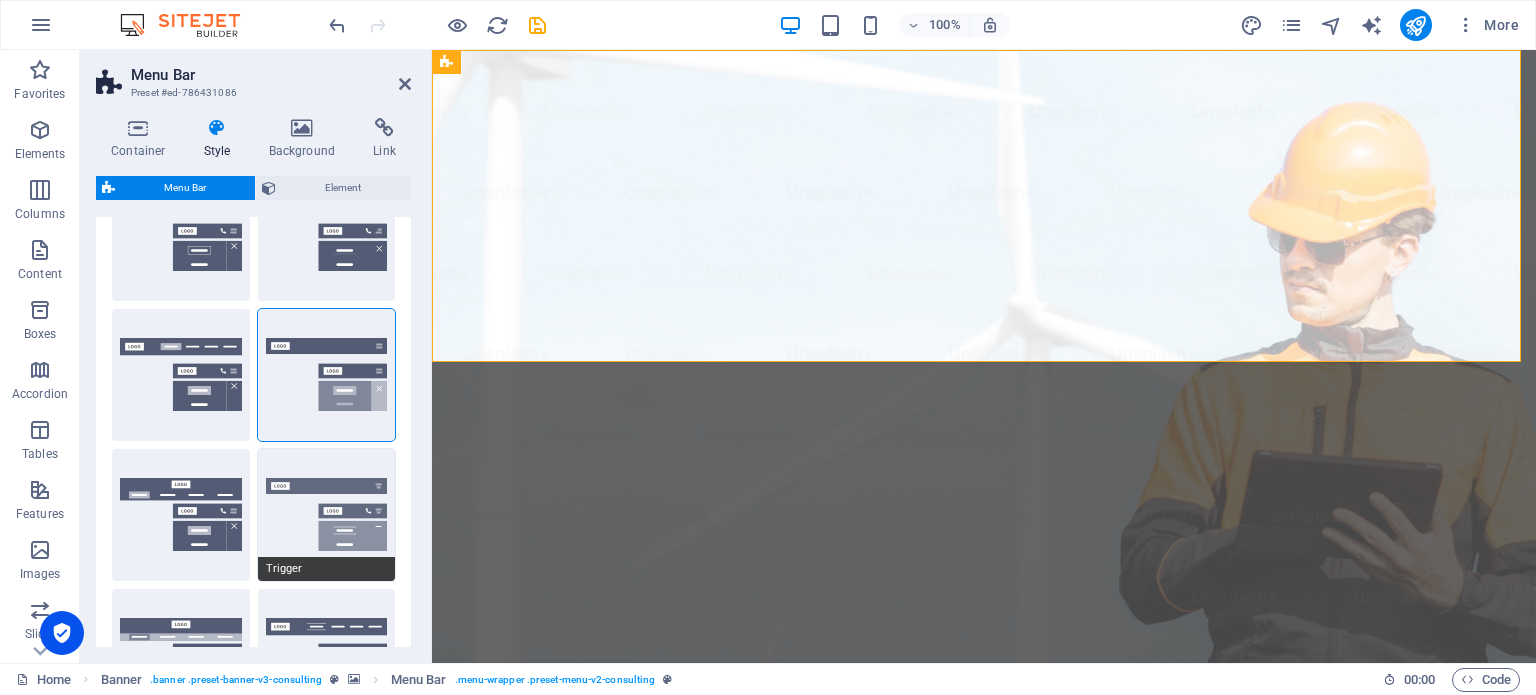 click on "Trigger" at bounding box center (327, 515) 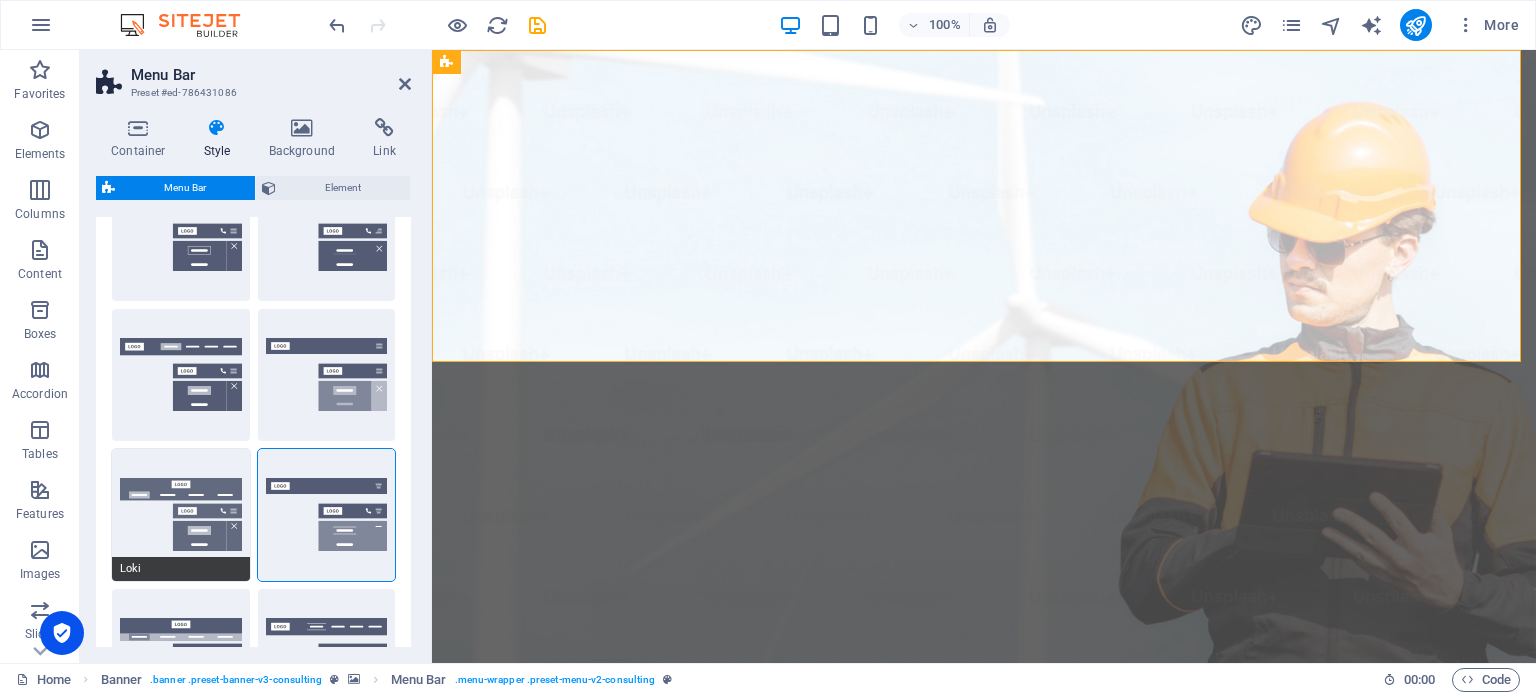 click on "Loki" at bounding box center (181, 515) 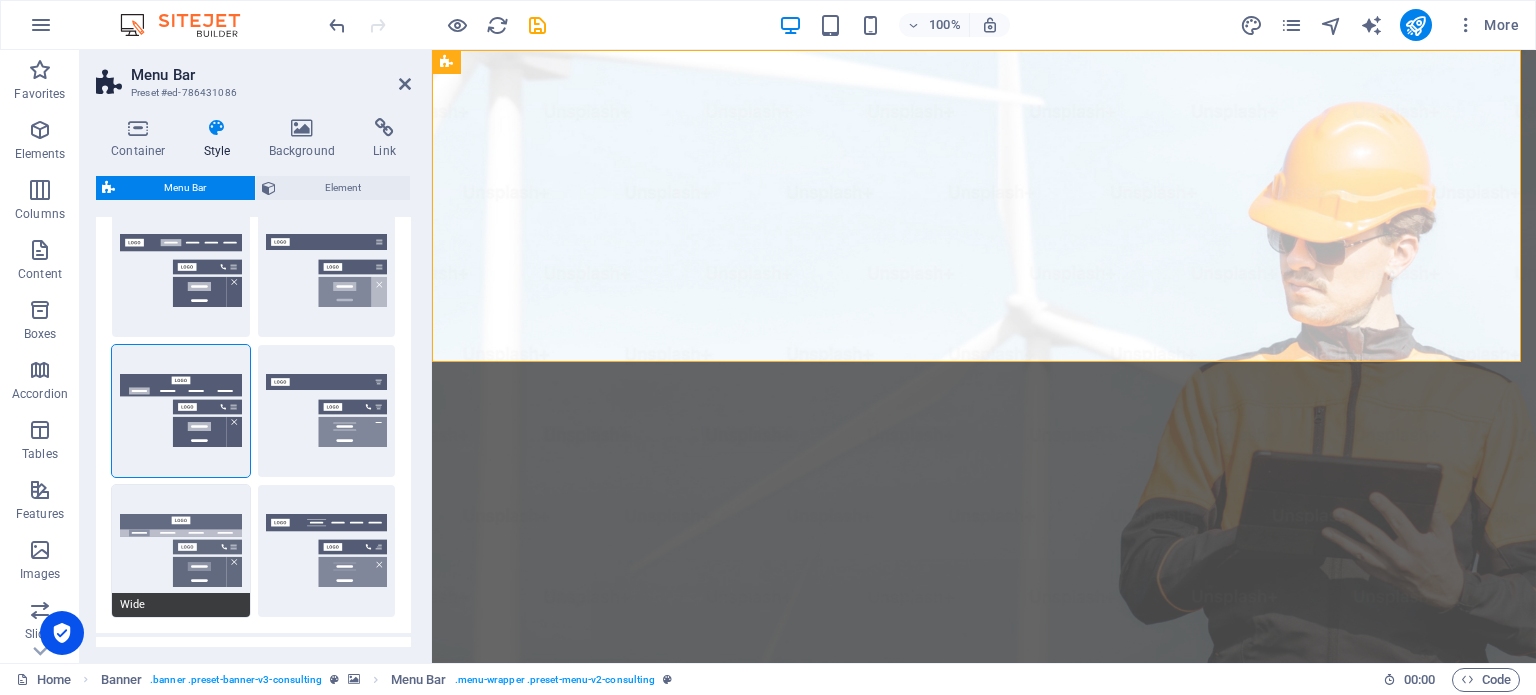 scroll, scrollTop: 300, scrollLeft: 0, axis: vertical 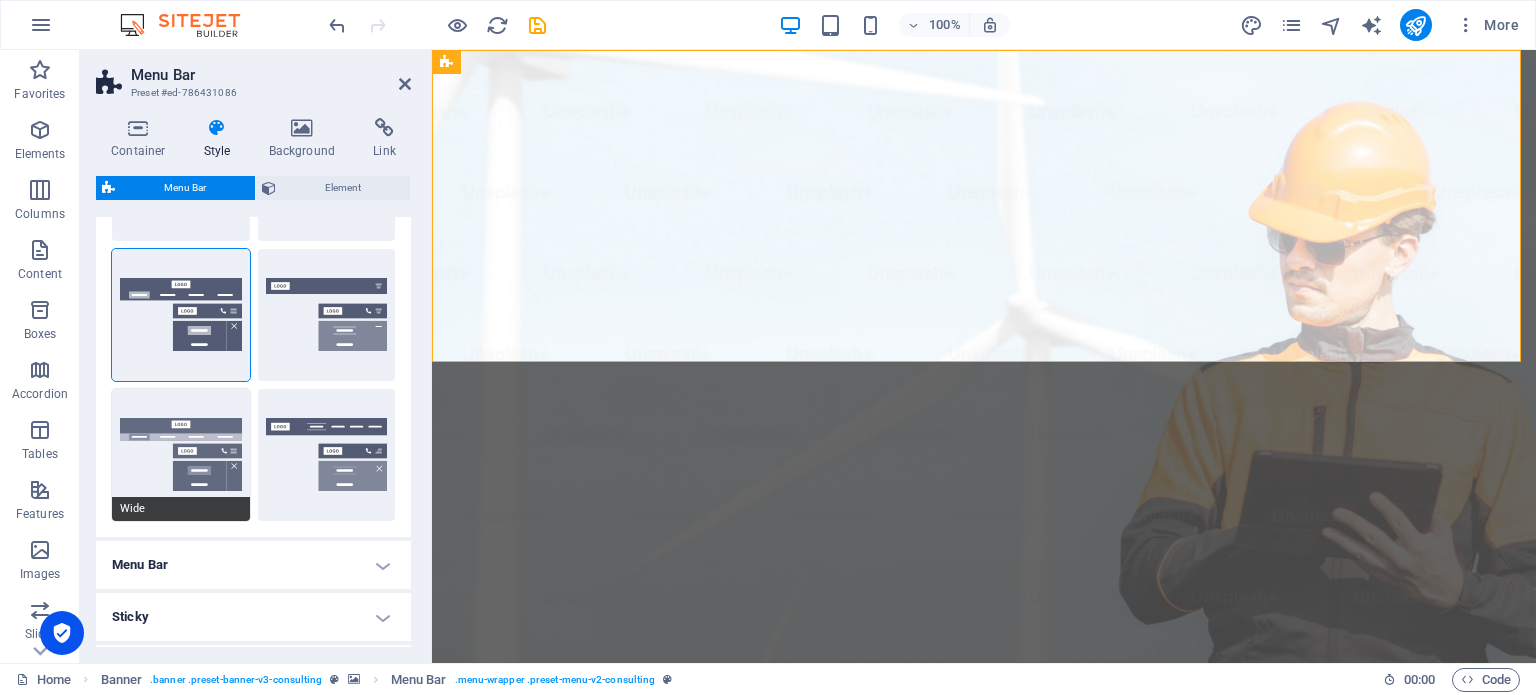 click on "Wide" at bounding box center [181, 455] 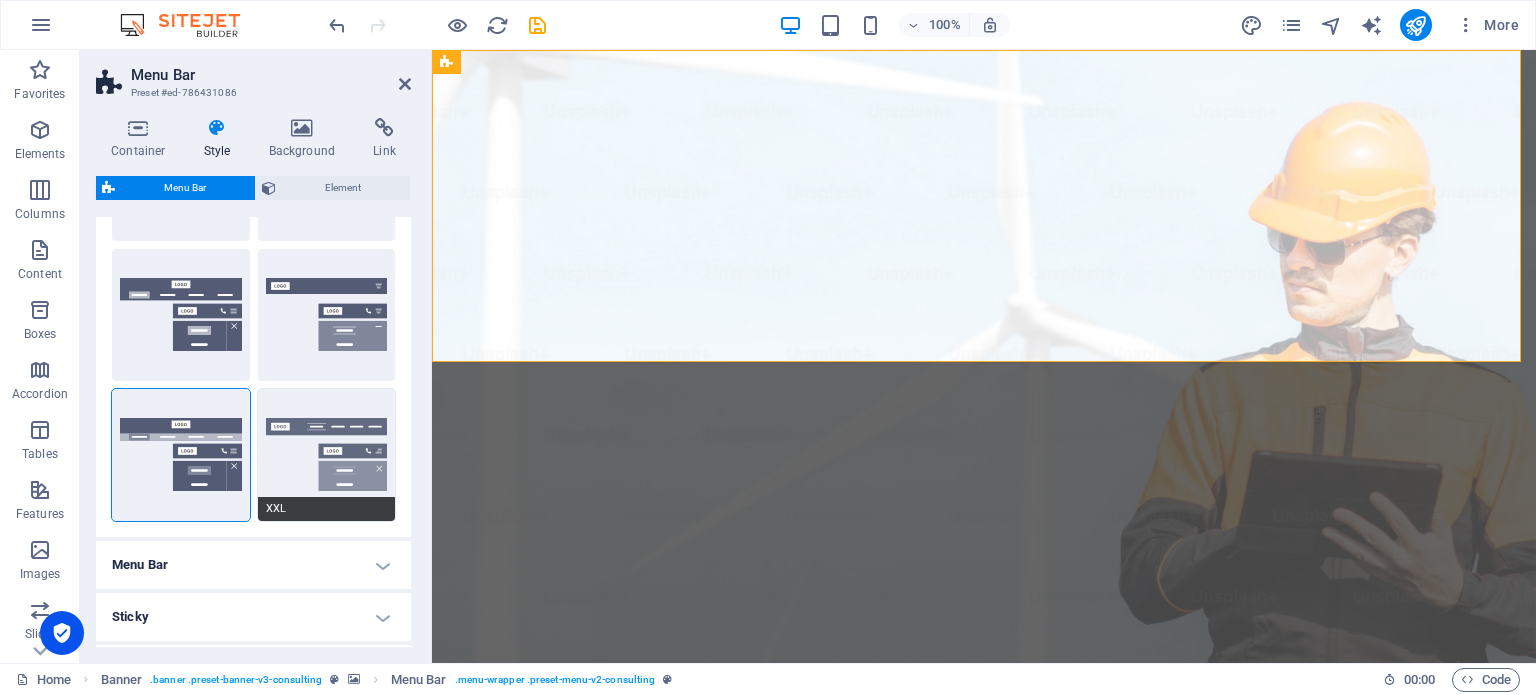 click on "XXL" at bounding box center (327, 455) 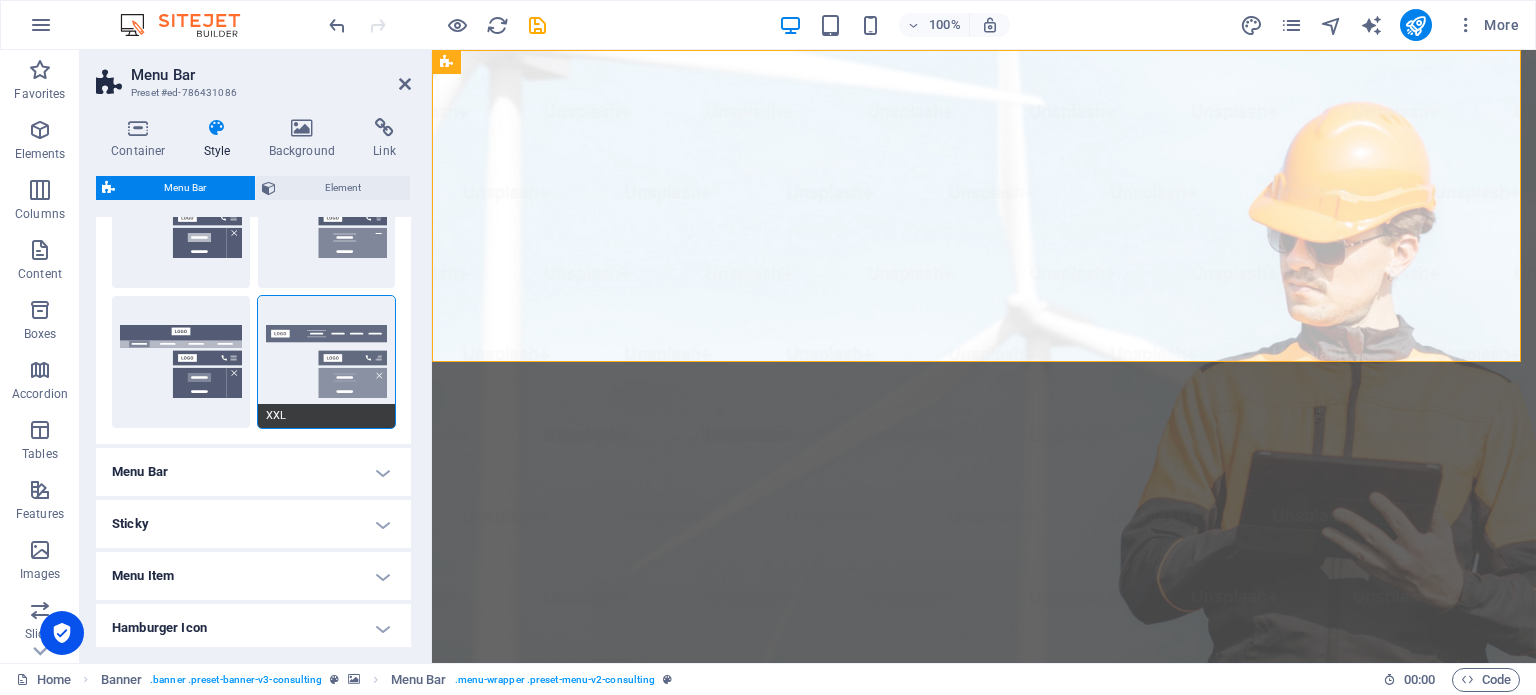scroll, scrollTop: 400, scrollLeft: 0, axis: vertical 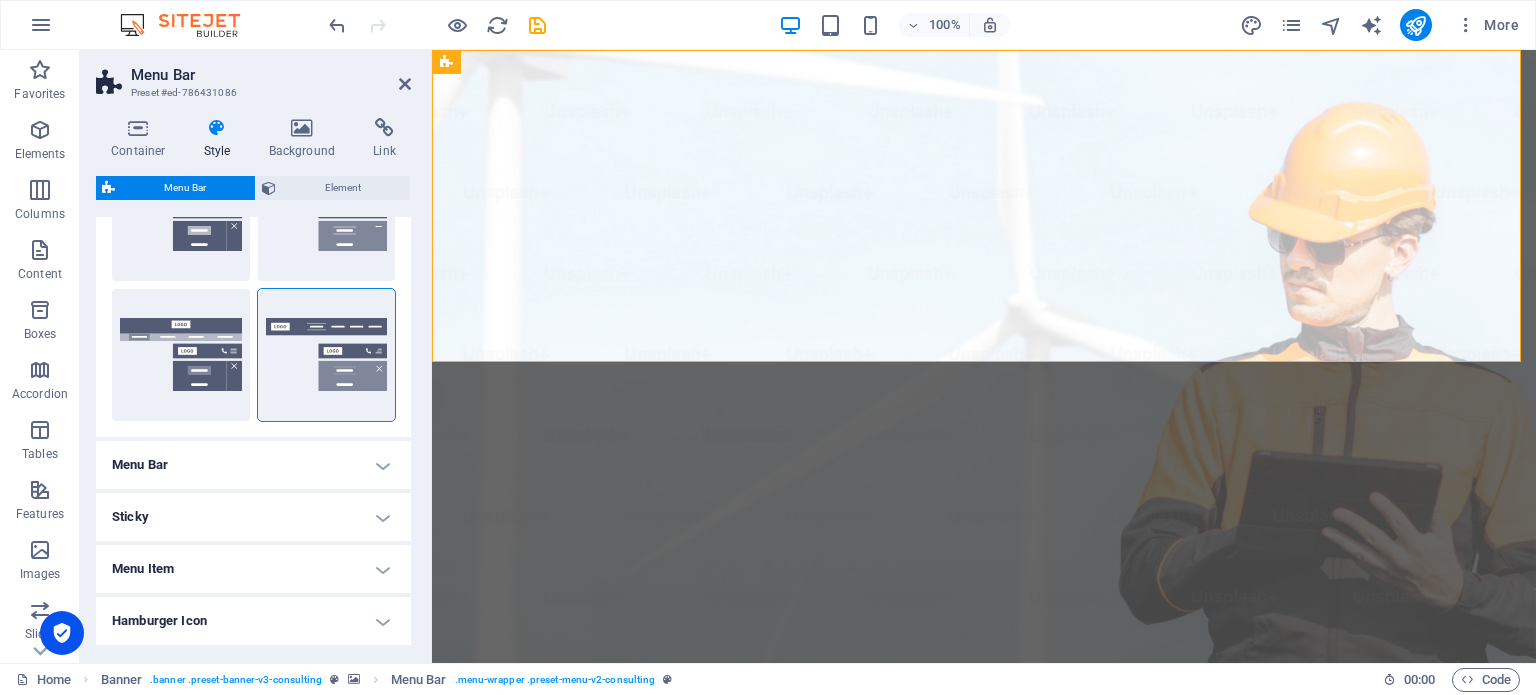 click on "Menu Bar" at bounding box center (253, 465) 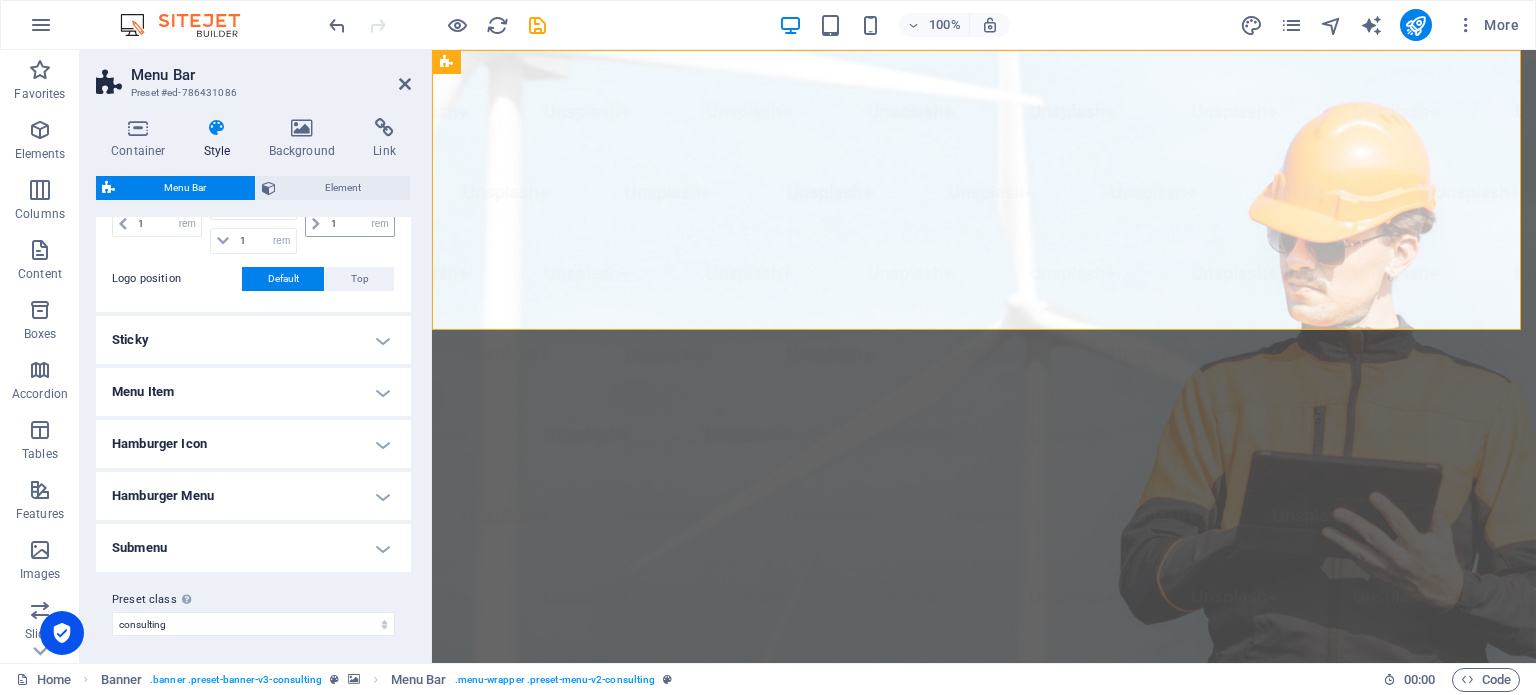 scroll, scrollTop: 807, scrollLeft: 0, axis: vertical 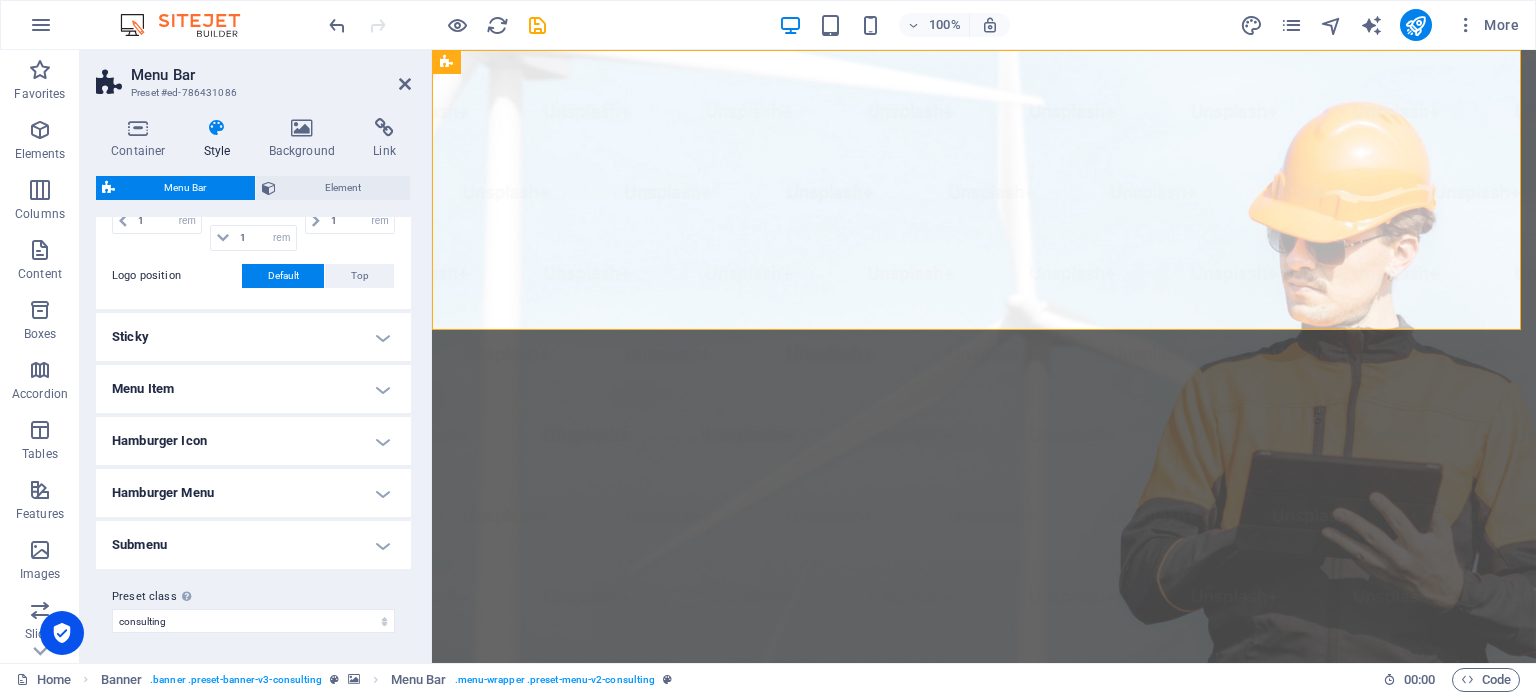 click on "Sticky" at bounding box center (253, 337) 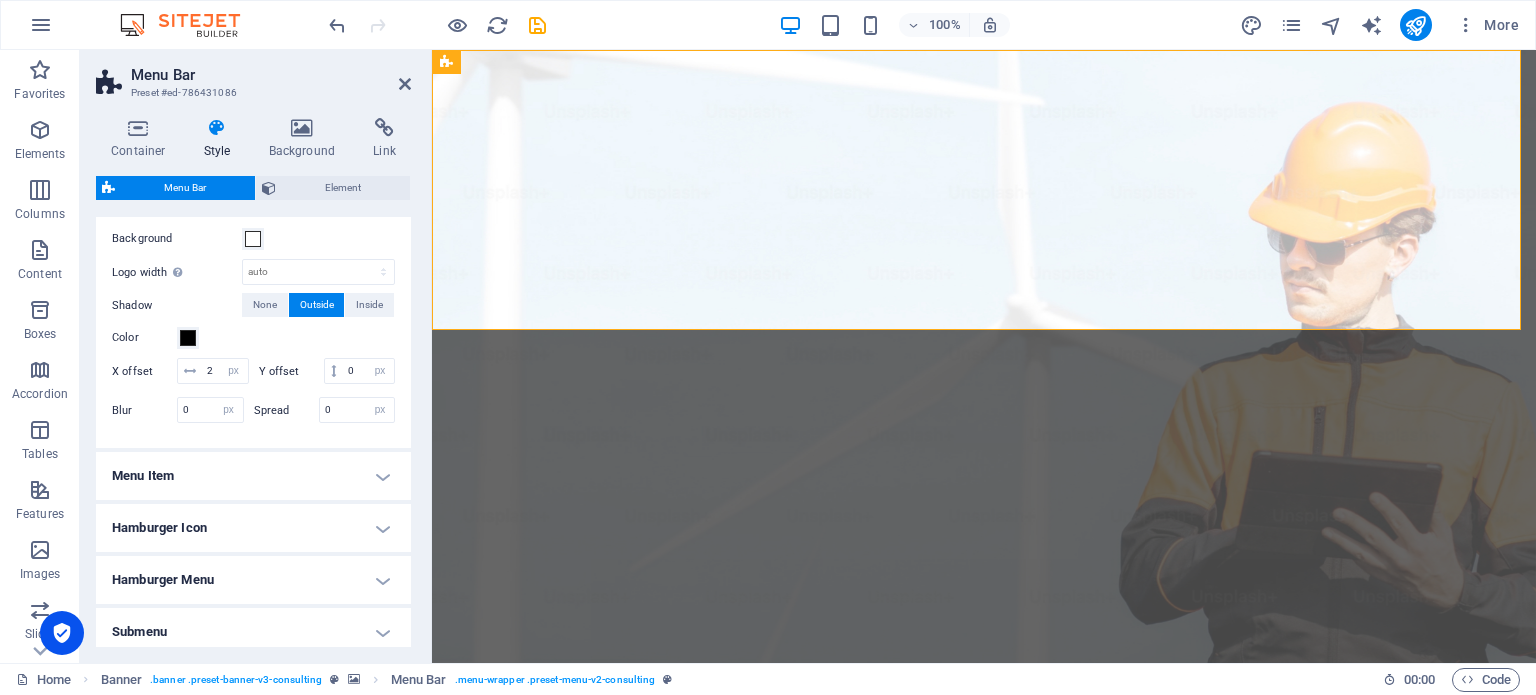 scroll, scrollTop: 1107, scrollLeft: 0, axis: vertical 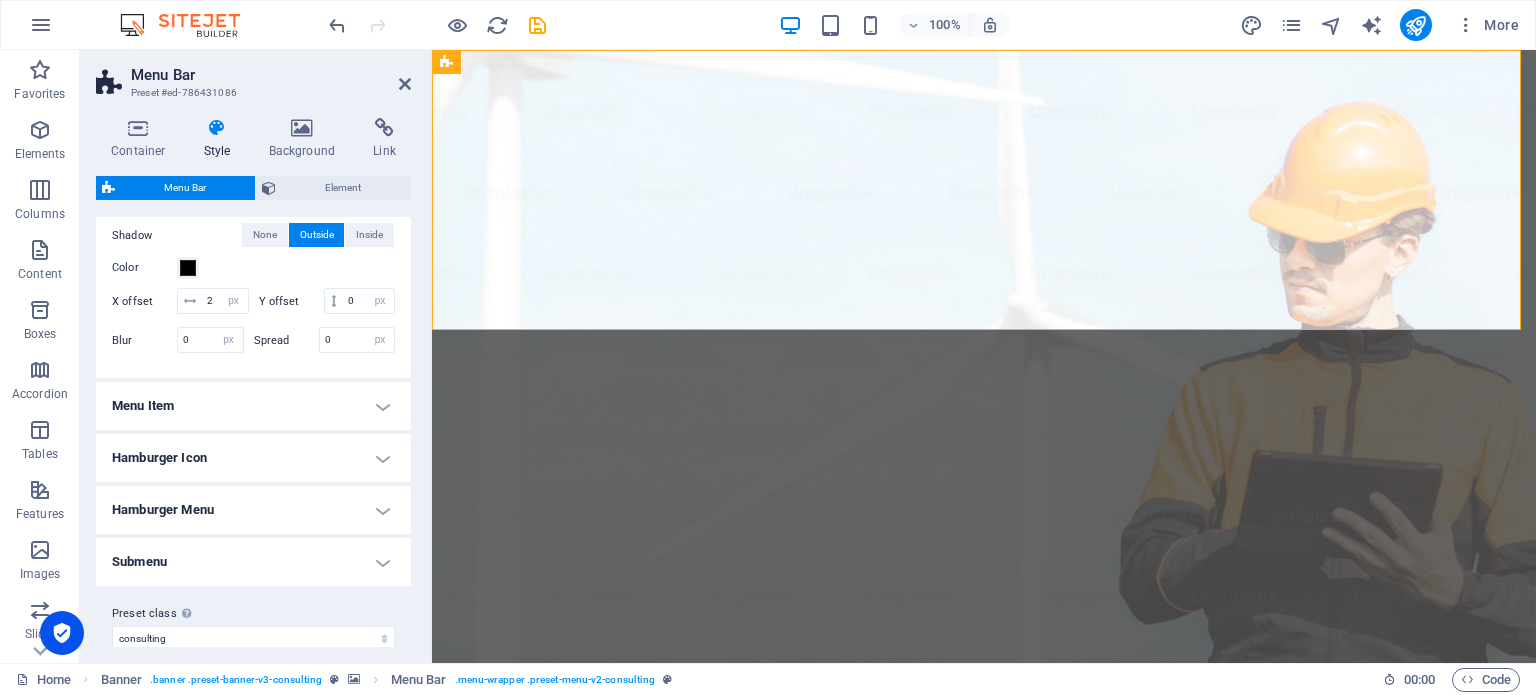 click on "Menu Item" at bounding box center (253, 406) 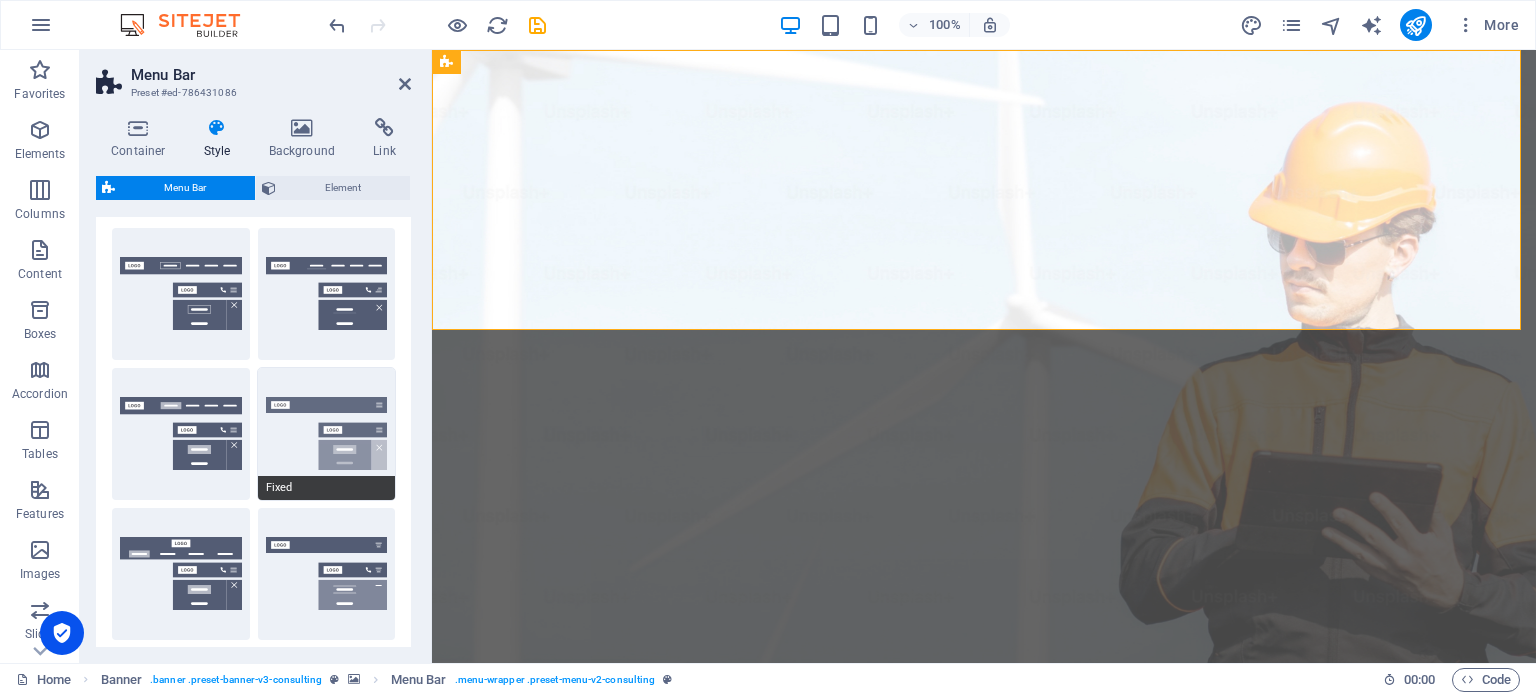 scroll, scrollTop: 0, scrollLeft: 0, axis: both 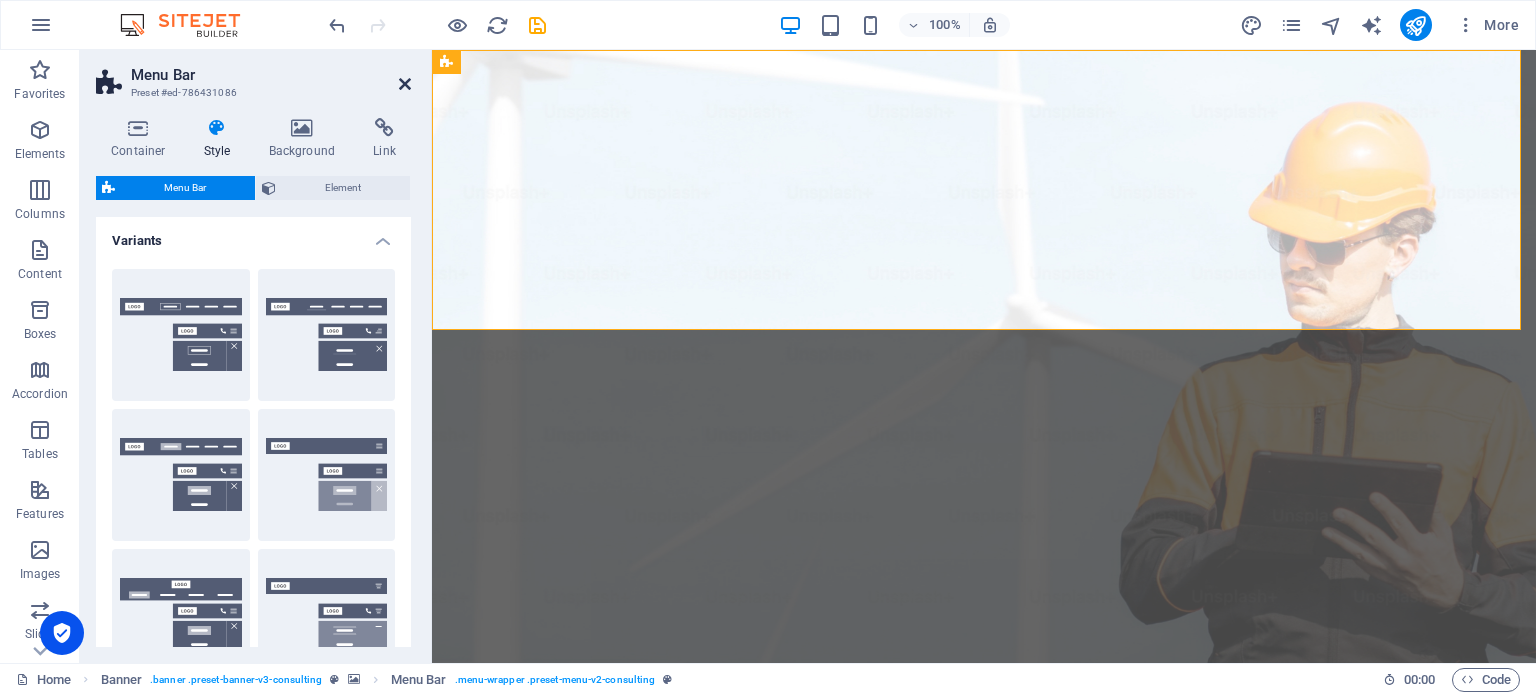 drag, startPoint x: 406, startPoint y: 87, endPoint x: 326, endPoint y: 35, distance: 95.41489 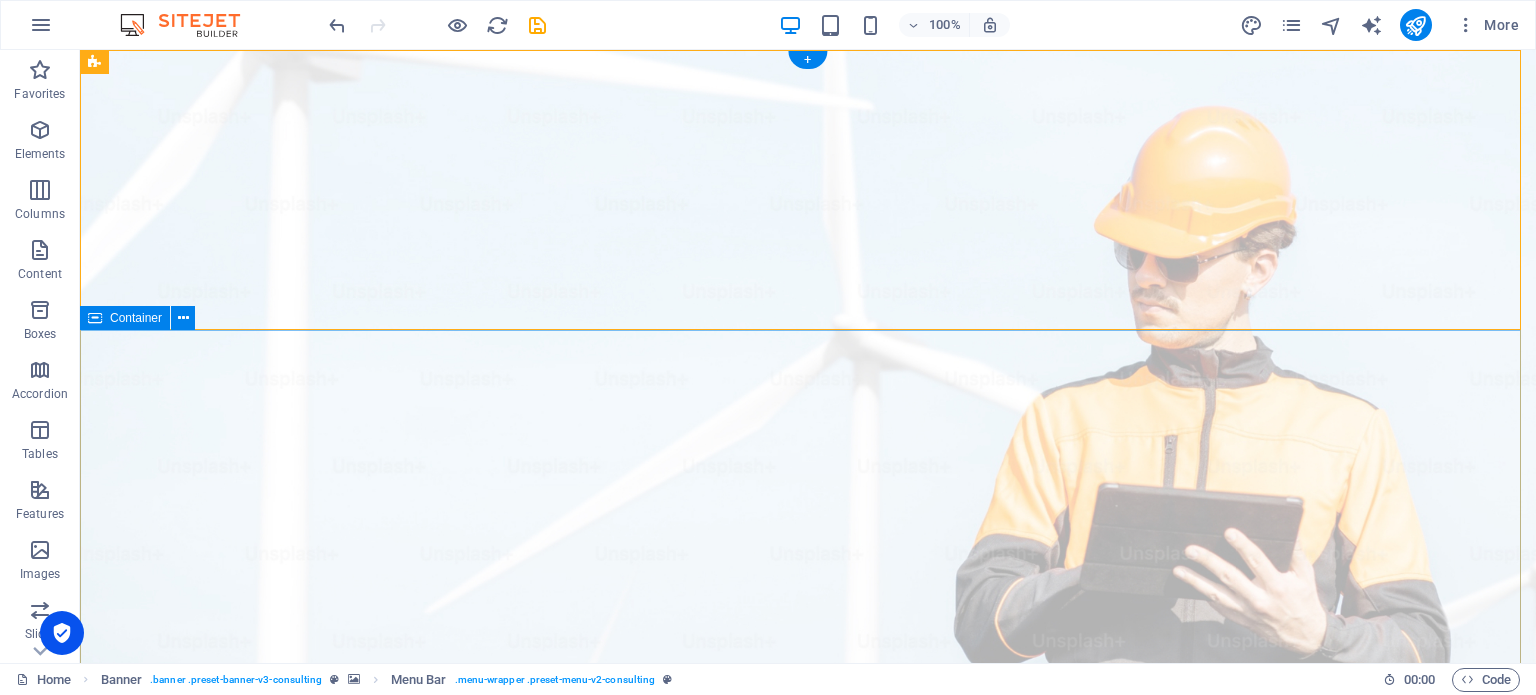 click on "Servicios en Ingeniería Eléctrica e Instrumentación S.A.S Somos el mejor aliado para el Diseño, construcción y mantenimiento de facilidades eléctricas, civiles, mecánicas e instrumentación que requiere tu empresa! Get Started" at bounding box center (808, 1516) 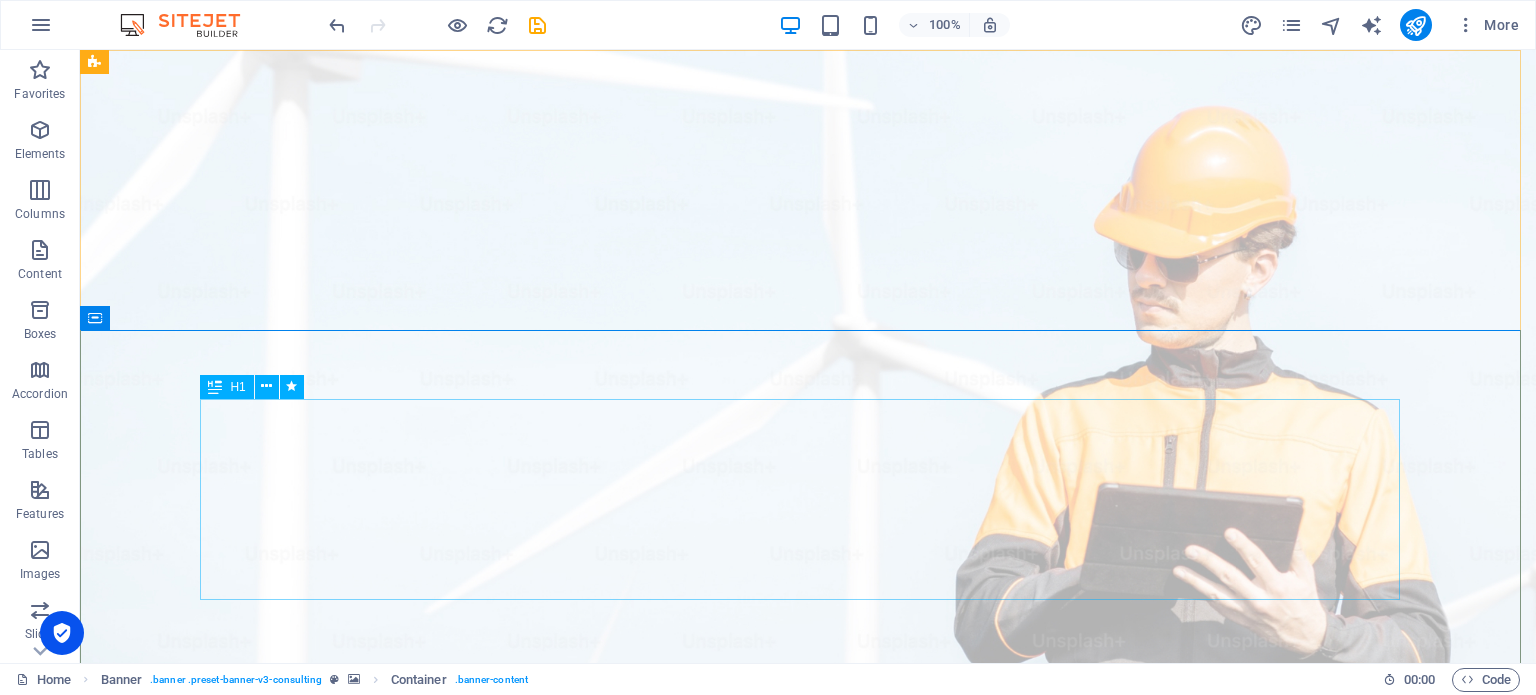 click on "H1" at bounding box center [226, 387] 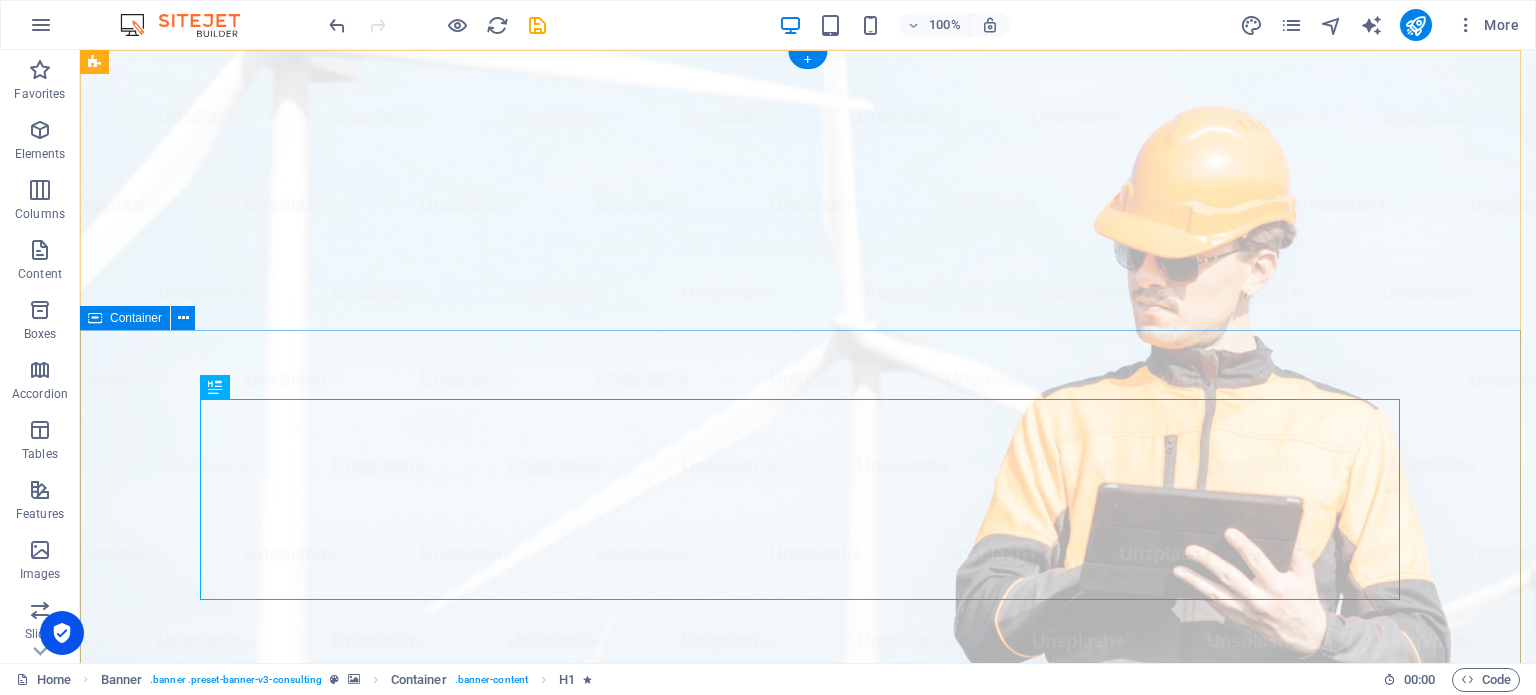 click on "Servicios en Ingeniería Eléctrica e Instrumentación S.A.S Somos el mejor aliado para el Diseño, construcción y mantenimiento de facilidades eléctricas, civiles, mecánicas e instrumentación que requiere tu empresa! Get Started" at bounding box center (808, 1516) 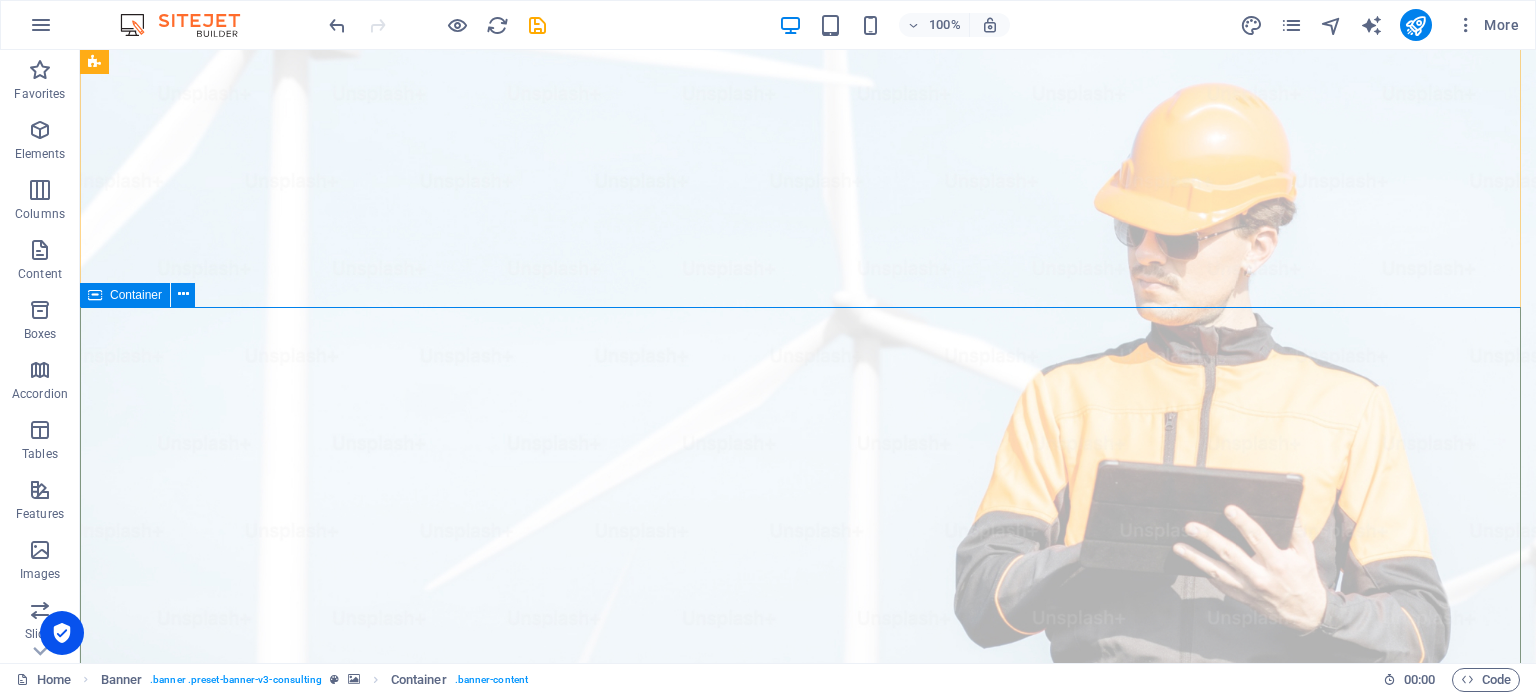 scroll, scrollTop: 0, scrollLeft: 0, axis: both 